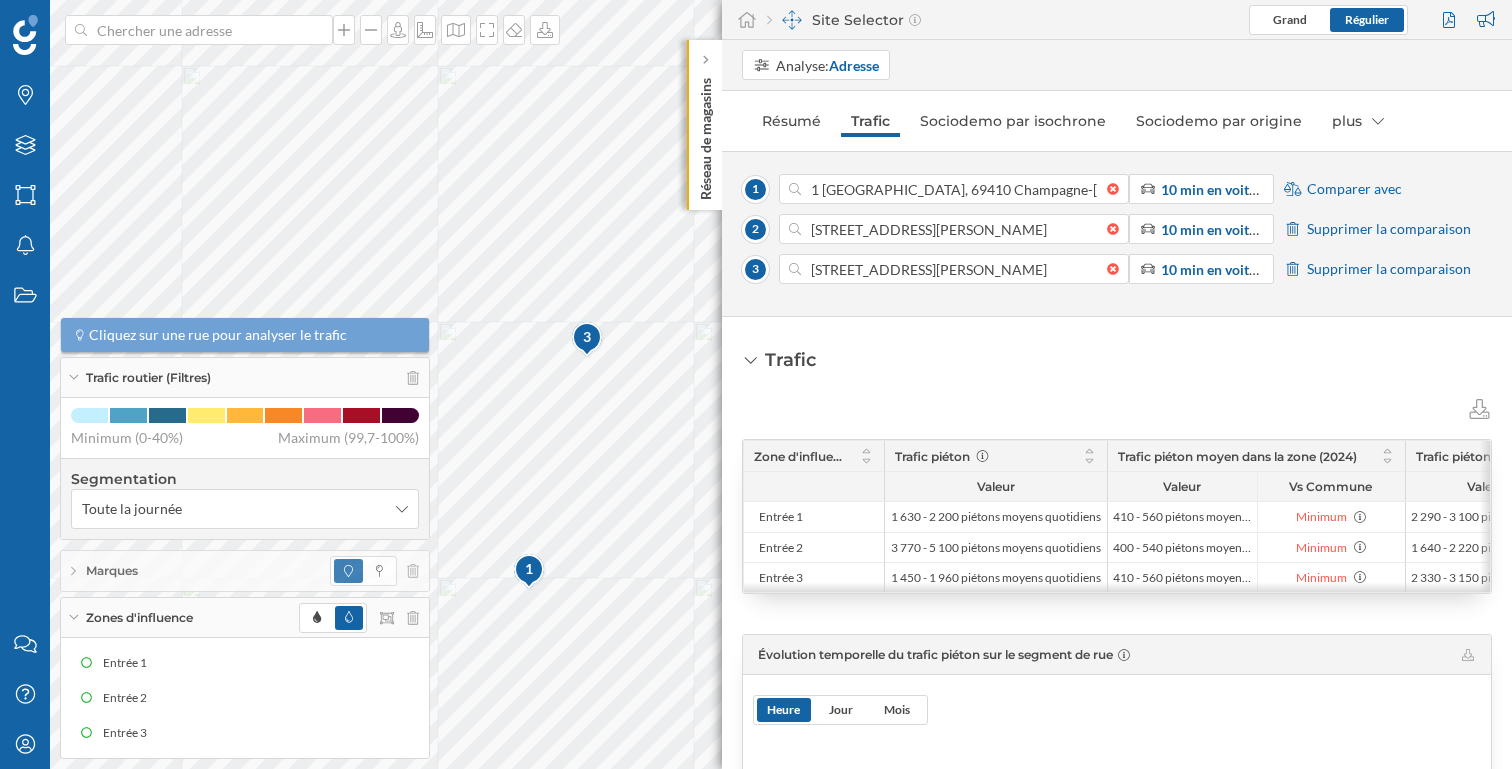 scroll, scrollTop: 0, scrollLeft: 0, axis: both 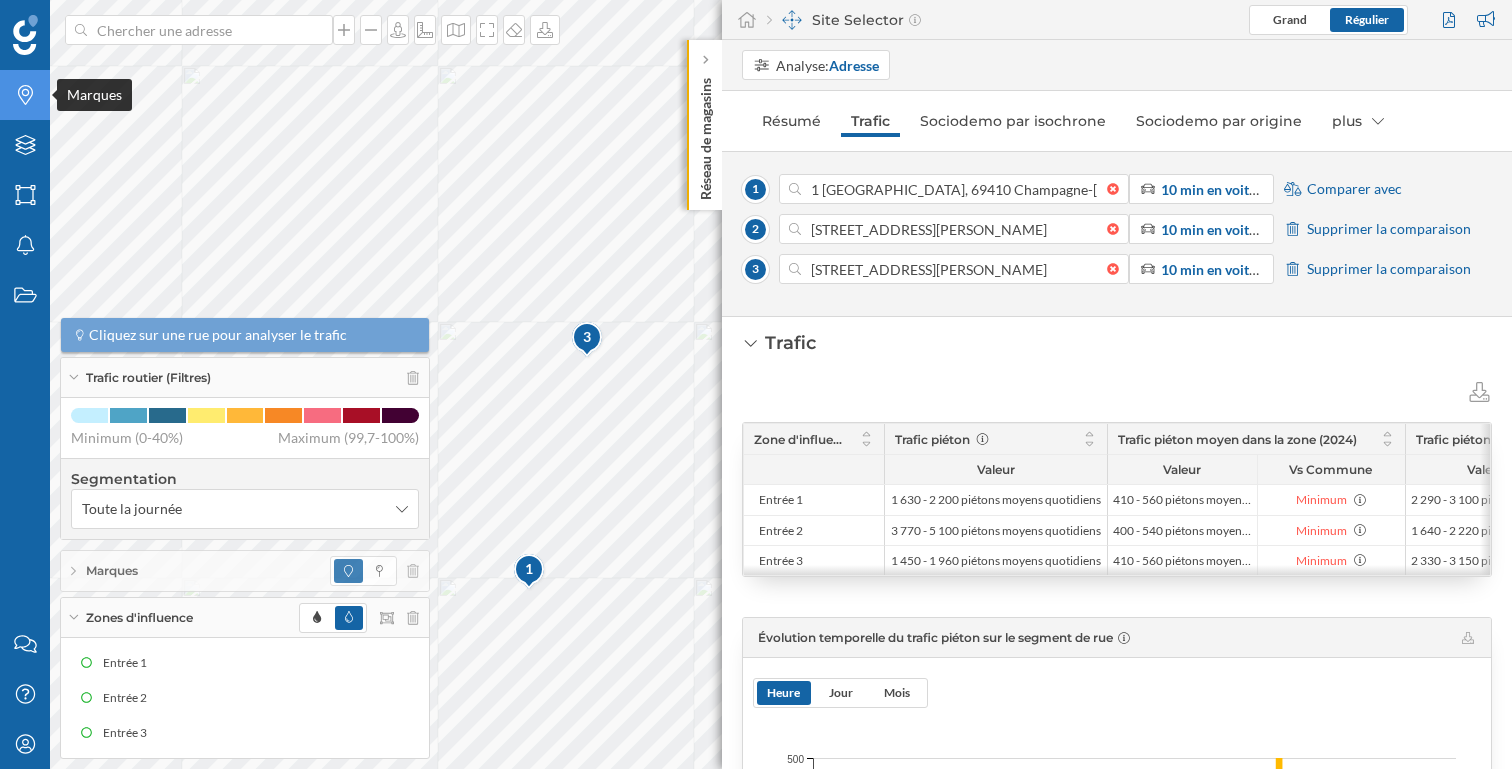 click on "Marques" 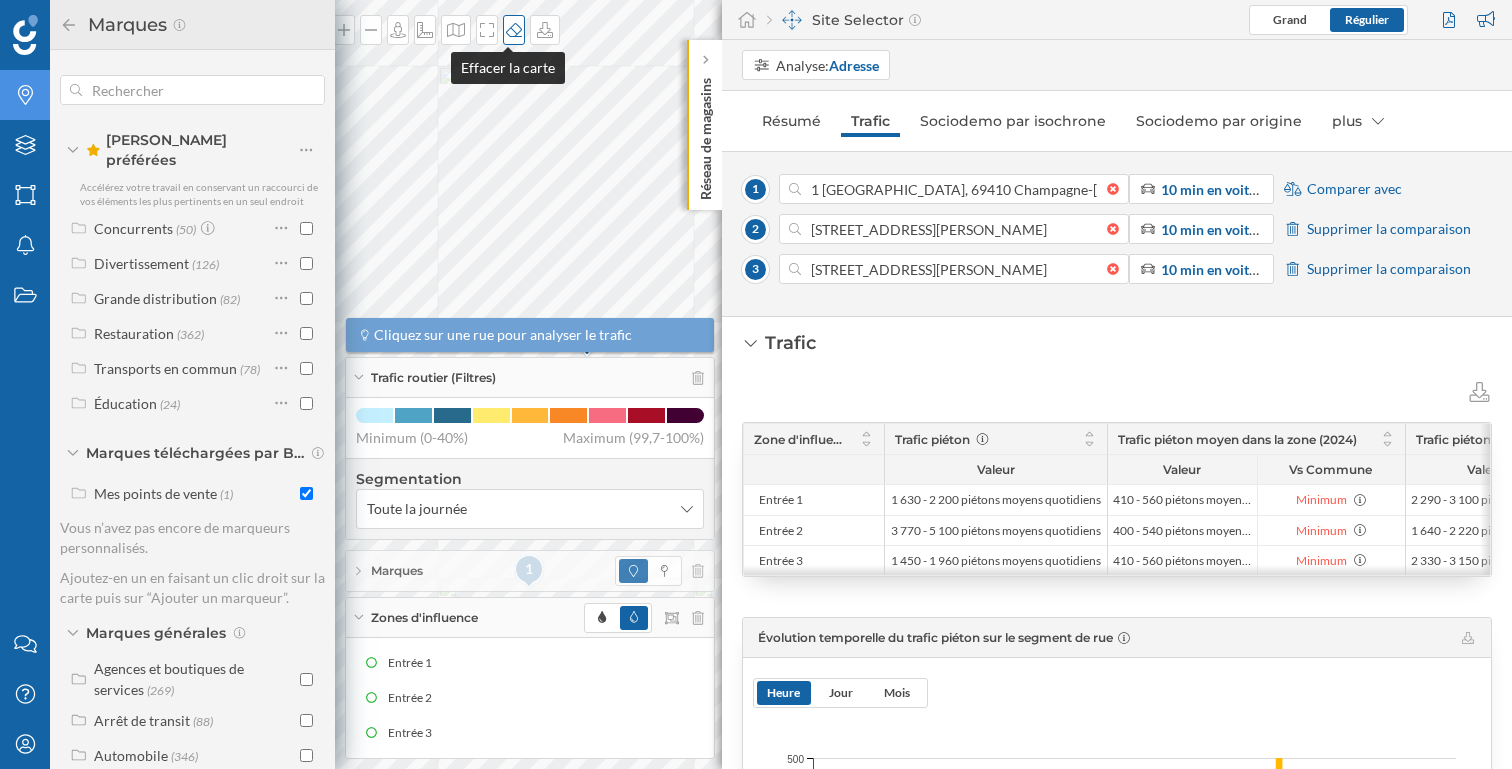 click 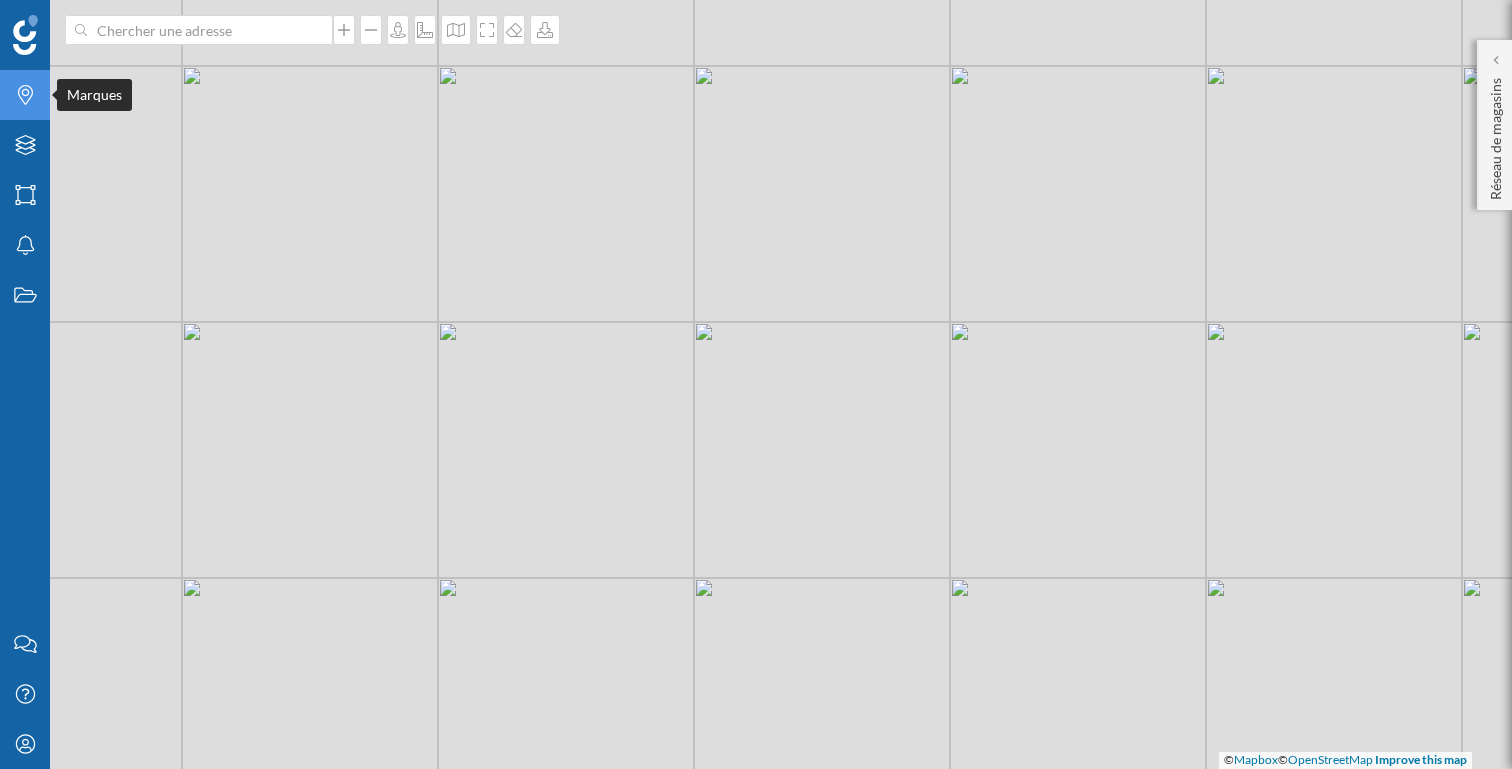 click on "Marques" 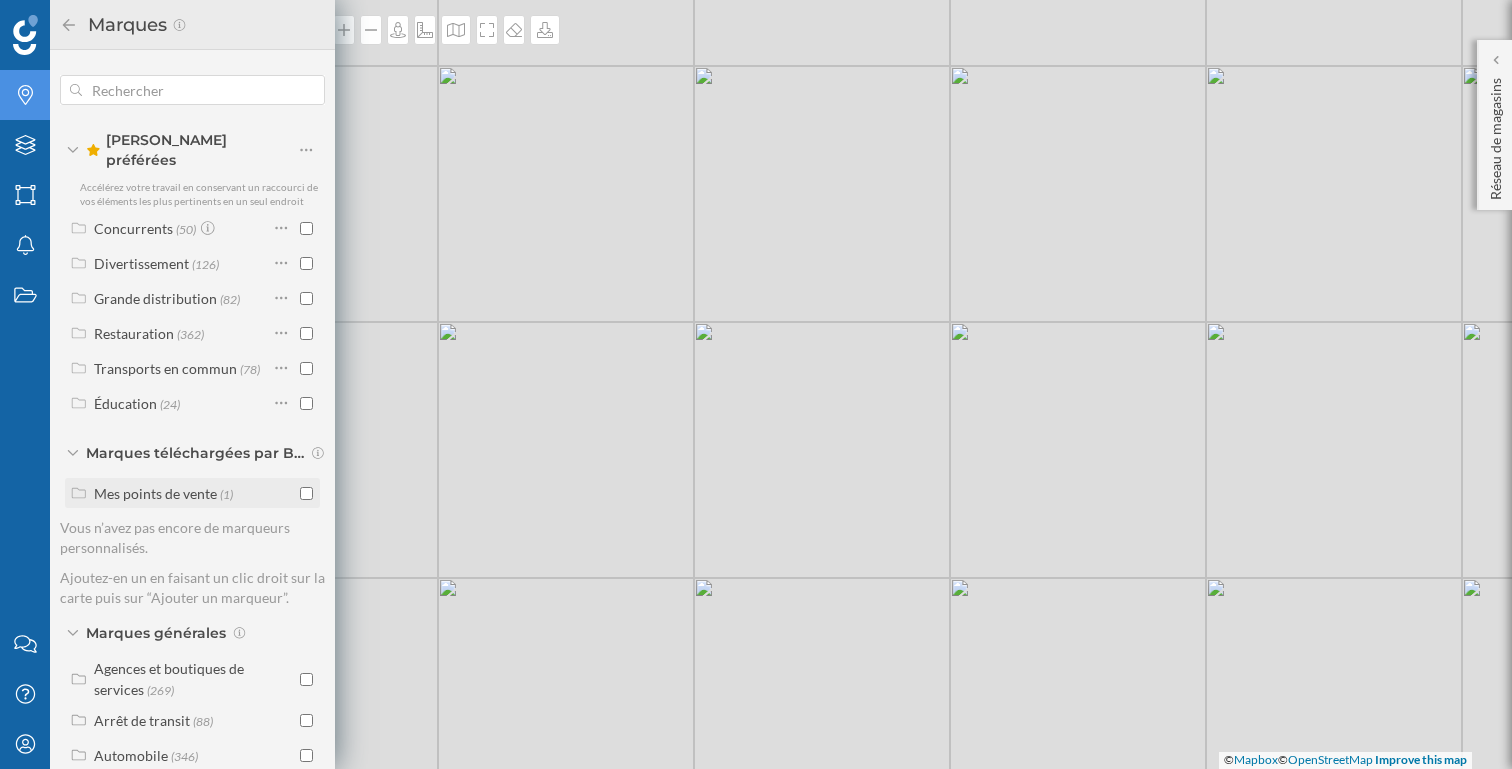 click at bounding box center [306, 493] 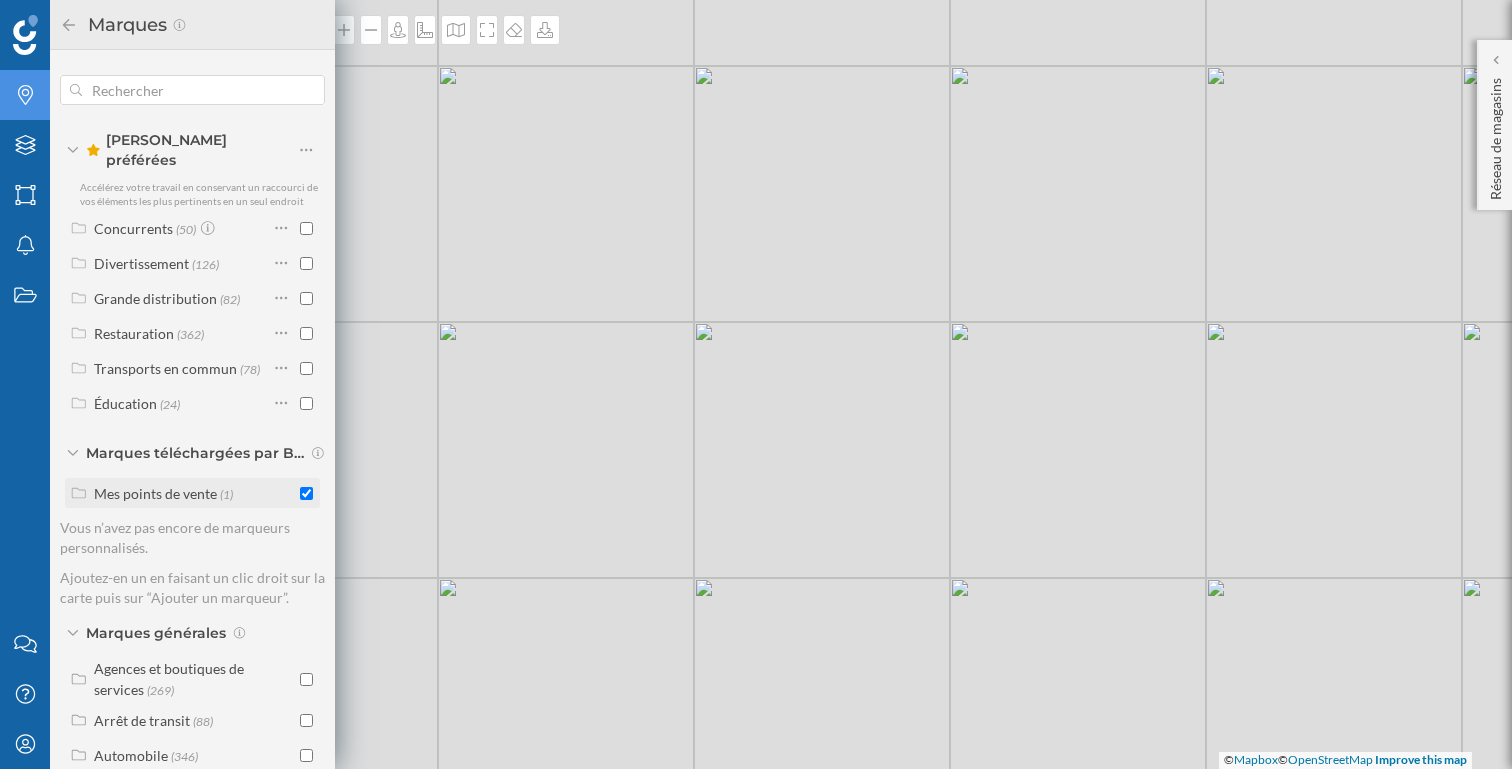 checkbox on "true" 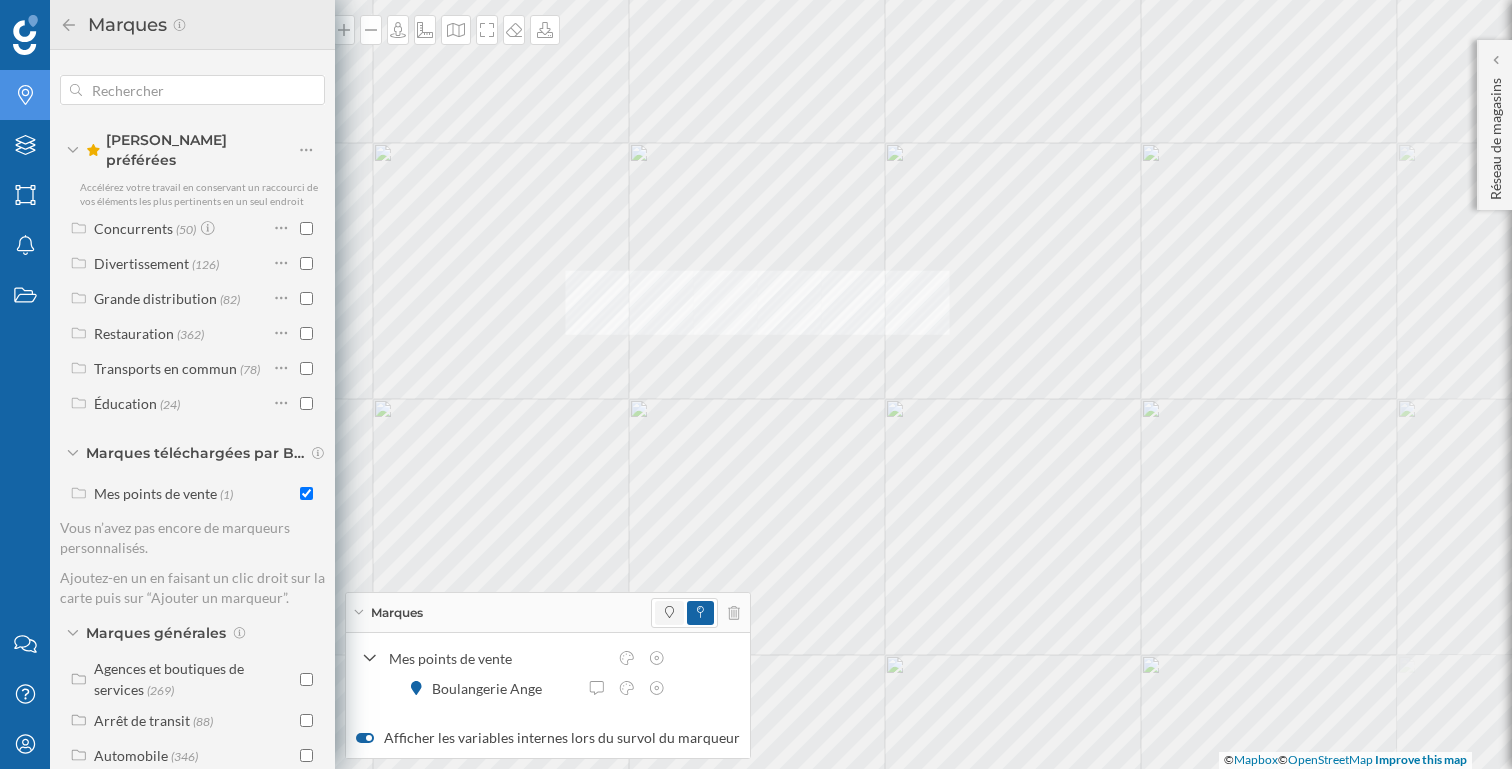 click at bounding box center (669, 613) 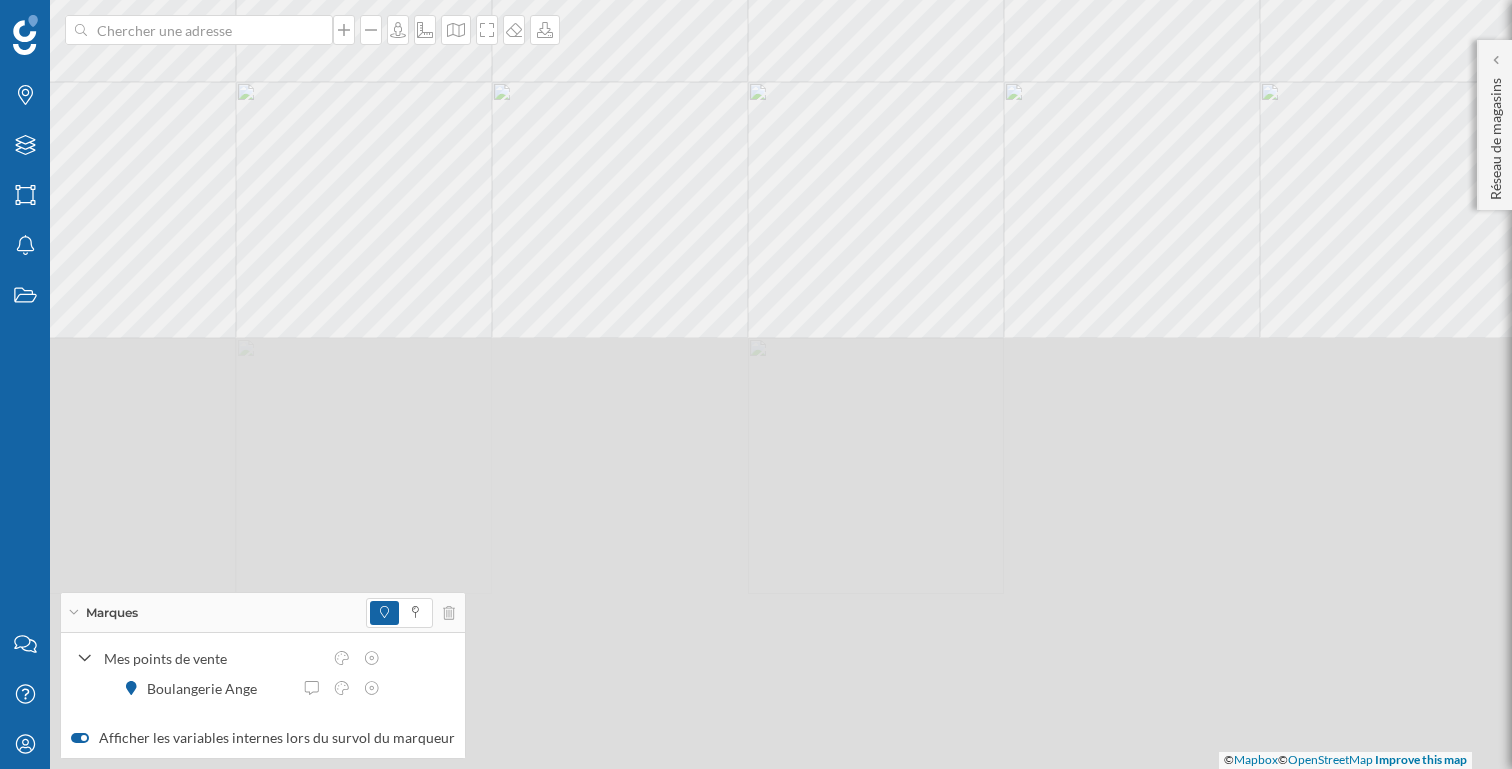 click on "Marques         Filtres         Zones         Notifications         Travail           Nous contacter       Centre d'aide       Mon profil
[PERSON_NAME]
Mes points de vente
Boulangerie Ange
Afficher les variables internes lors du survol du marqueur
Réseau de magasins
Accueil
Grand   Régulier
Que voulez-vous accomplir ?
Expansion planner
Trouvez des zones qui correspondent à vos facteurs de succès.   Listez les zones qui possèdent les traits clefs pour votre commerce.
Marketing Explorer
Découvrez les zones avec le meilleur potentiel." at bounding box center [756, 384] 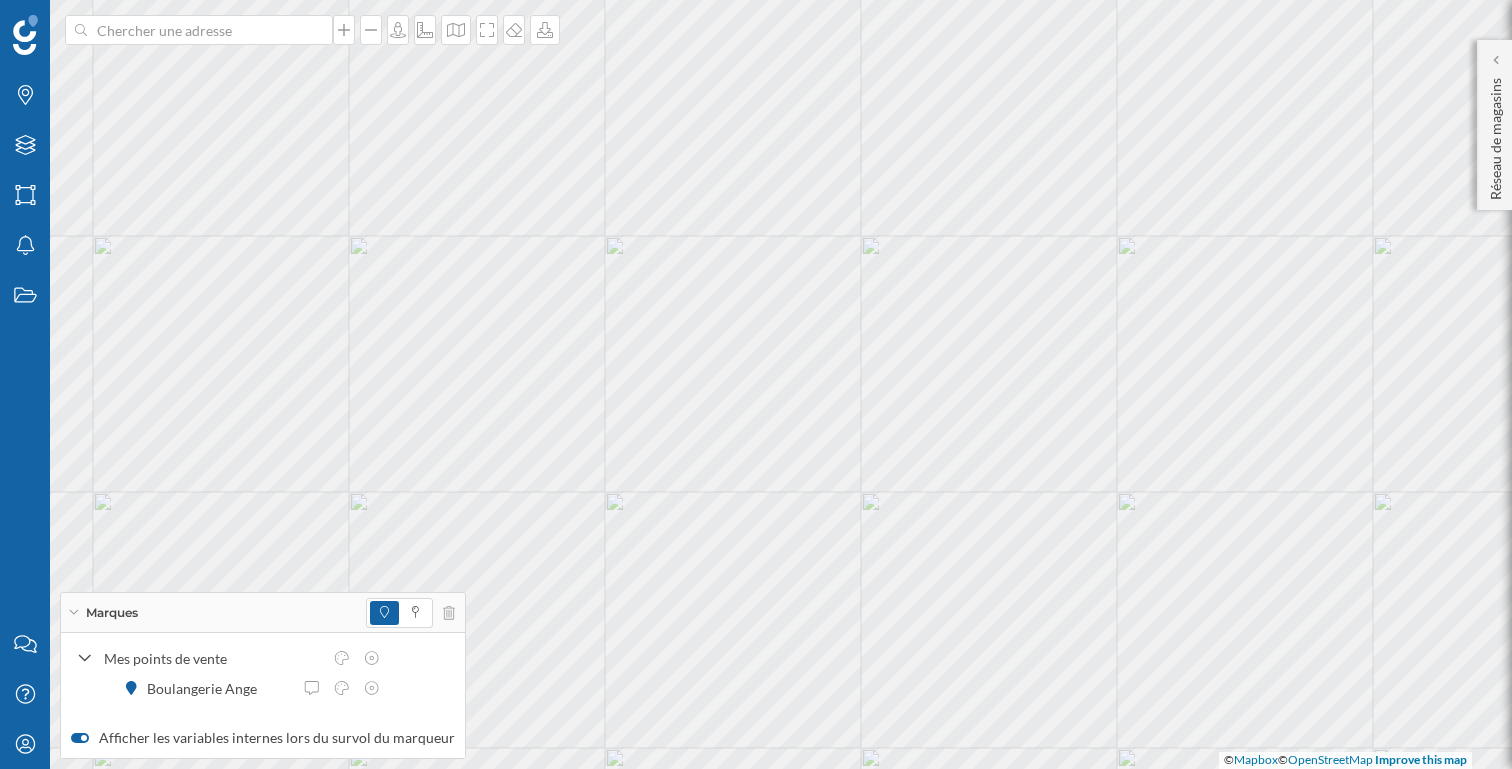 click at bounding box center [410, 613] 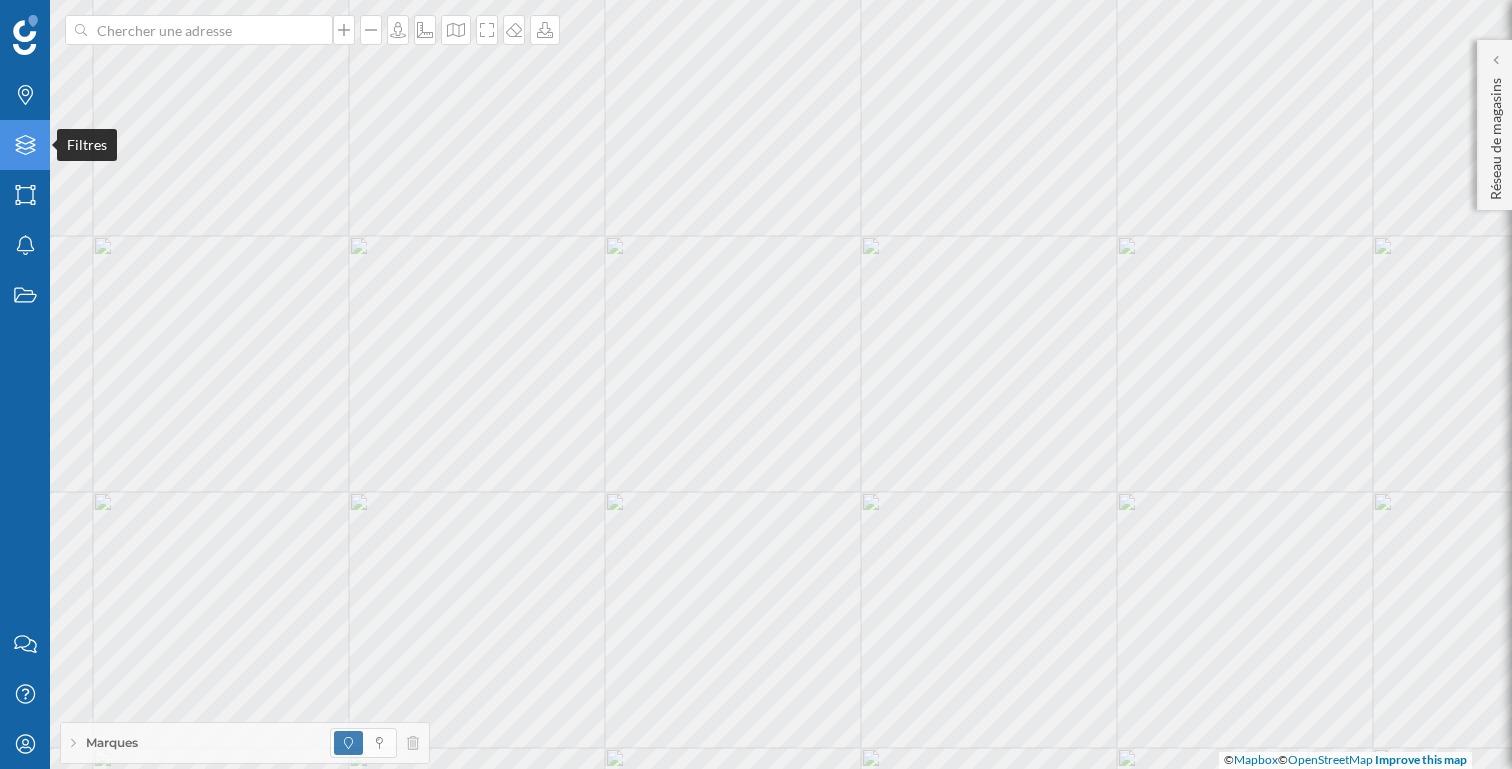 click on "Filtres" 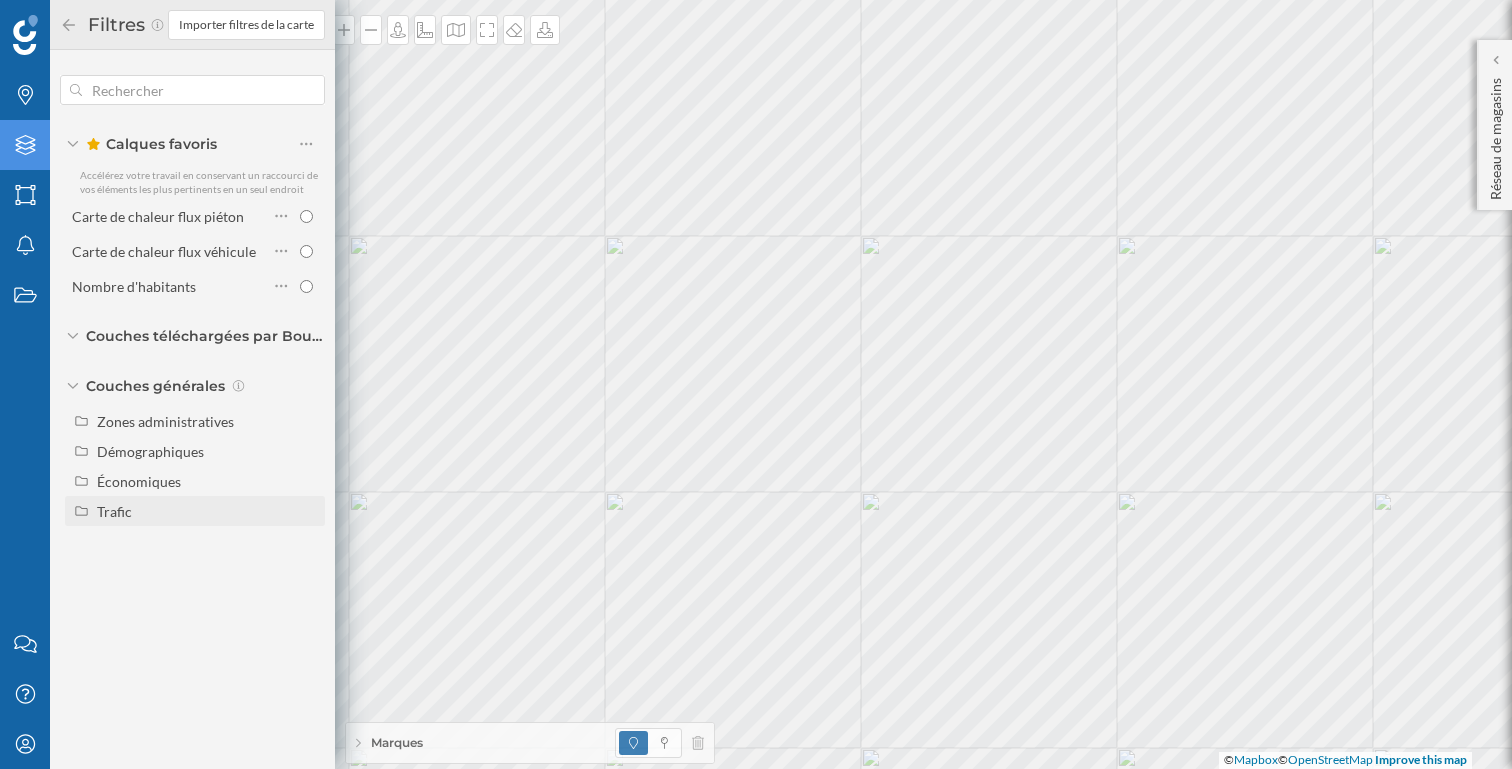 click on "Trafic" at bounding box center [207, 511] 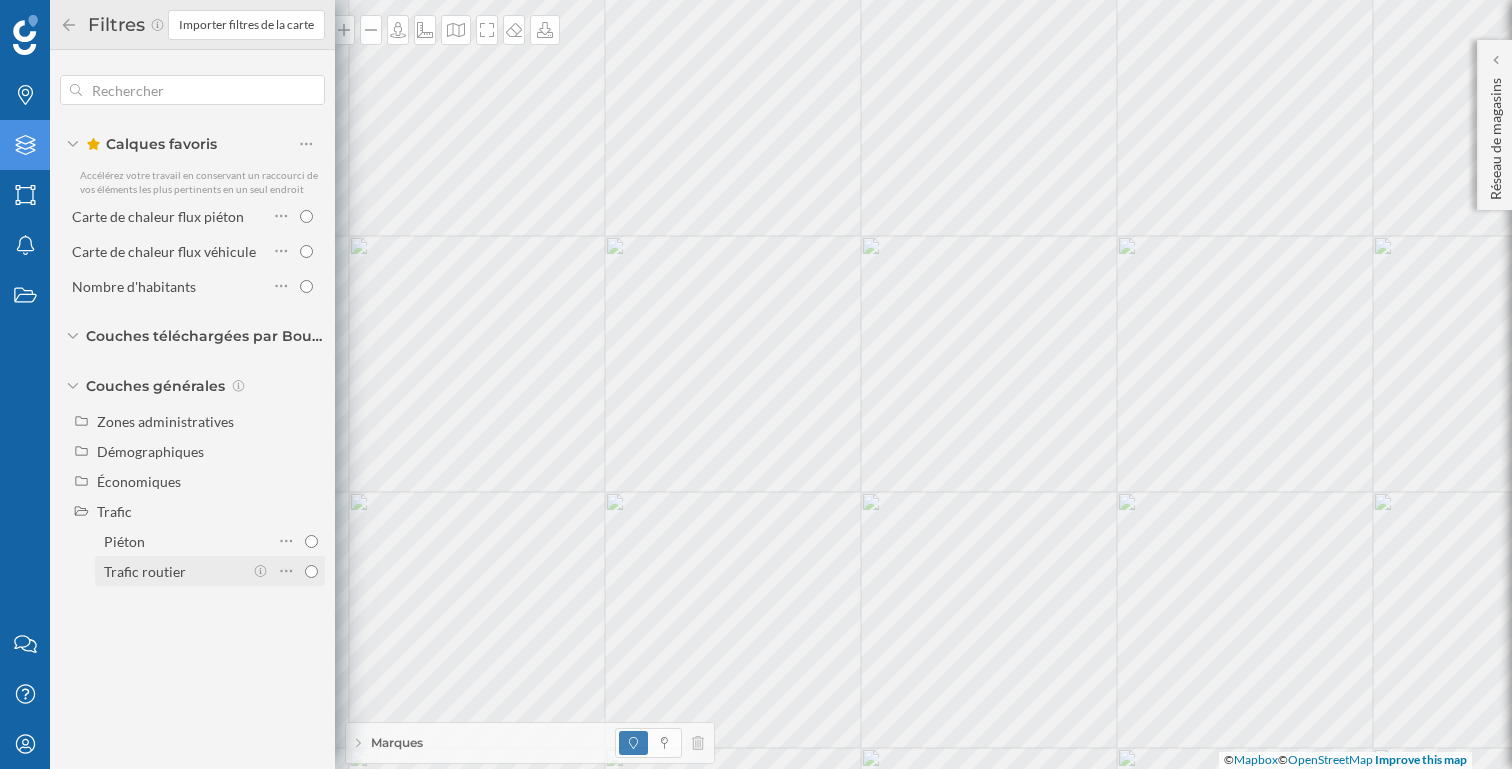 click on "Trafic routier" at bounding box center (311, 571) 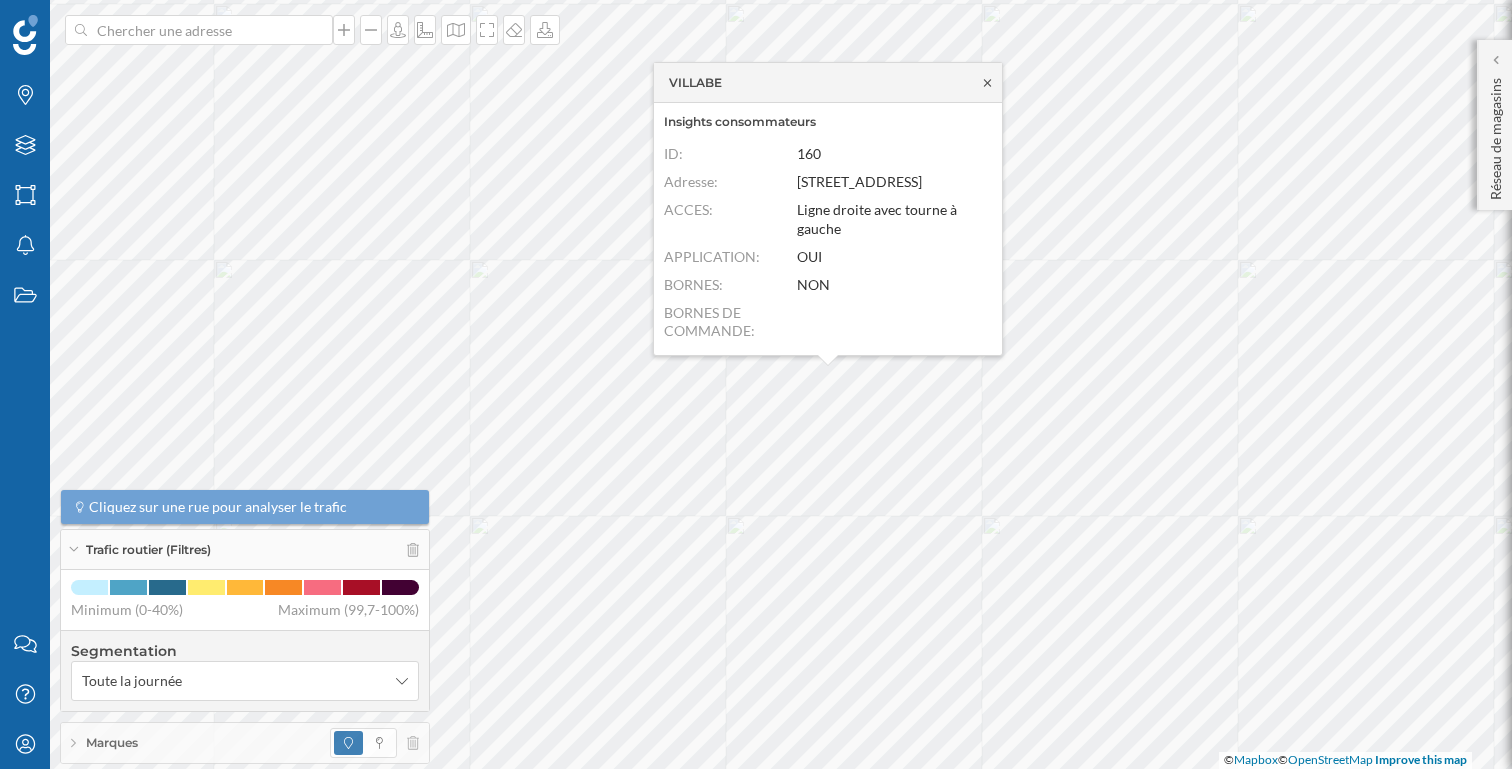 click 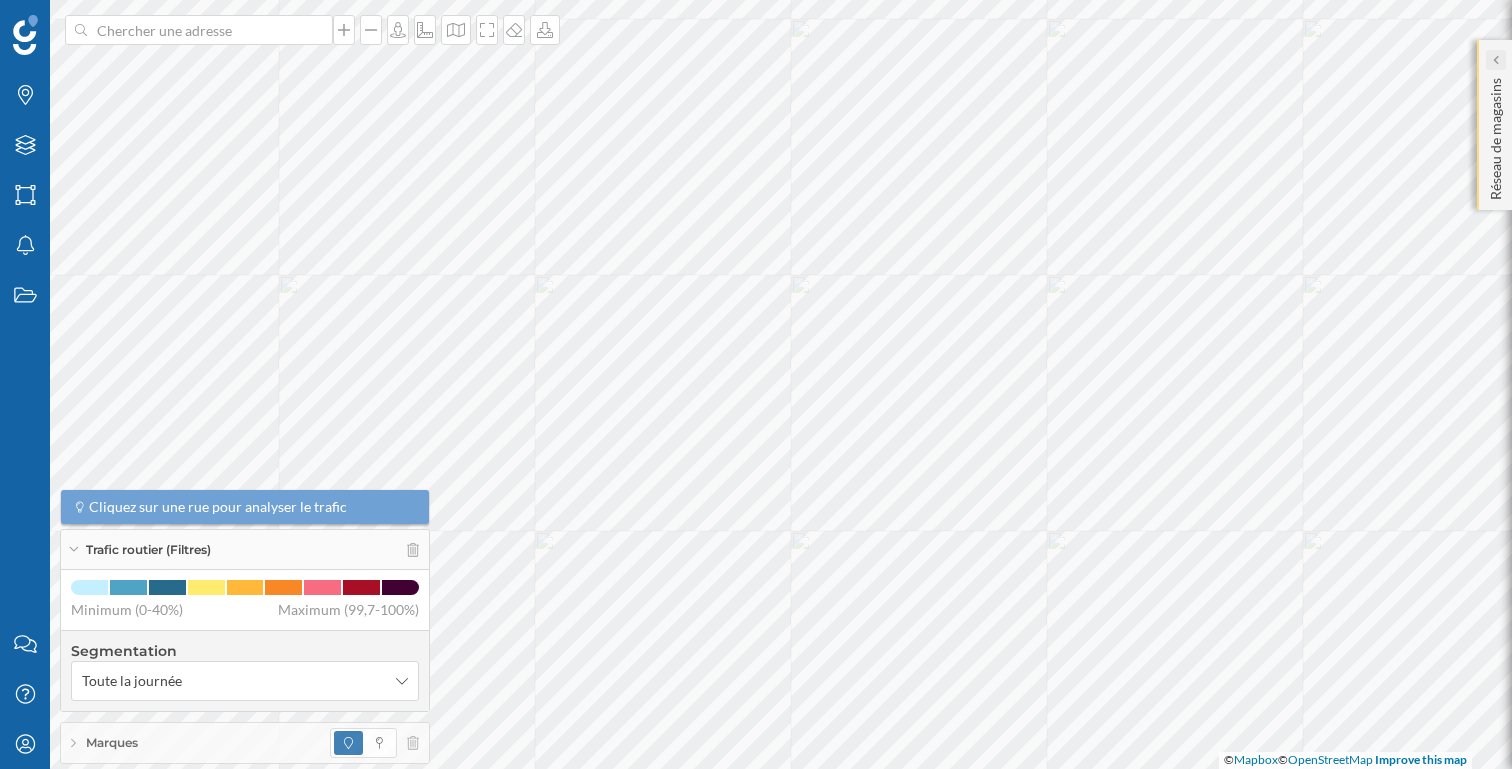 click 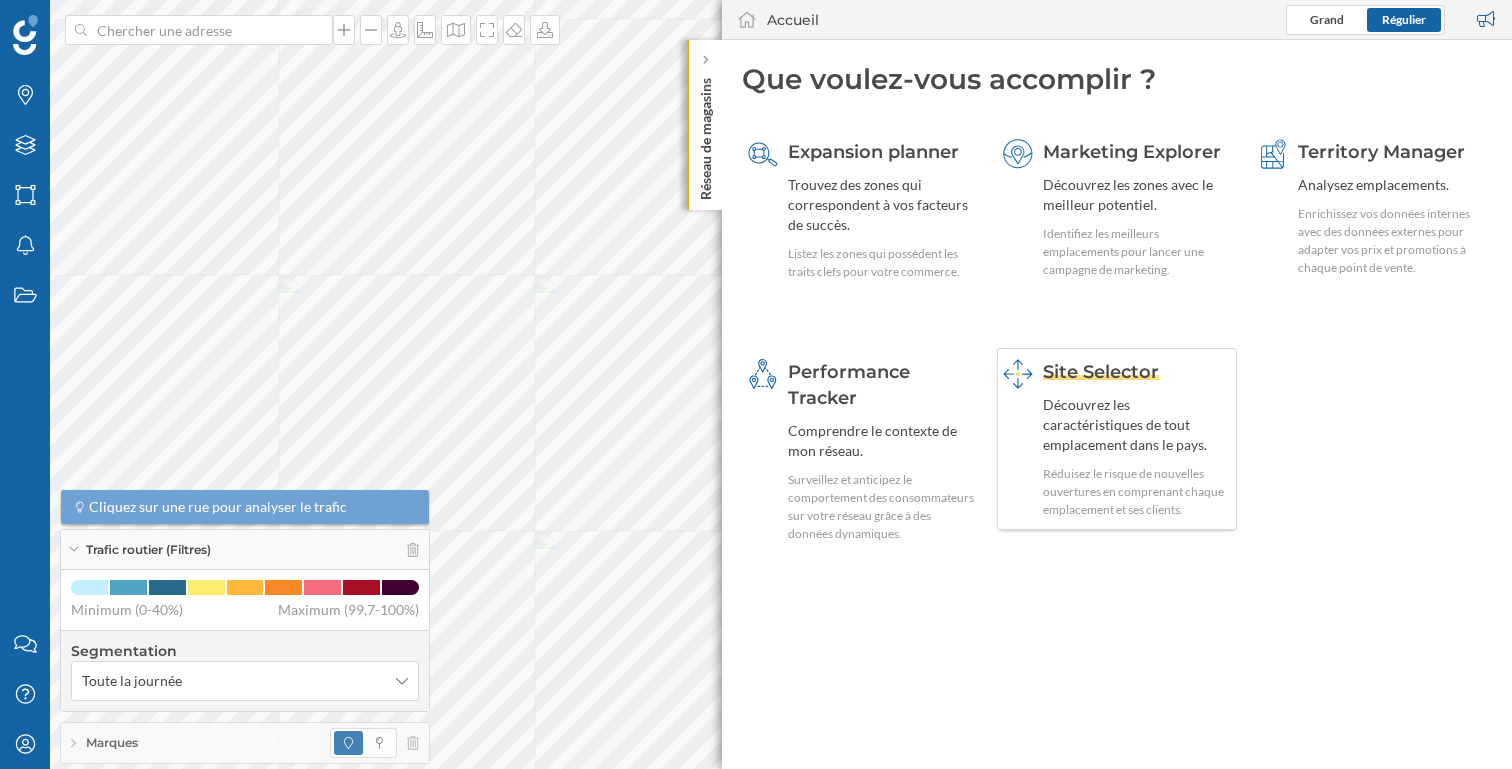 click on "Découvrez les caractéristiques de tout emplacement dans le pays." at bounding box center [1137, 425] 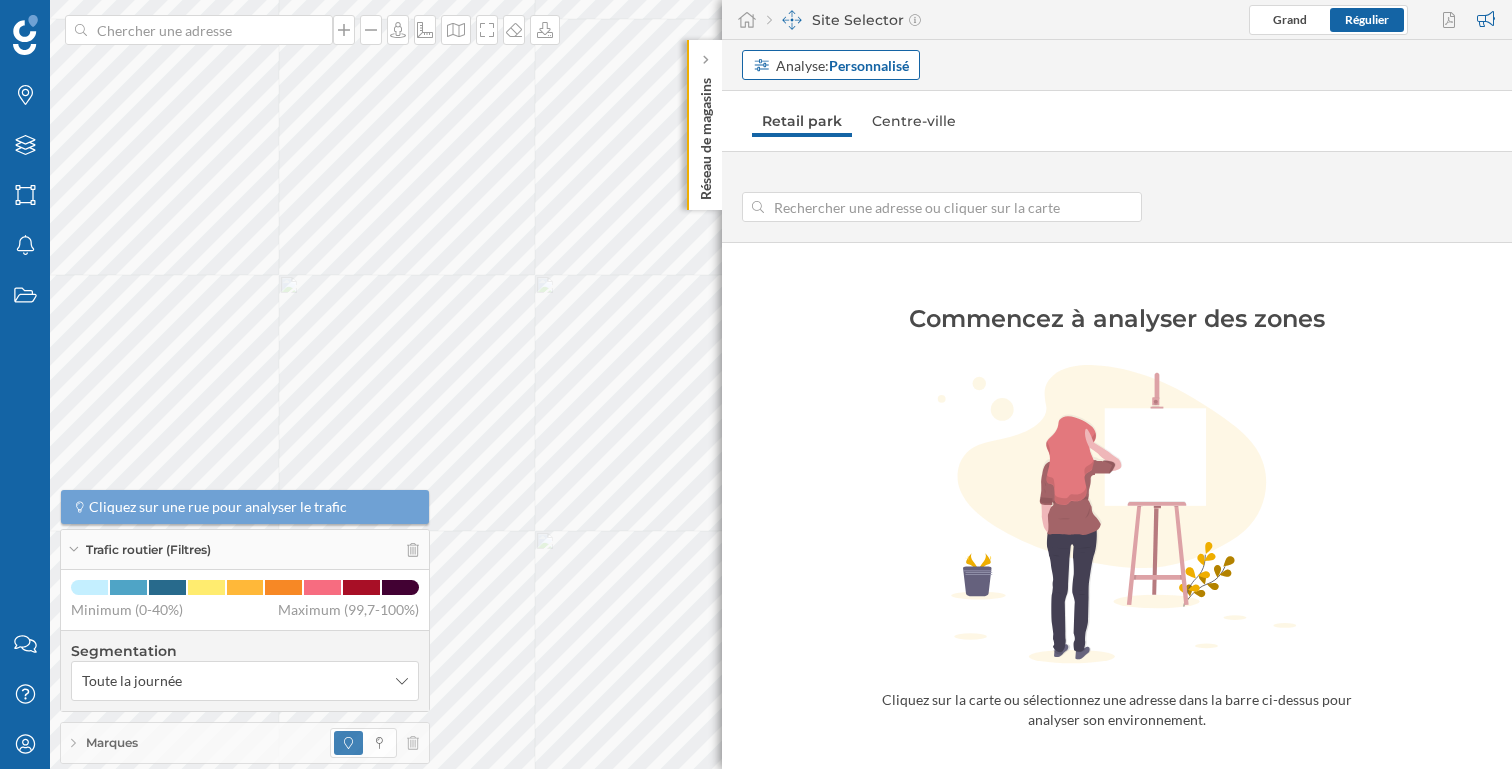 click on "Analyse:  Personnalisé" at bounding box center [831, 65] 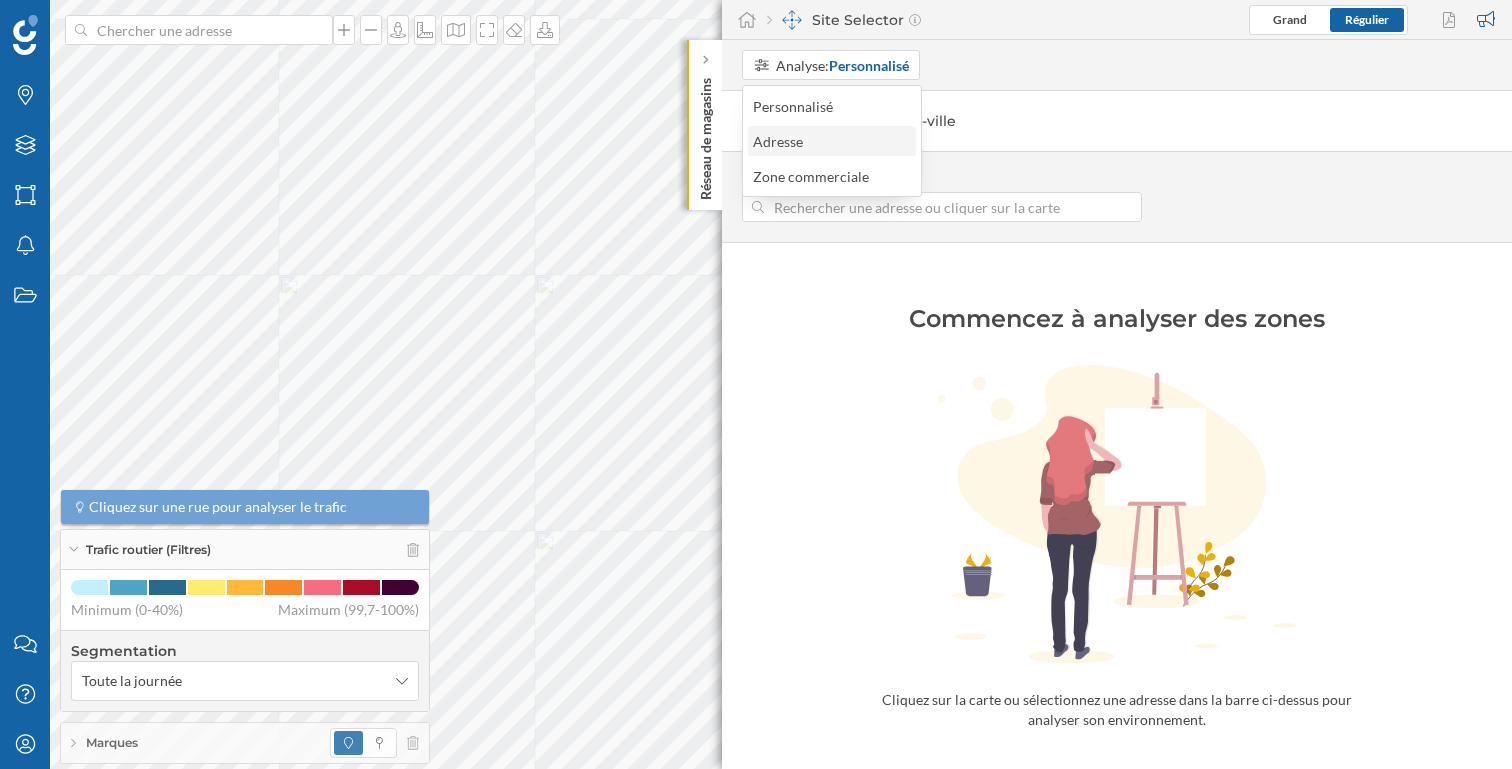 click on "Adresse" at bounding box center [783, 141] 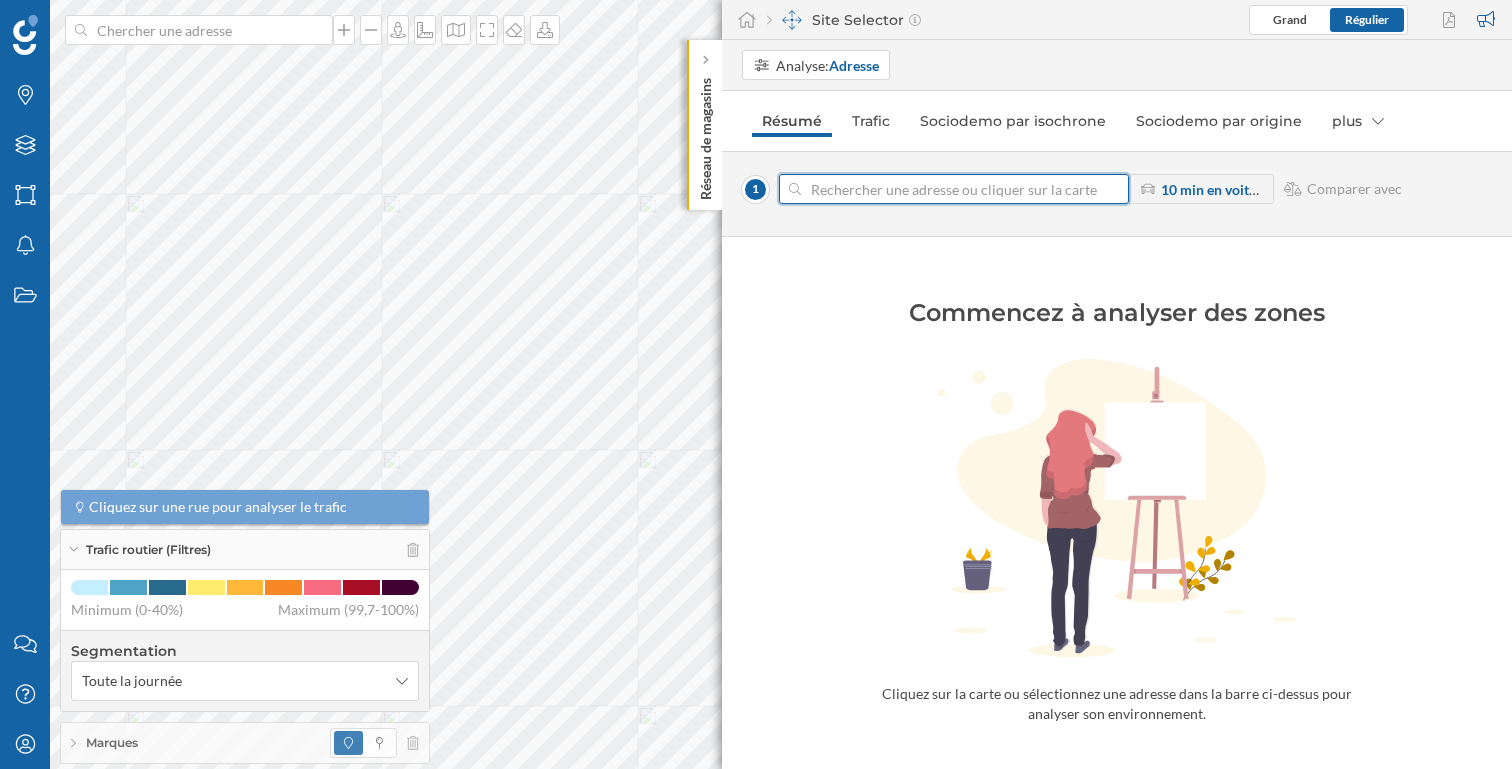 click at bounding box center (954, 189) 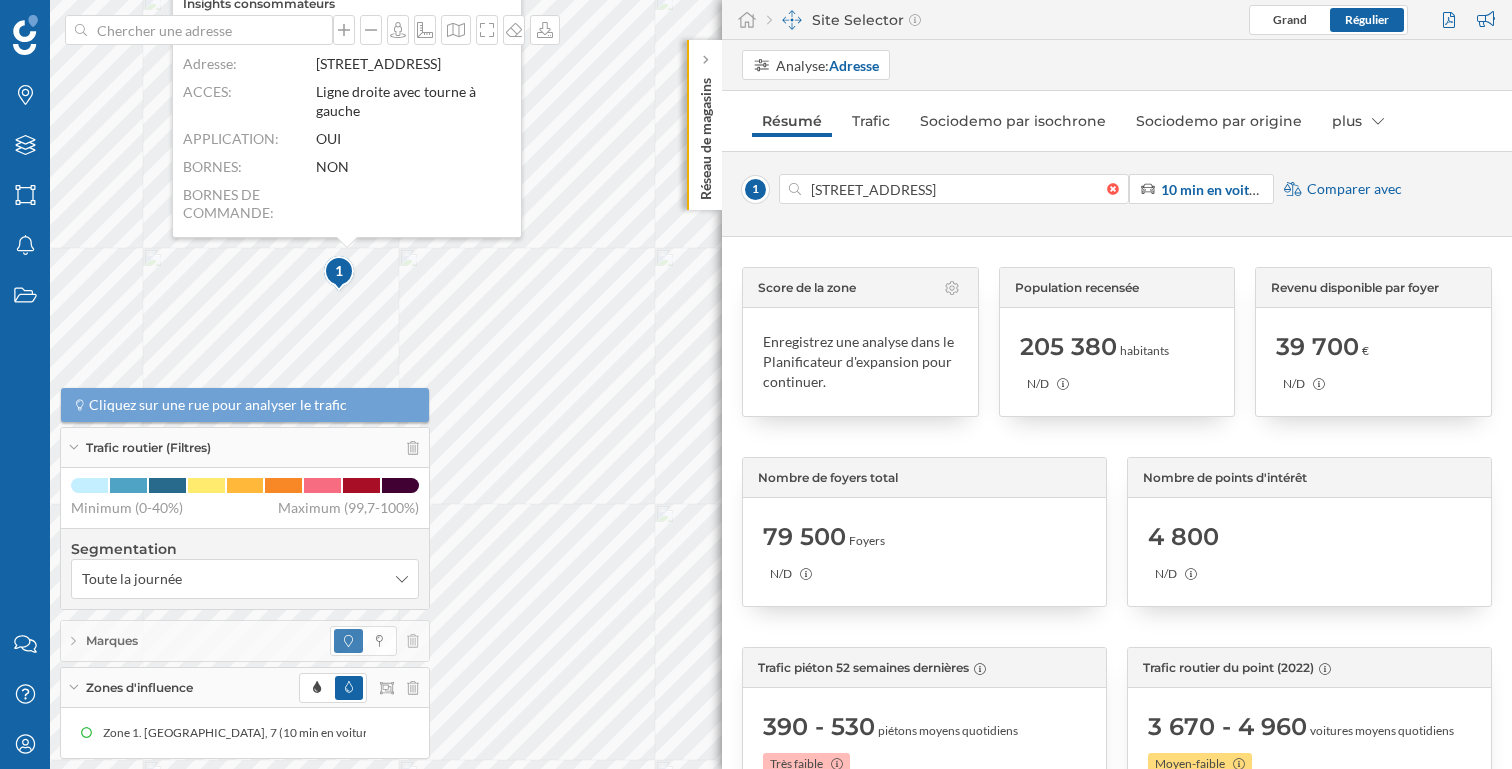 click on "Comparer avec" at bounding box center (1354, 189) 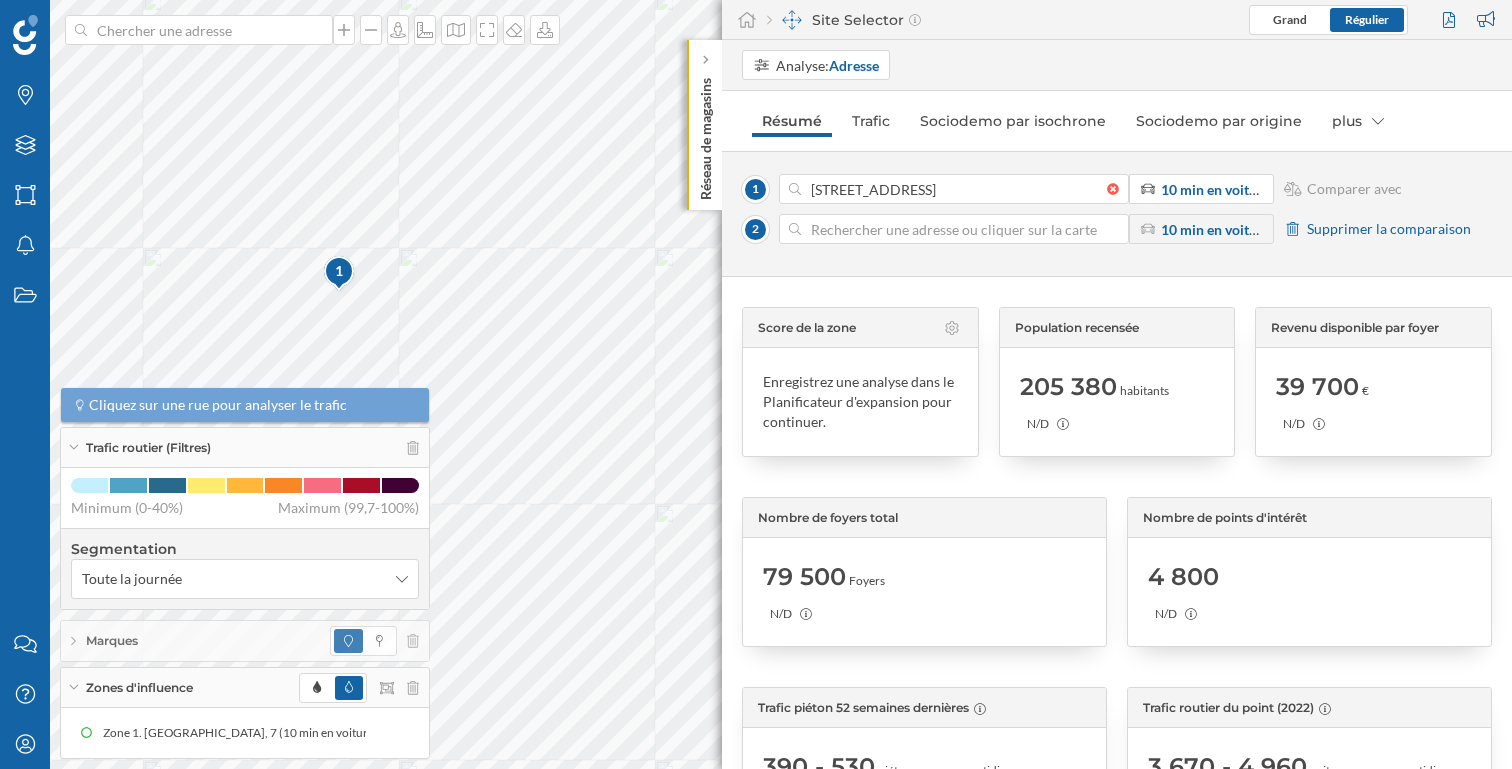 click at bounding box center (954, 229) 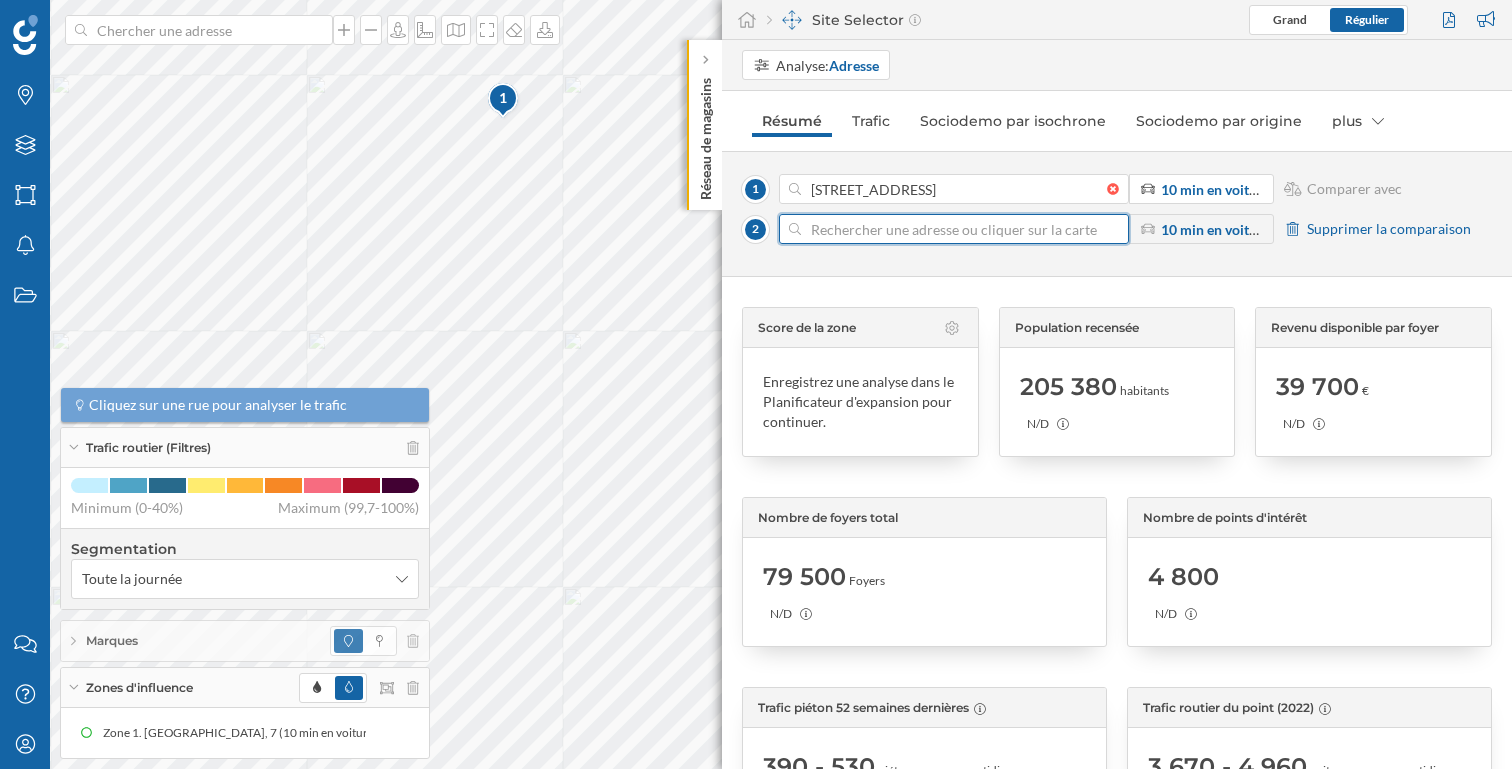 click at bounding box center (954, 229) 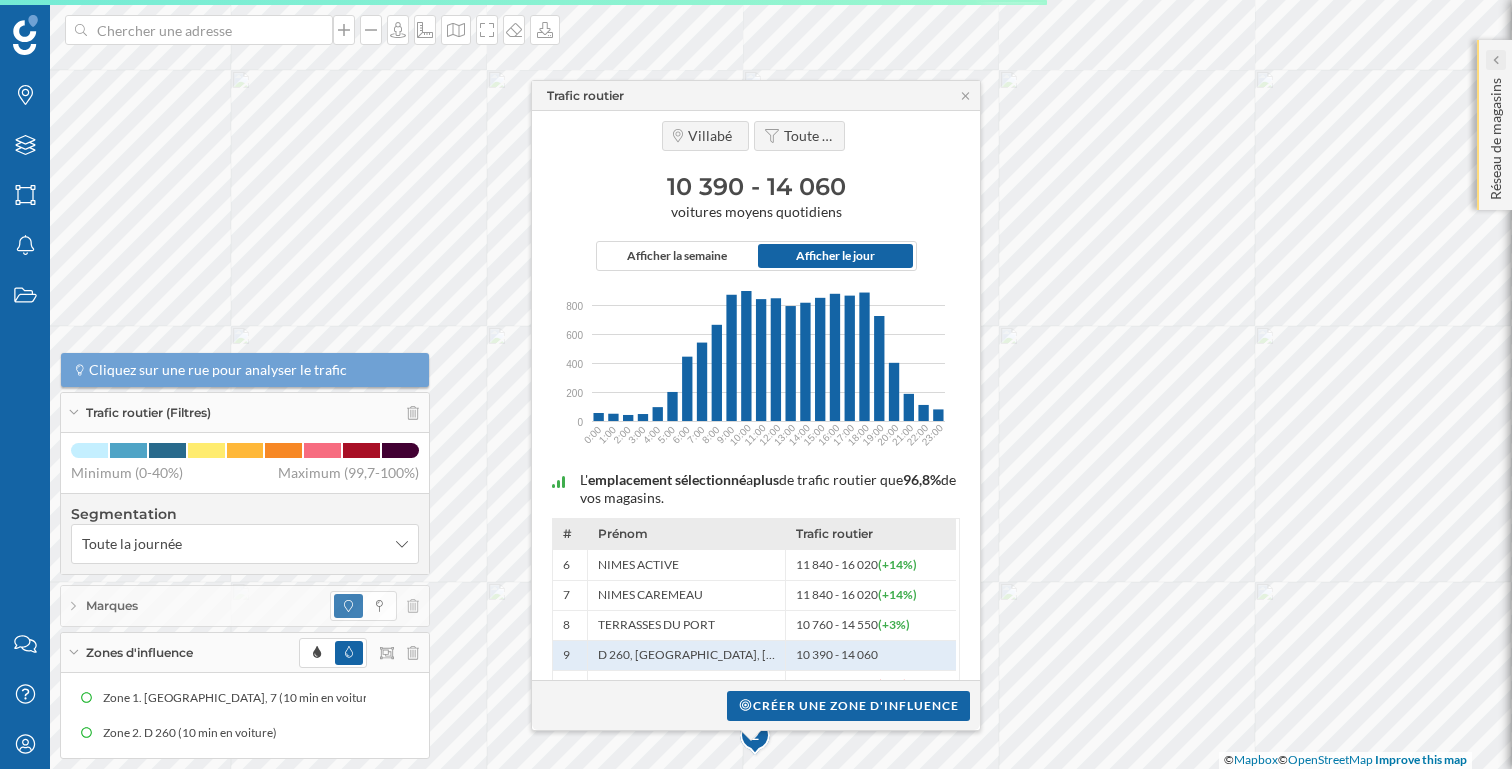 click 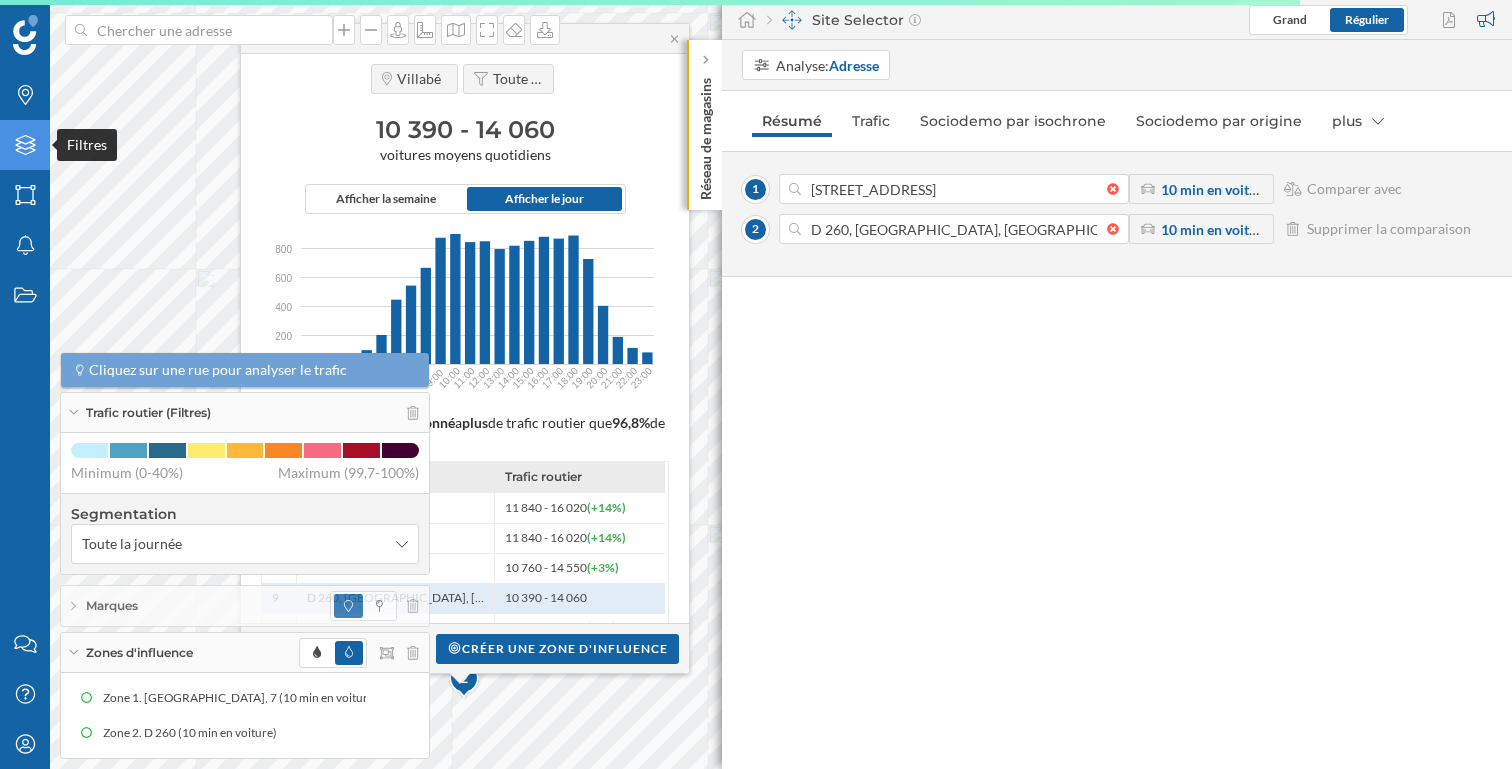 click on "Marques         Filtres         Zones         Notifications         Travail           Nous contacter       Centre d'aide       Mon profil
Trafic routier (Filtres)
Cliquez sur une rue pour analyser le trafic
Minimum (0-40%)
Maximum (99,7-100%)
Segmentation
Toute la journée
Marques
Zones d'influence
Zone 1. [GEOGRAPHIC_DATA], 7 (10 min en voiture)   Zone 1. [GEOGRAPHIC_DATA], 7 (10 min en voiture)       Zone 2. D 260 (10 min en voiture)
Réseau de magasins
Site Selector
Grand   Régulier
Analyse:  Adresse" at bounding box center [756, 384] 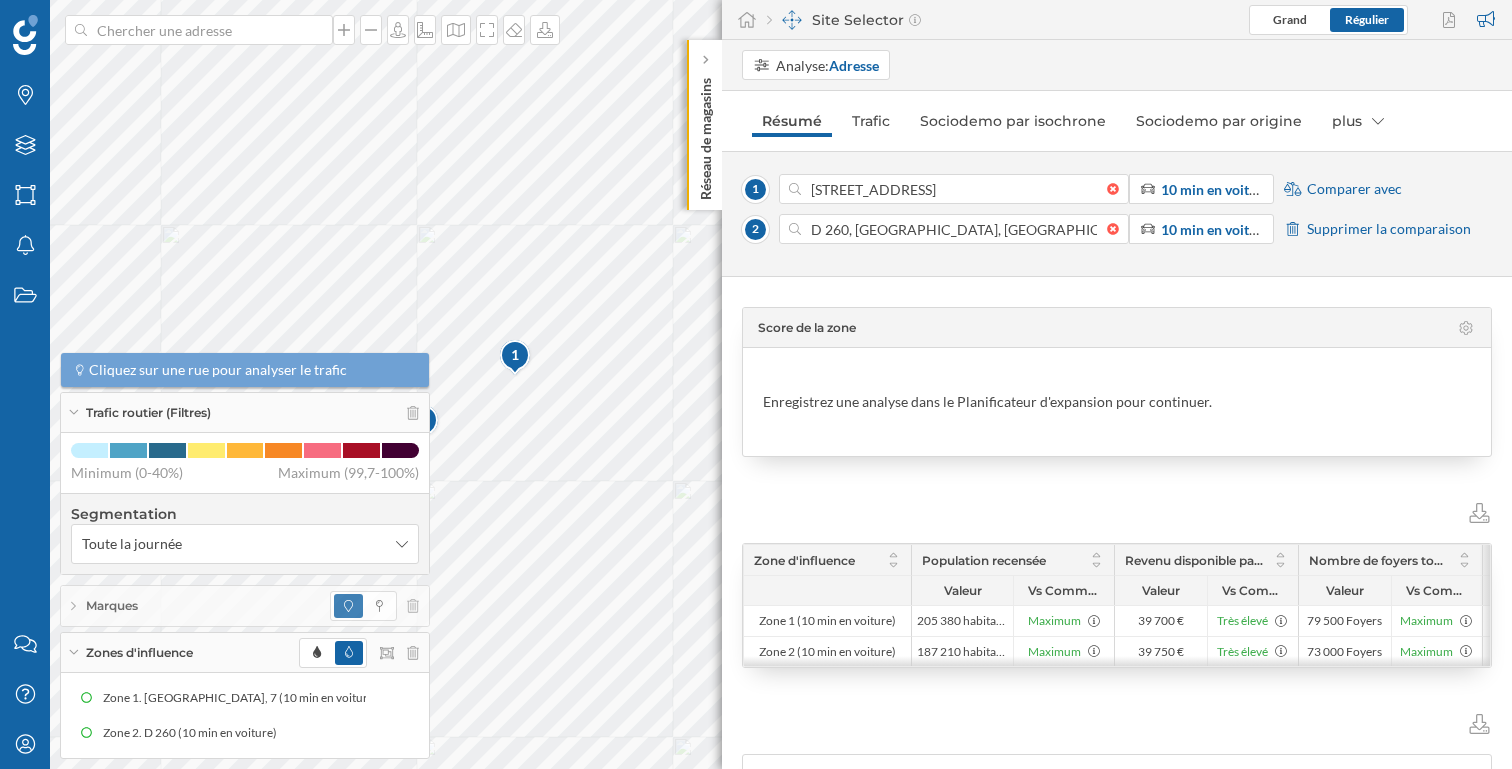 click on "Comparer avec" at bounding box center [1354, 189] 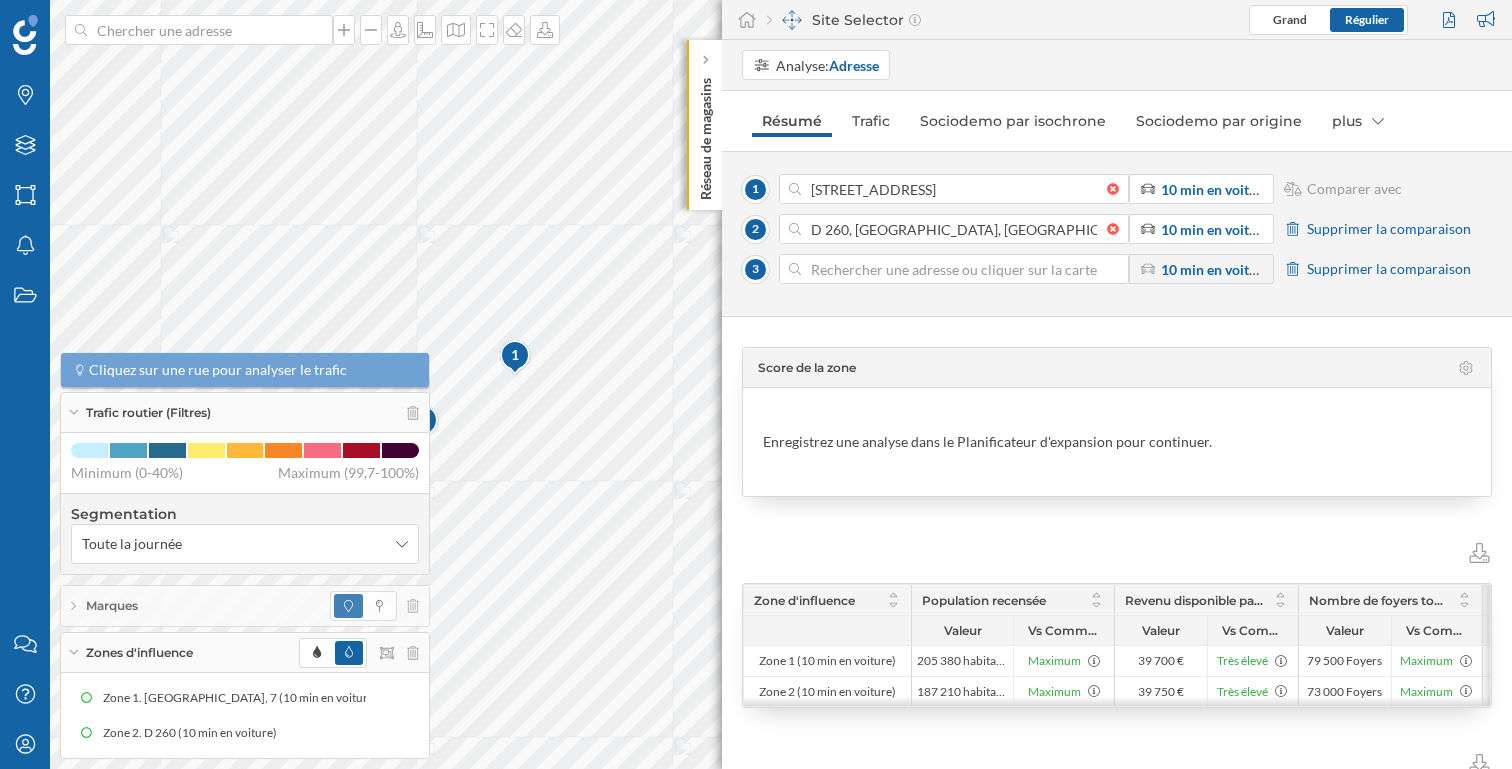 click at bounding box center [954, 269] 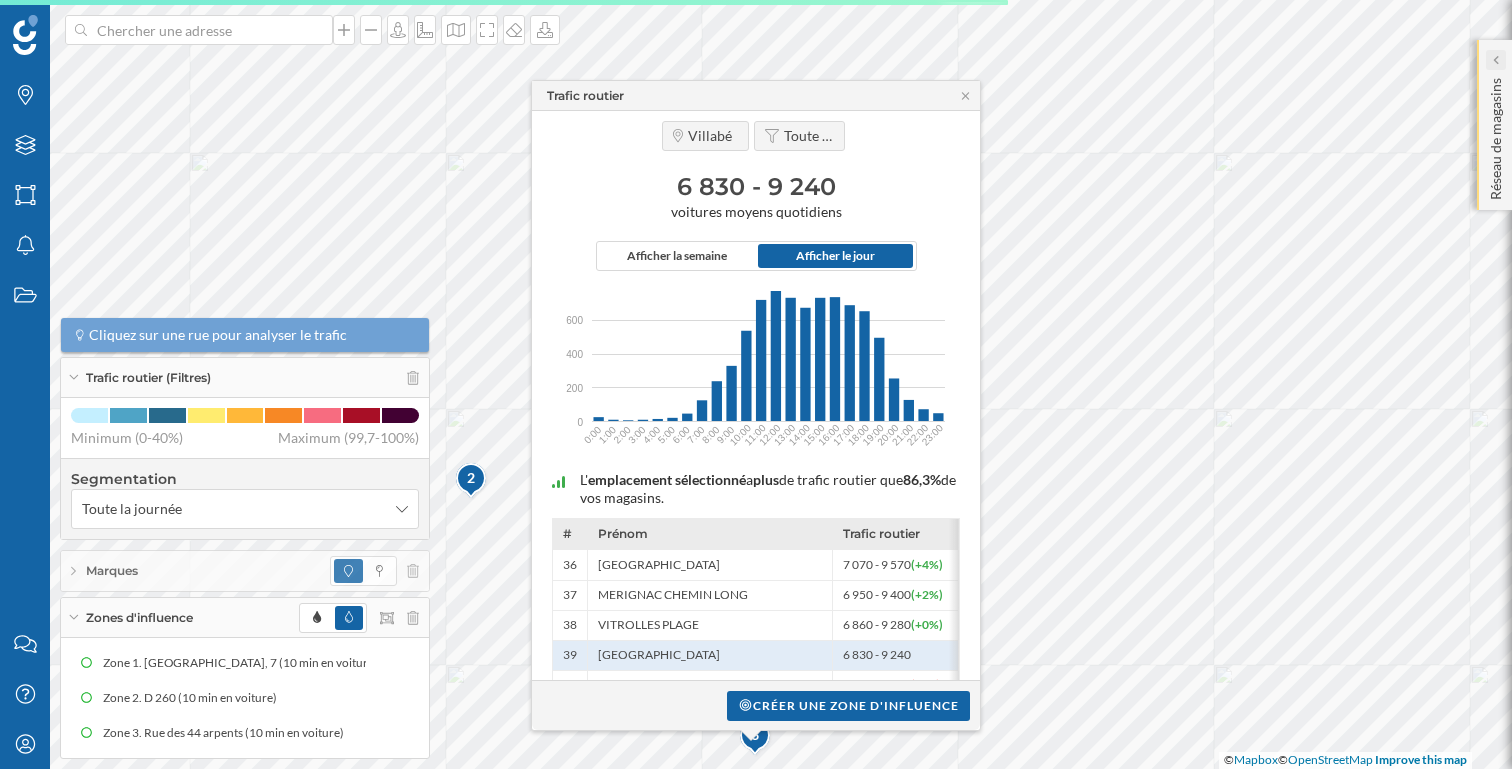 click 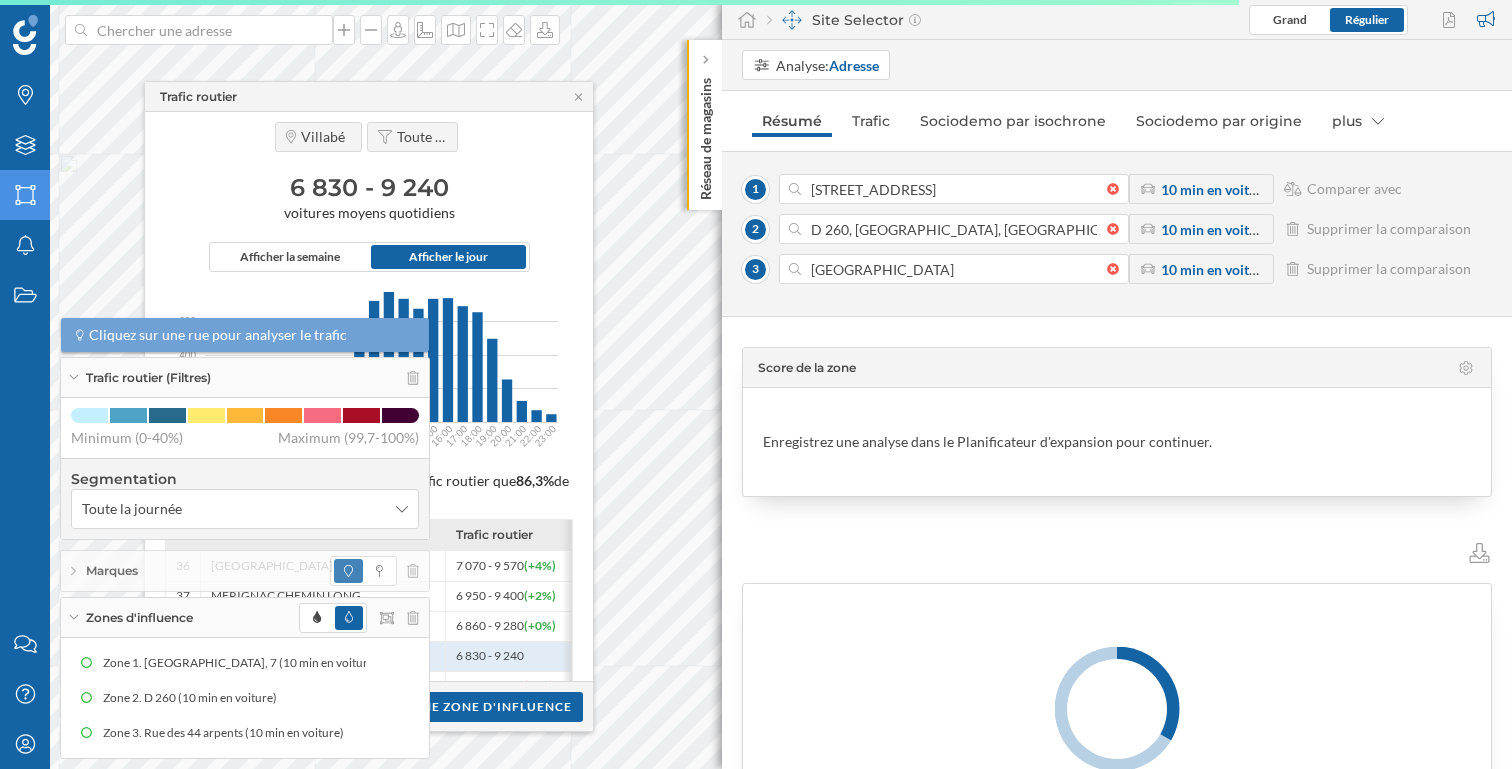 click on "Marques         Filtres         Zones         Notifications         Travail           Nous contacter       Centre d'aide       Mon profil
Trafic routier (Filtres)
Cliquez sur une rue pour analyser le trafic
Minimum (0-40%)
Maximum (99,7-100%)
Segmentation
Toute la journée
Marques
Zones d'influence
Zone 1. [GEOGRAPHIC_DATA], 7 (10 min en voiture)   Zone 1. [GEOGRAPHIC_DATA], 7 (10 min en voiture)       Zone 2. D 260 (10 min en voiture)       Zone 3. Rue des 44 arpents (10 min en voiture)
Réseau de magasins
Site Selector
Grand   Régulier" at bounding box center (756, 384) 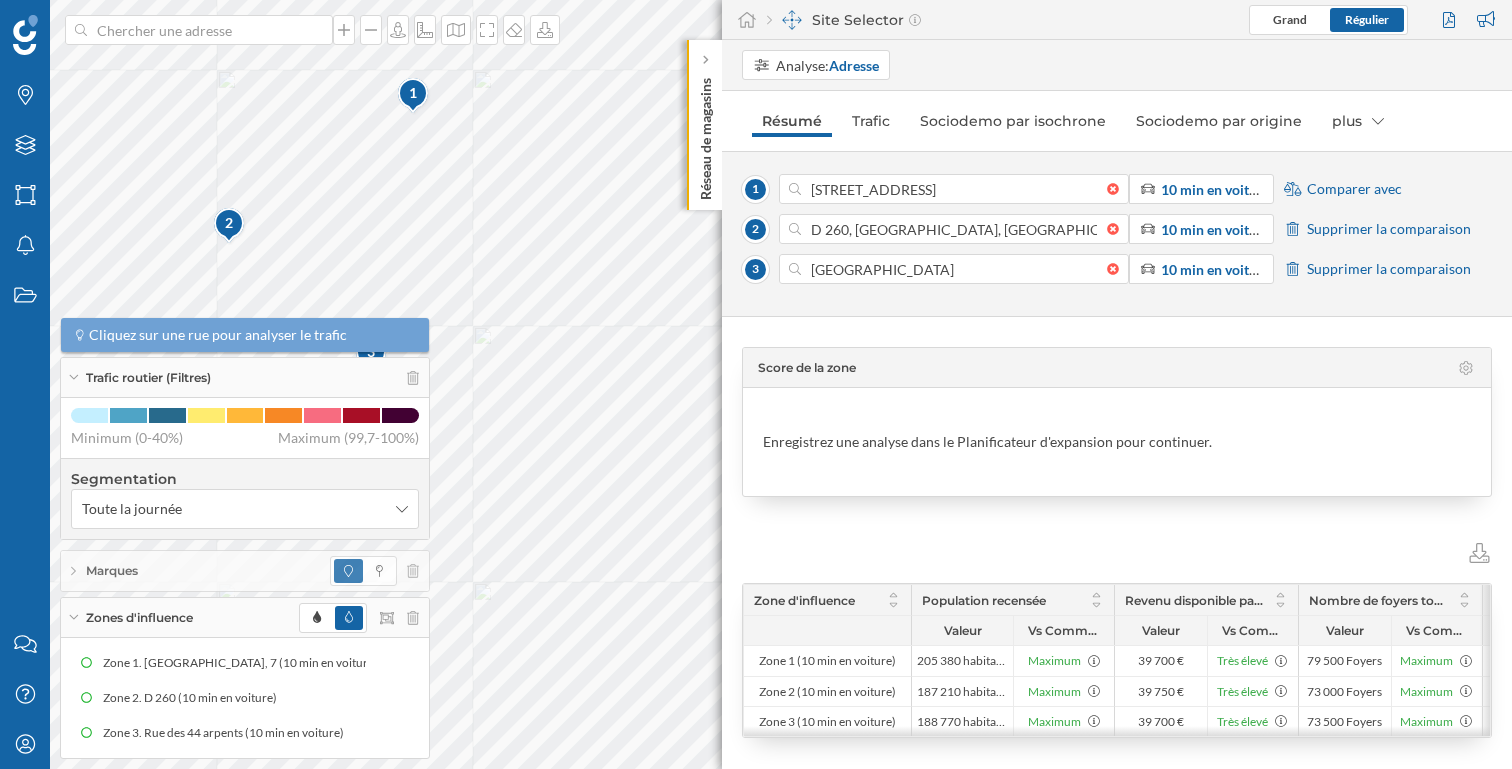 click on "Comparer avec" at bounding box center [1354, 189] 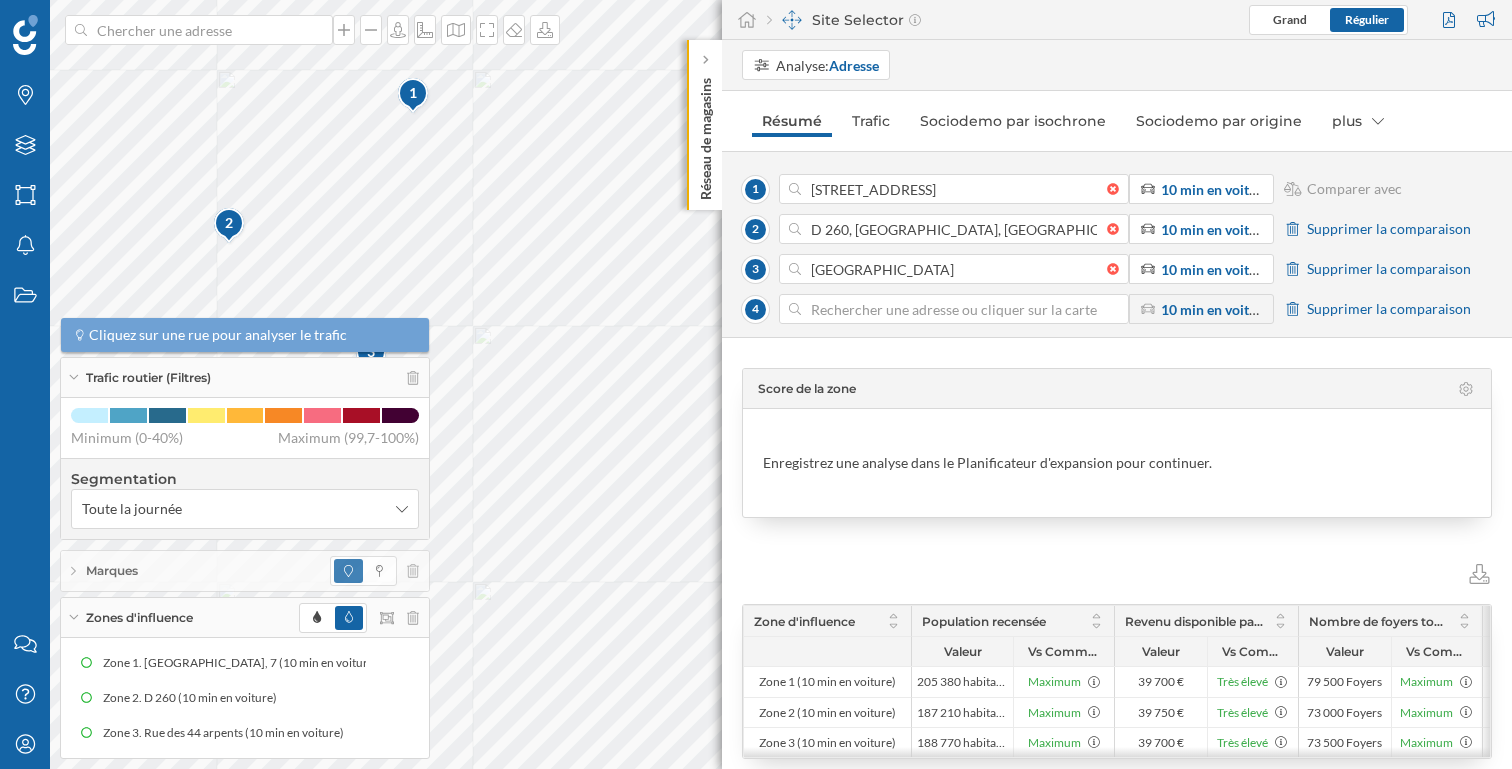 click at bounding box center (954, 309) 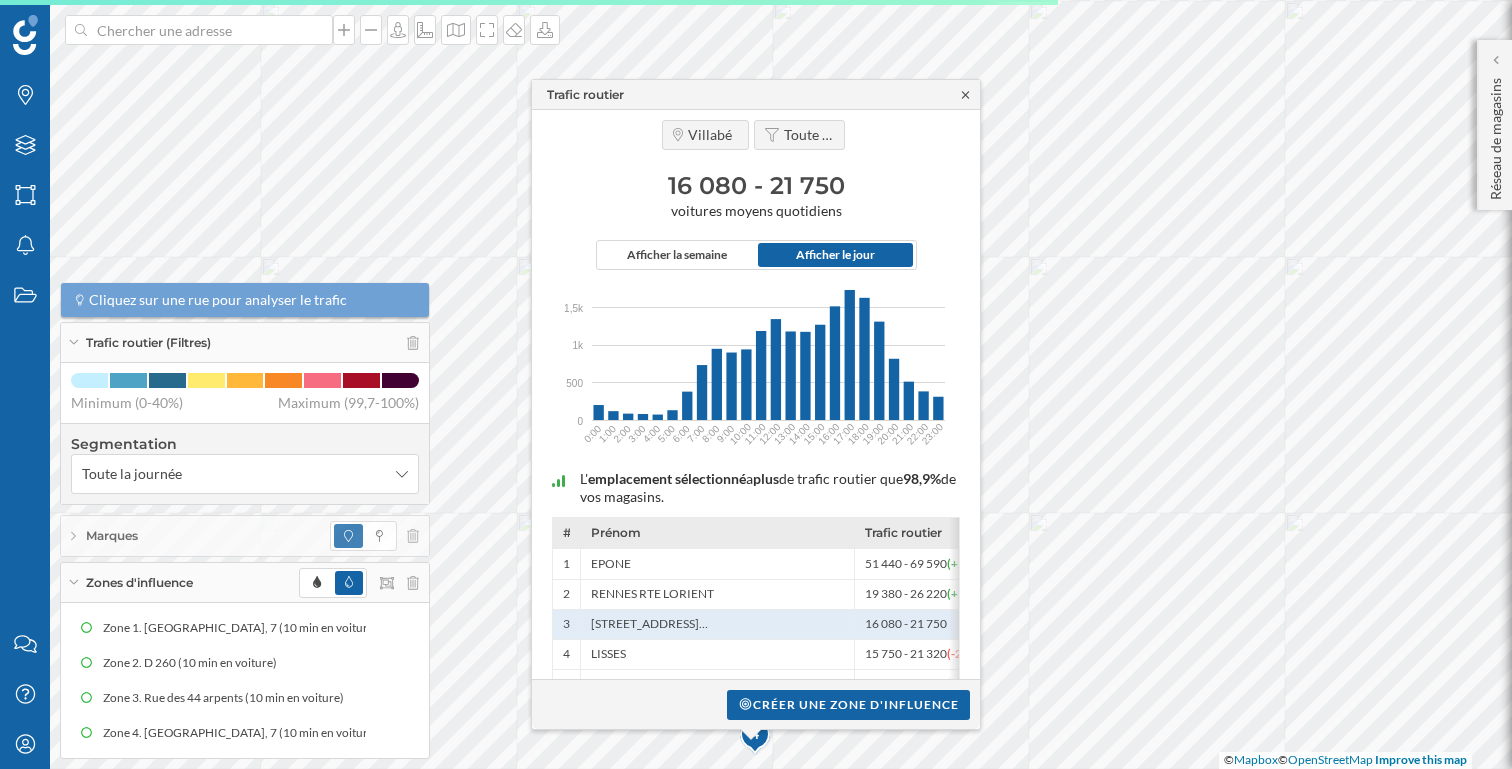 click 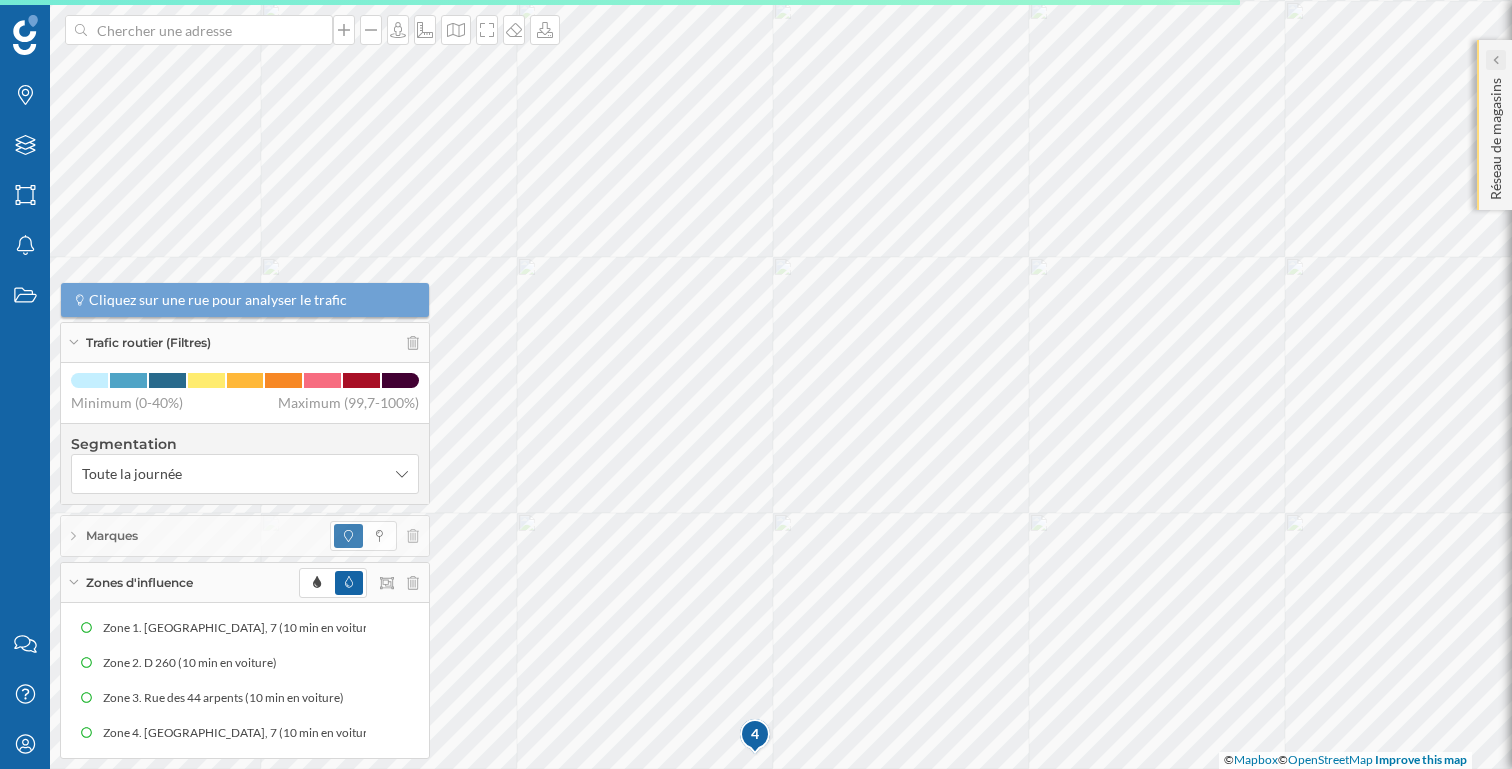 click 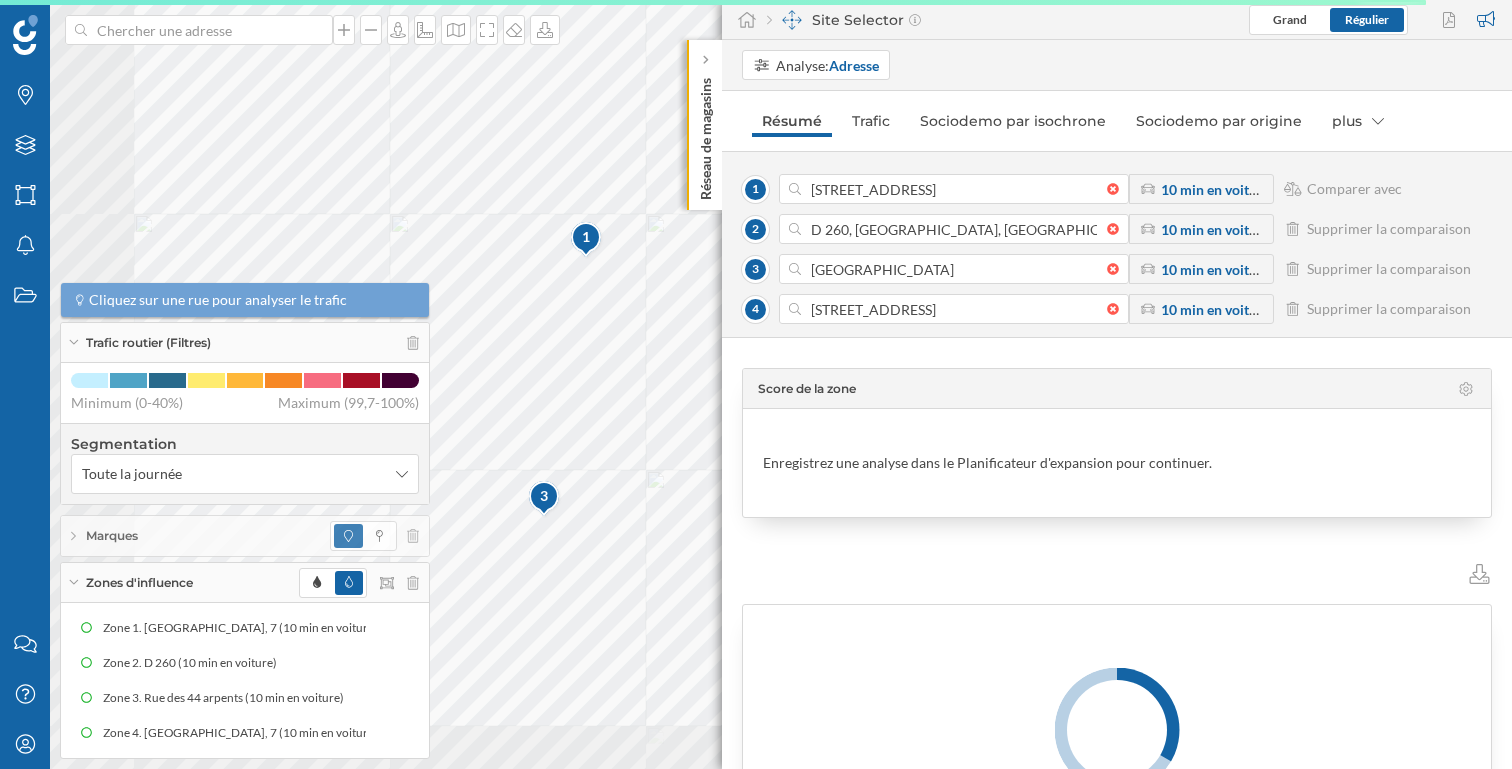 click on "Marques         Filtres         Zones         Notifications         Travail           Nous contacter       Centre d'aide       Mon profil
Trafic routier (Filtres)
Cliquez sur une rue pour analyser le trafic
Minimum (0-40%)
Maximum (99,7-100%)
Segmentation
Toute la journée
Marques
Zones d'influence
Zone 1. [GEOGRAPHIC_DATA], 7 (10 min en voiture)   Zone 1. [GEOGRAPHIC_DATA], 7 (10 min en voiture)       Zone 2. D 260 (10 min en voiture)       Zone 3. Rue des 44 arpents (10 min en voiture)       Zone 4. [GEOGRAPHIC_DATA], 7 (10 min en voiture)   Zone 4. [GEOGRAPHIC_DATA], 7 (10 min en voiture)
Réseau de magasins" at bounding box center [756, 384] 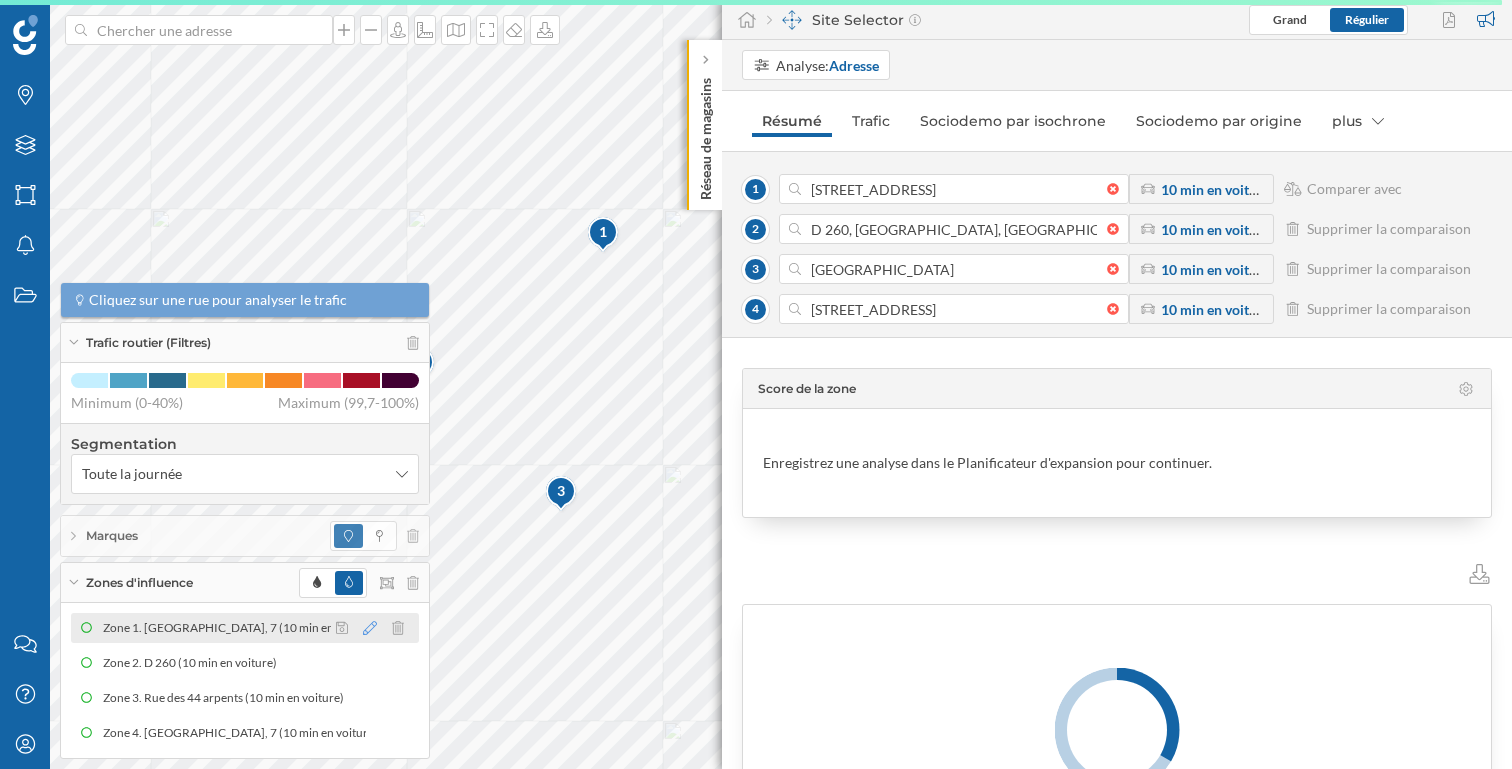 click 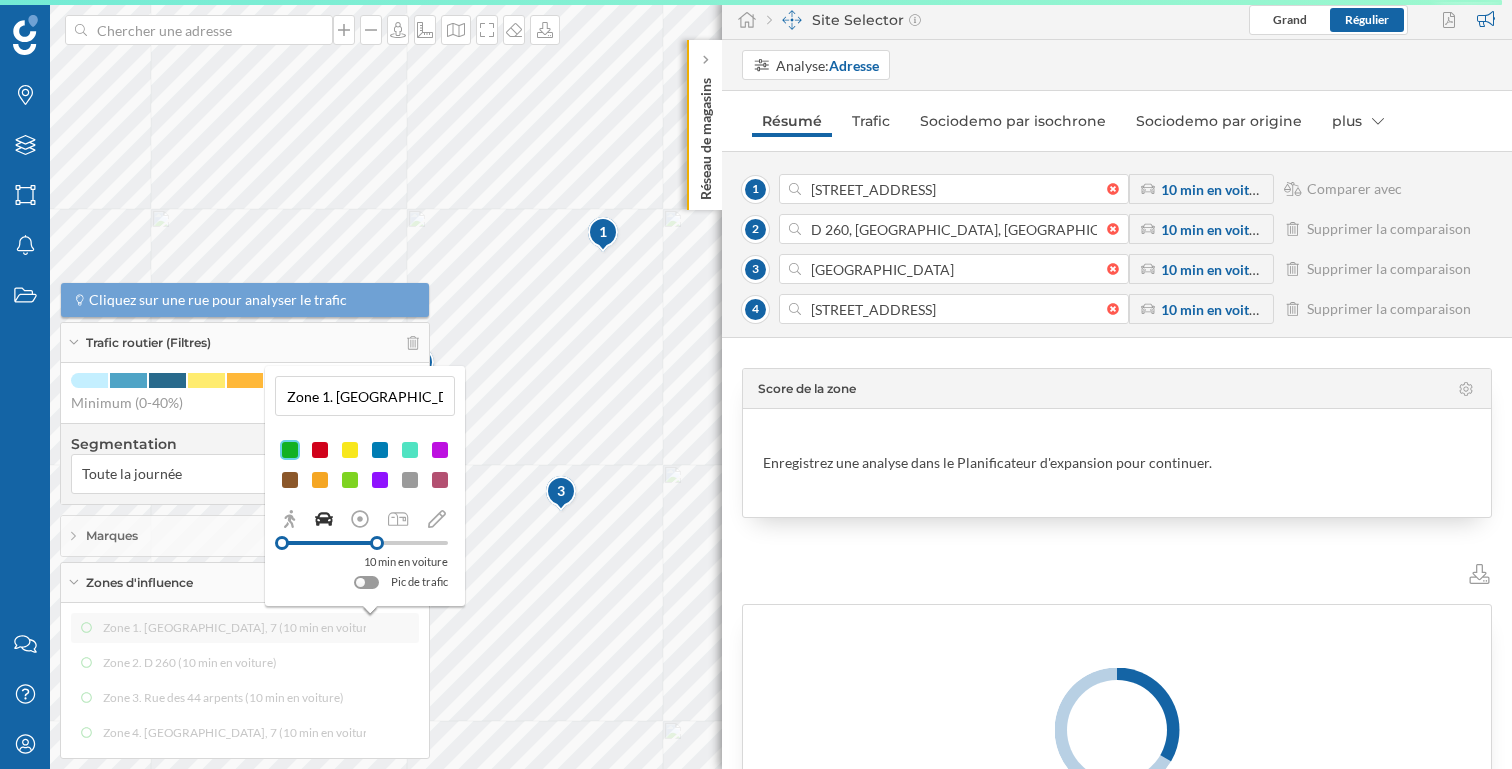 click on "Zone 1. [GEOGRAPHIC_DATA], 7 (10 min en voiture)" at bounding box center (365, 396) 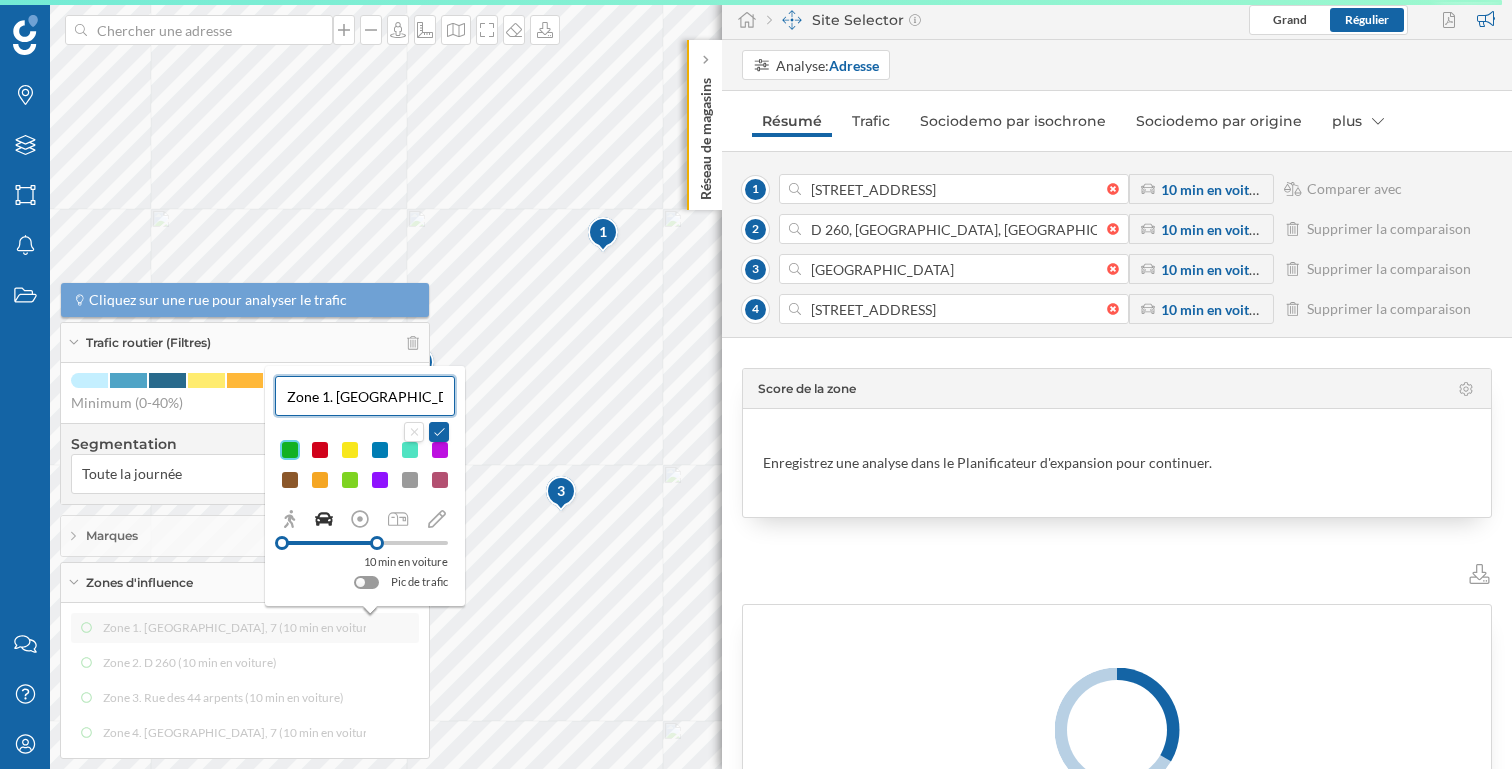 click on "Zone 1. [GEOGRAPHIC_DATA], 7 (10 min en voiture)" at bounding box center [365, 396] 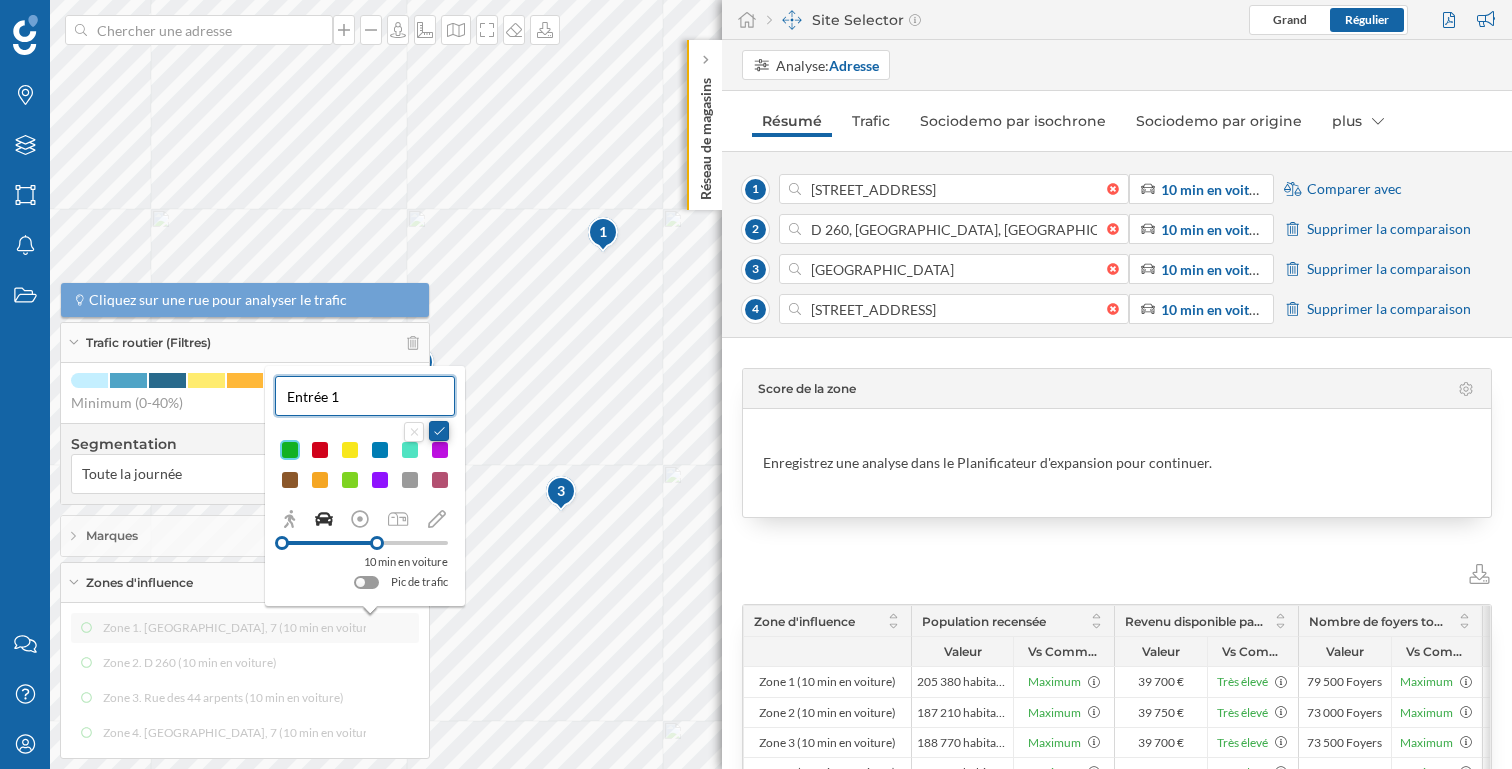 type on "Entrée 1" 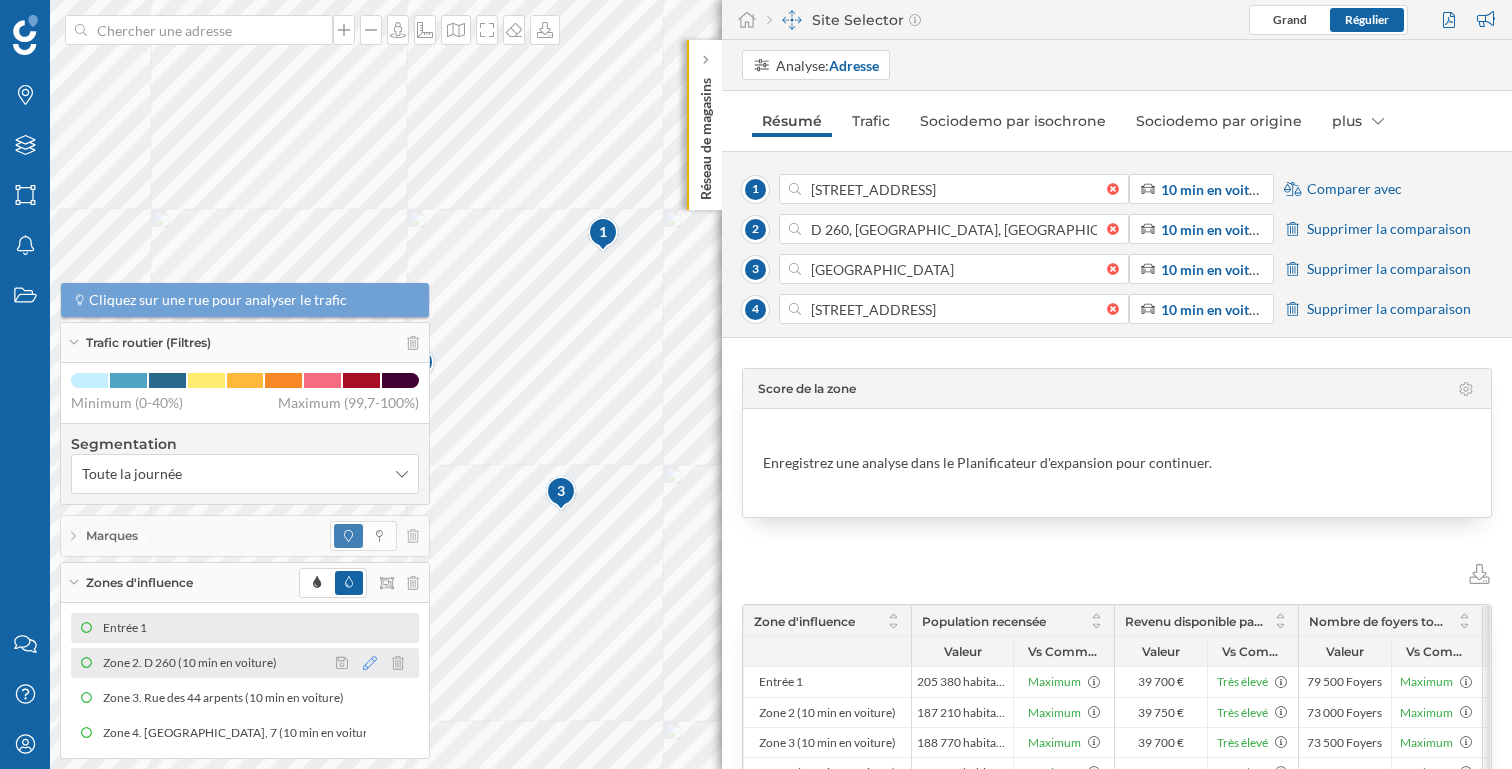 click 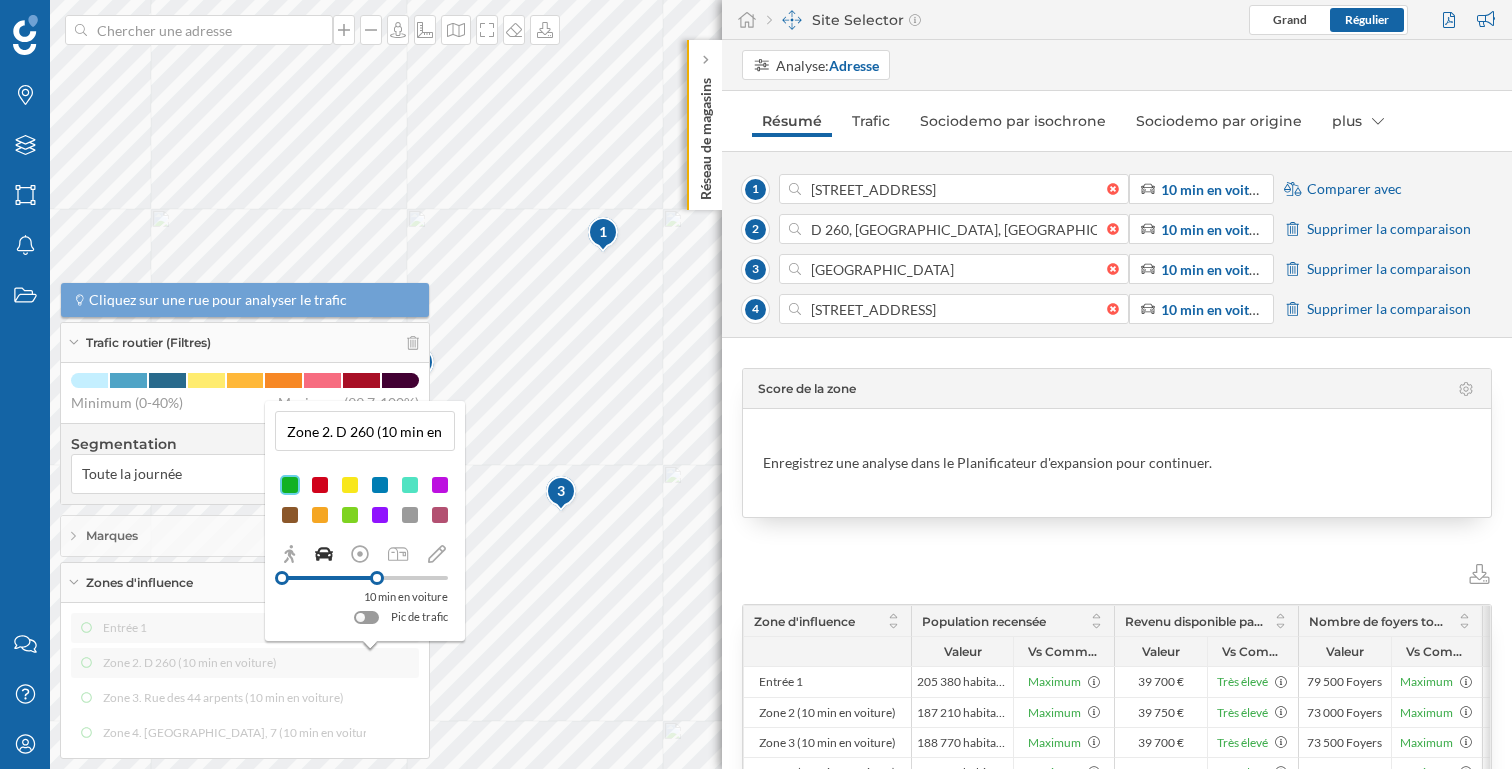 click on "Zone 2. D 260 (10 min en voiture)" at bounding box center [365, 431] 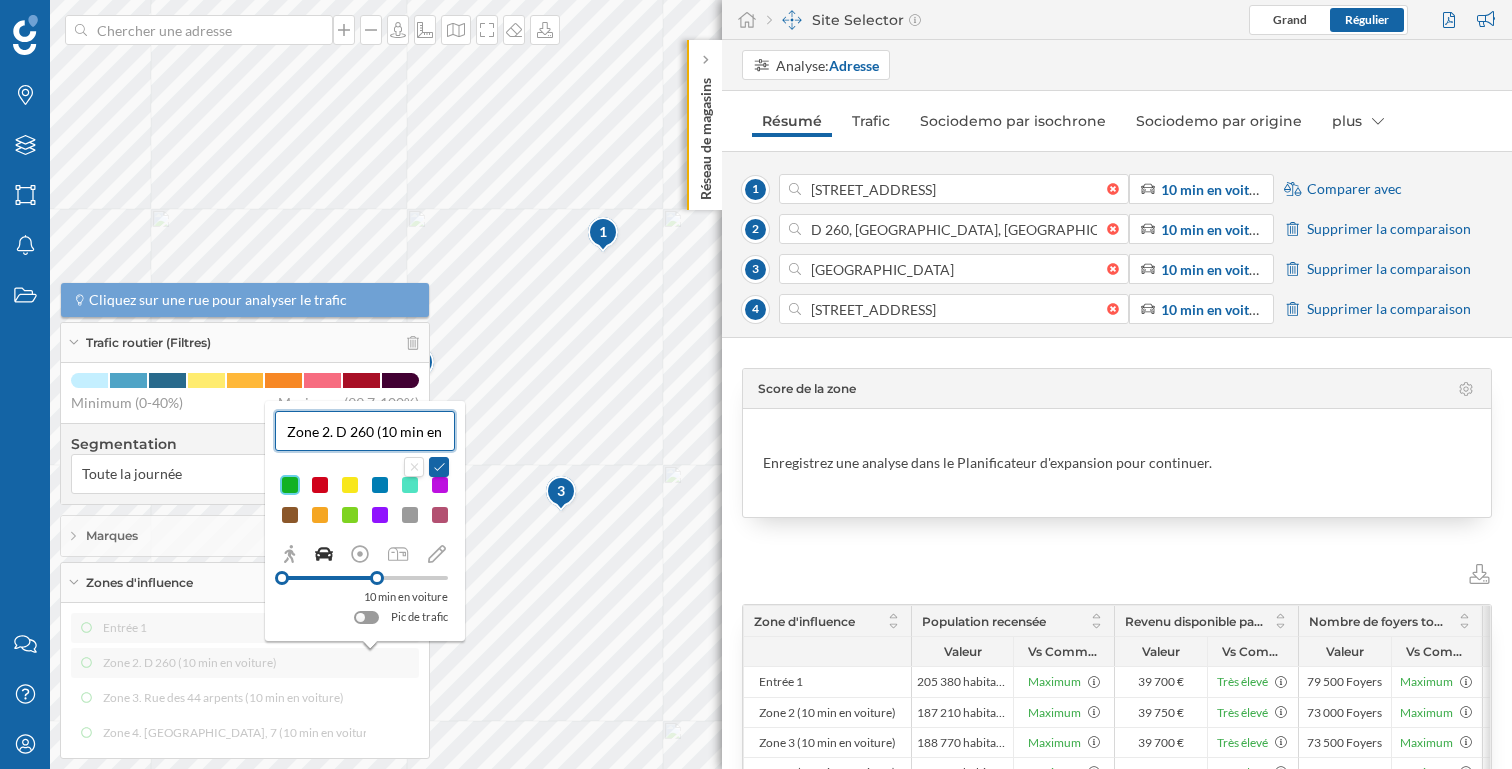 click on "Zone 2. D 260 (10 min en voiture)" at bounding box center [365, 431] 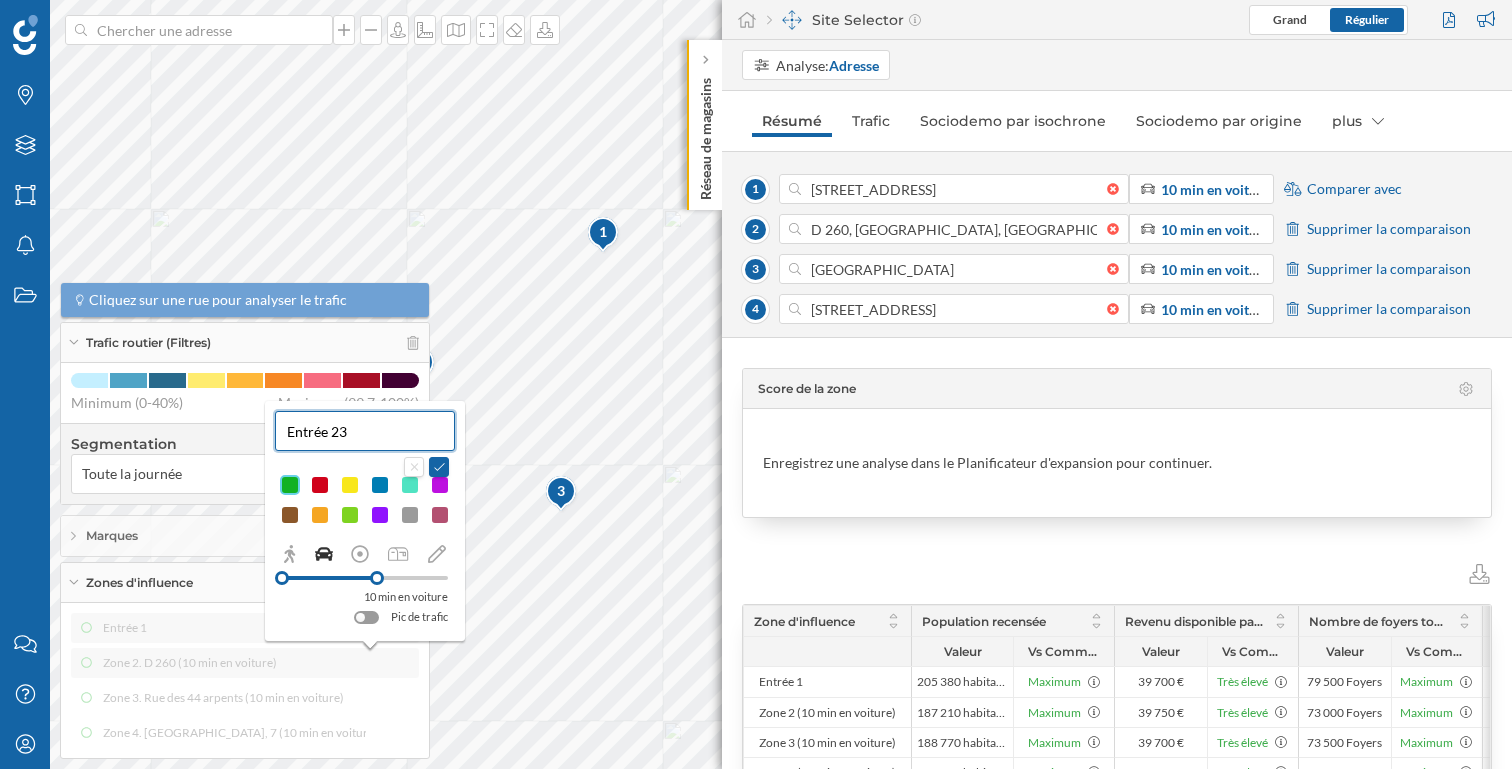 type on "Entrée 2" 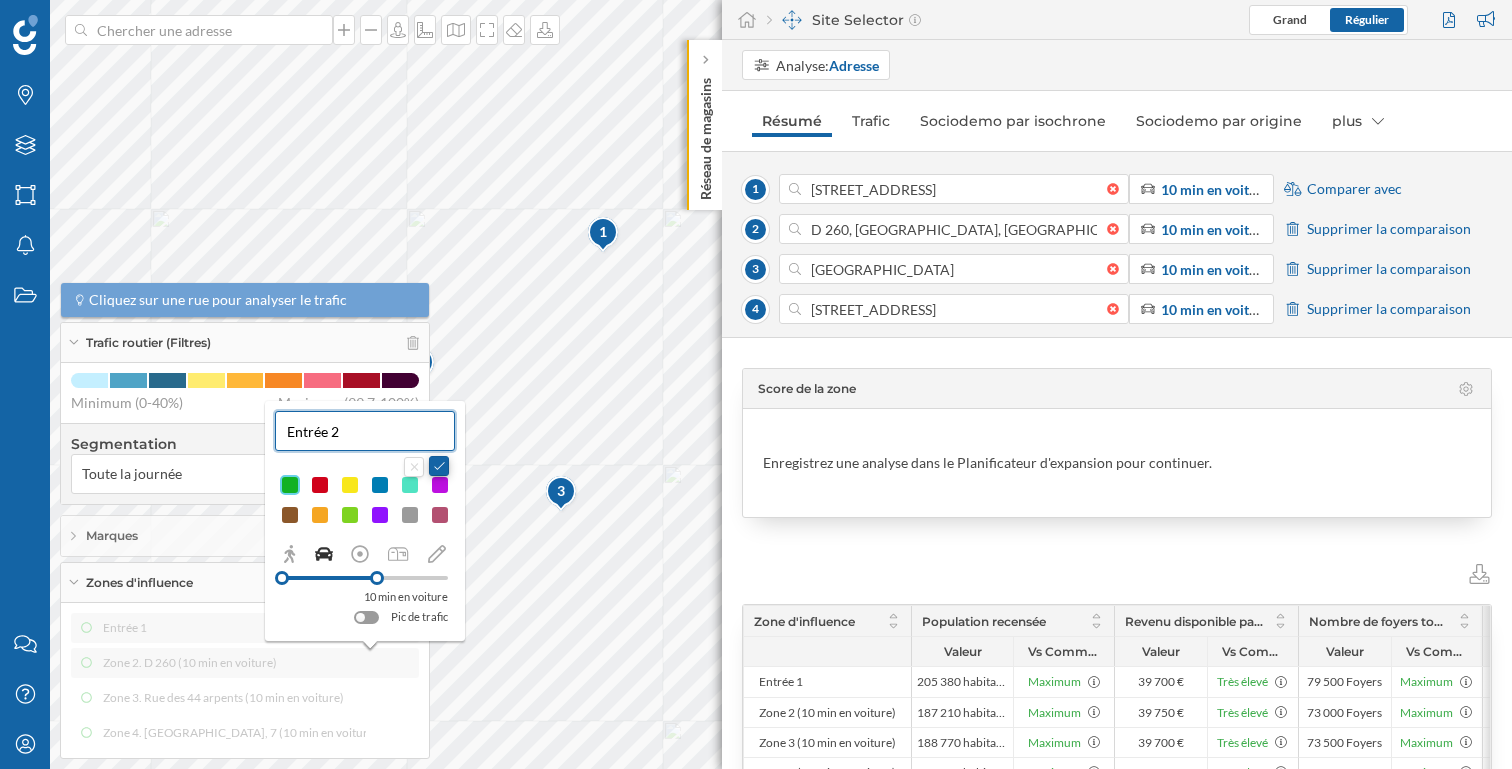 click at bounding box center (439, 466) 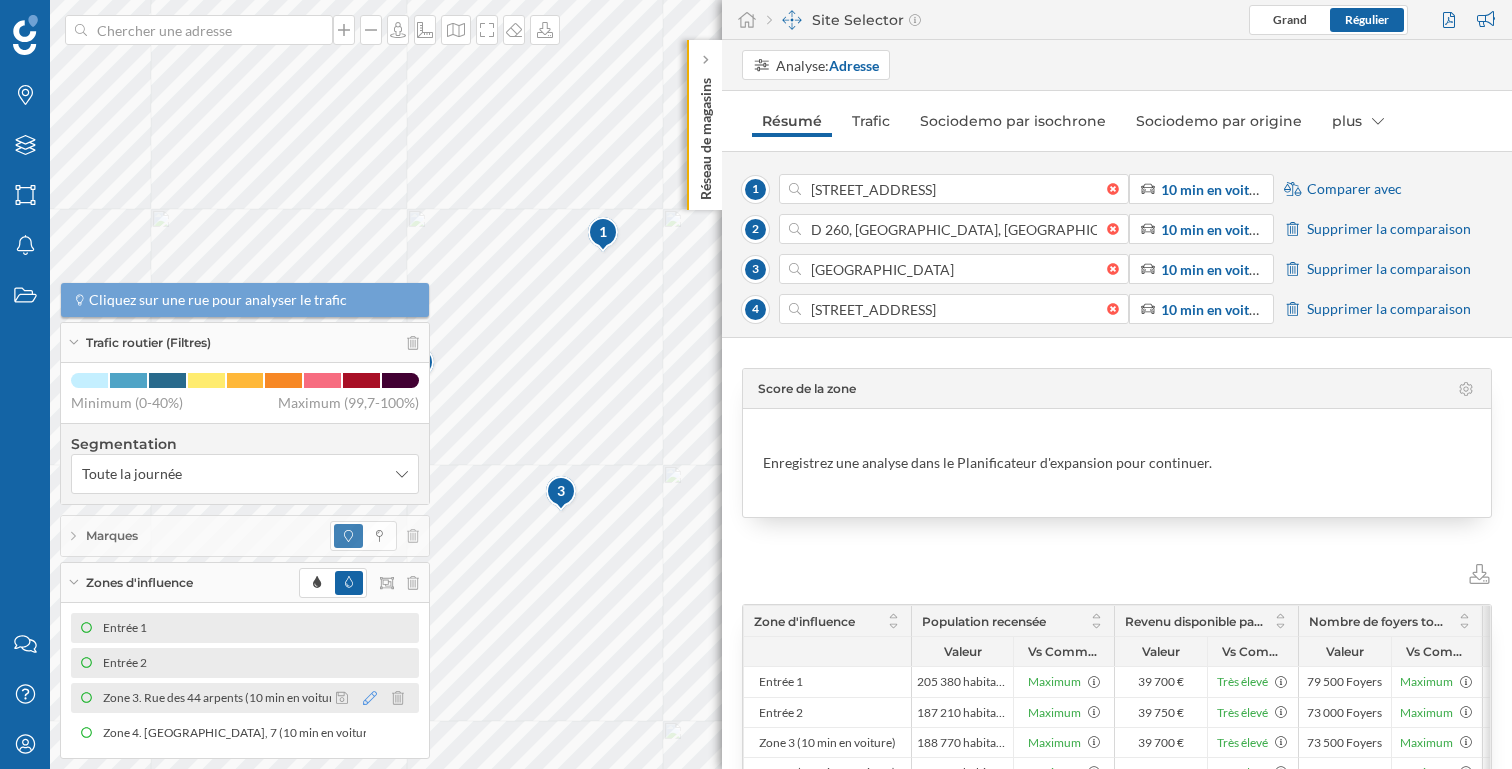 click 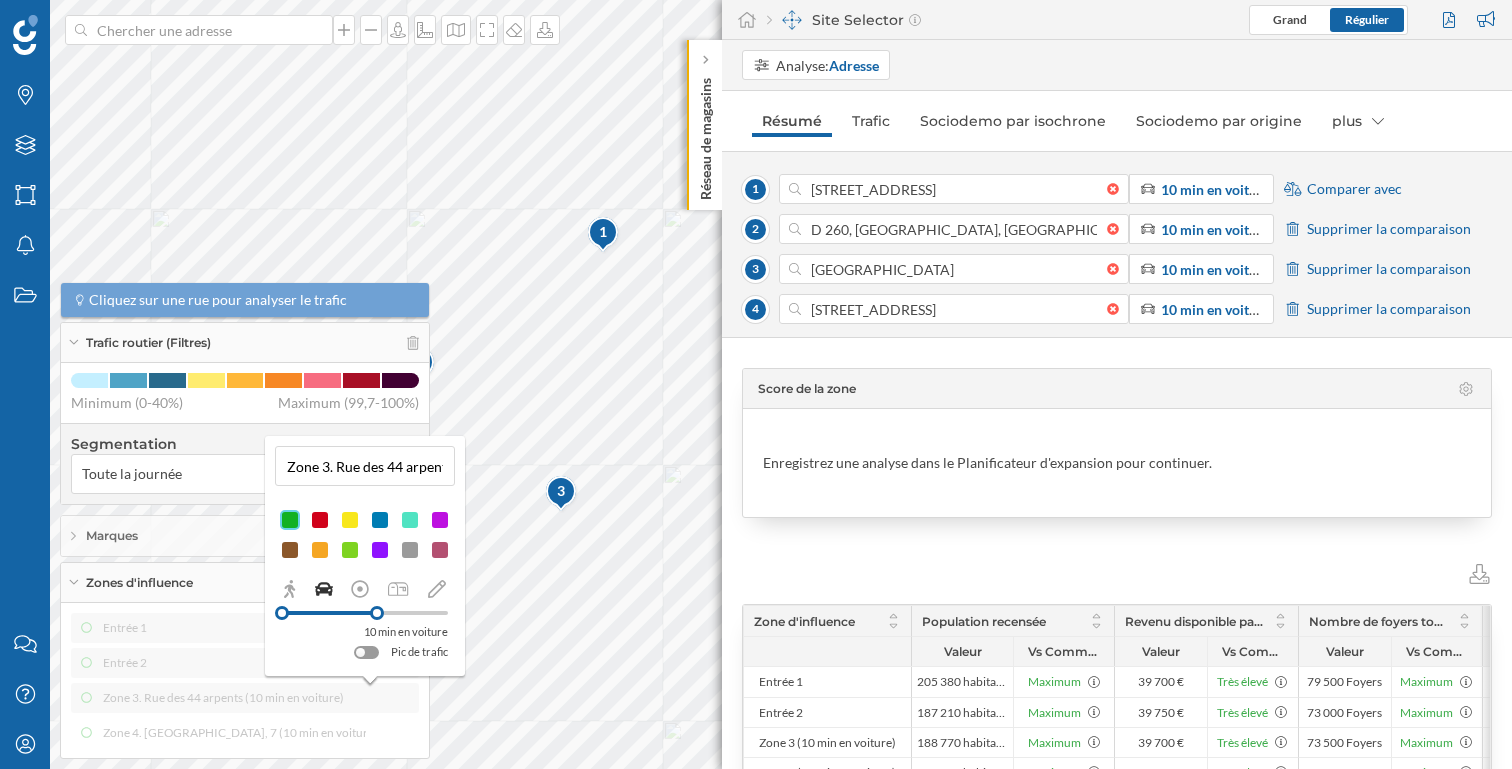 click on "Zone 3. Rue des 44 arpents (10 min en voiture)" at bounding box center [365, 466] 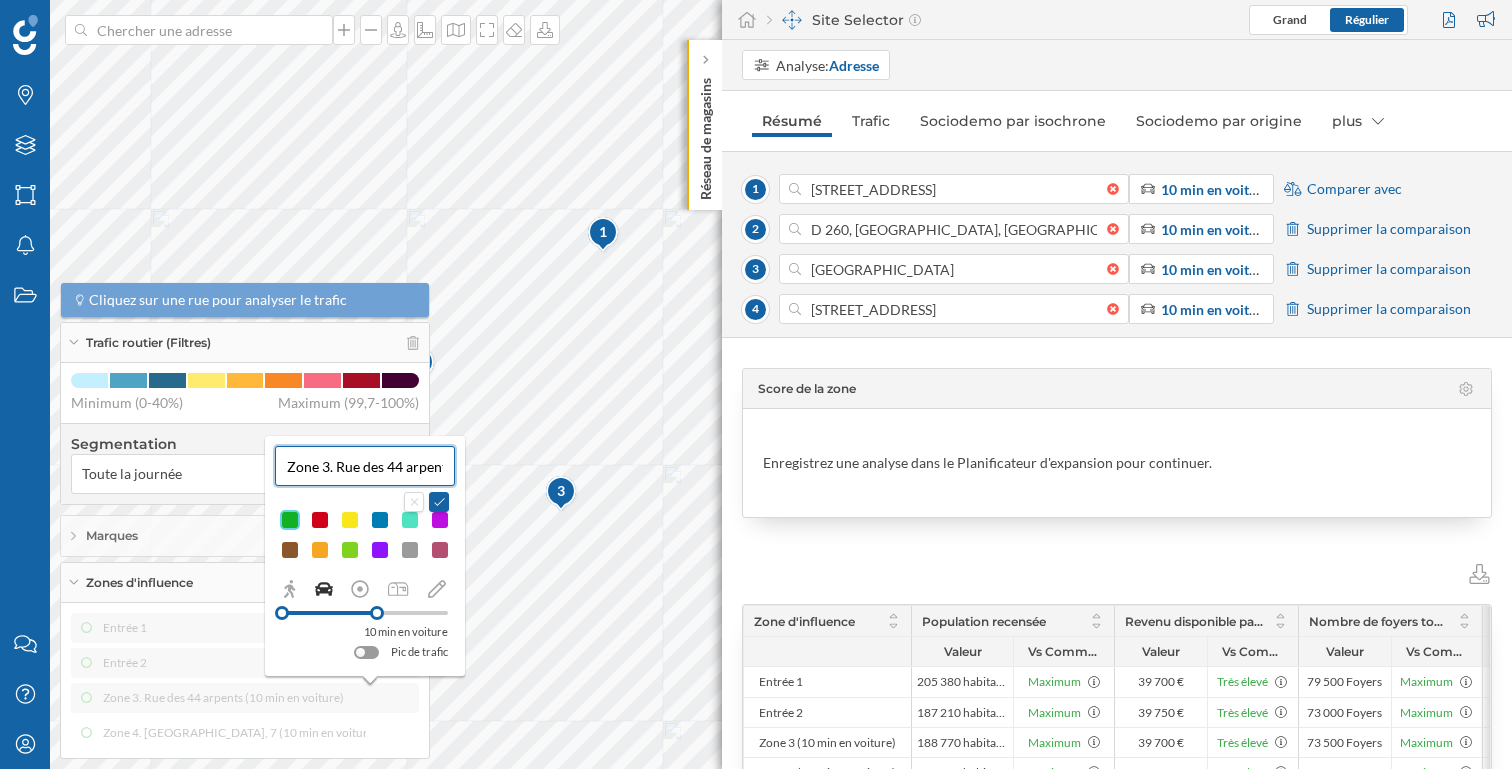 click on "Zone 3. Rue des 44 arpents (10 min en voiture)" at bounding box center (365, 466) 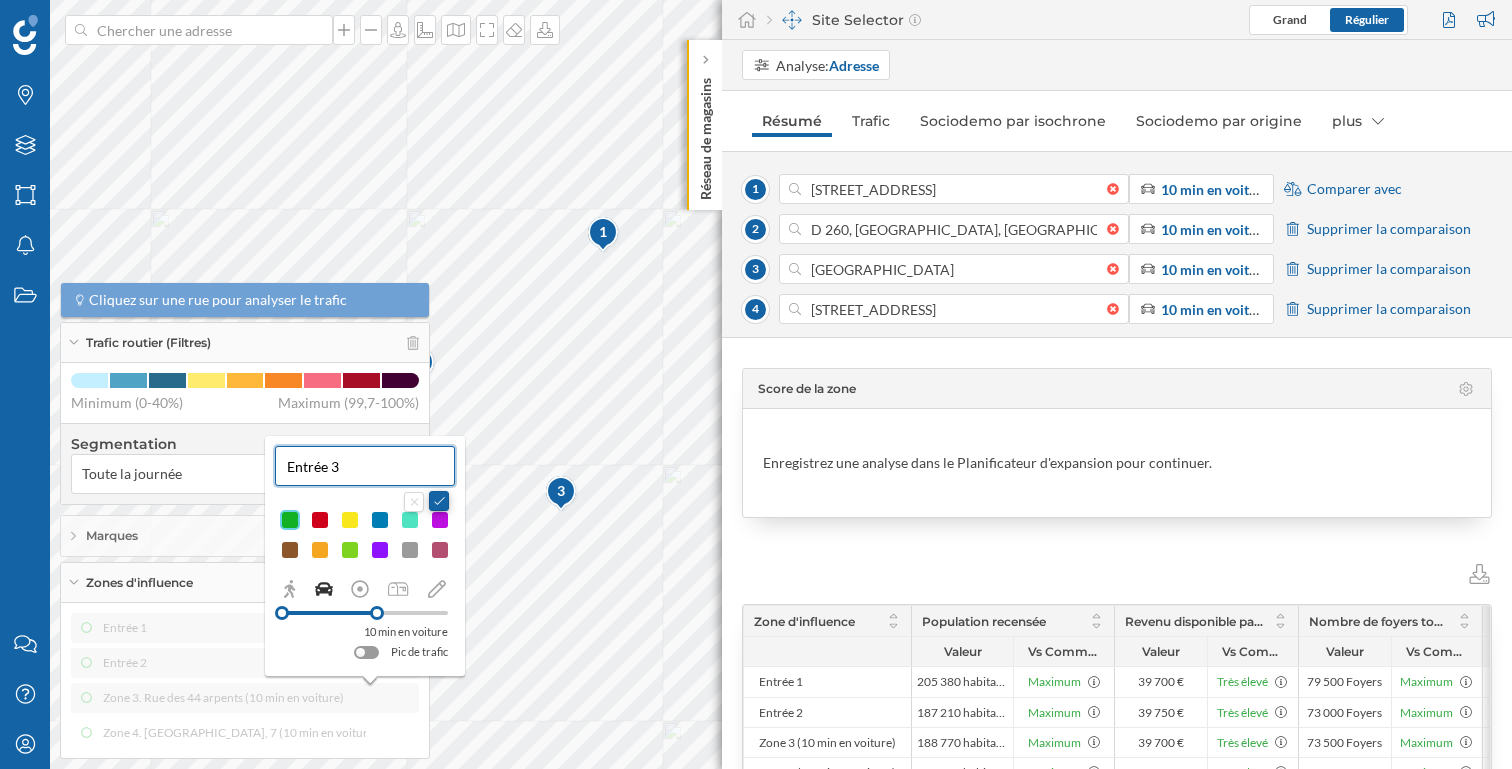 type on "Entrée 3" 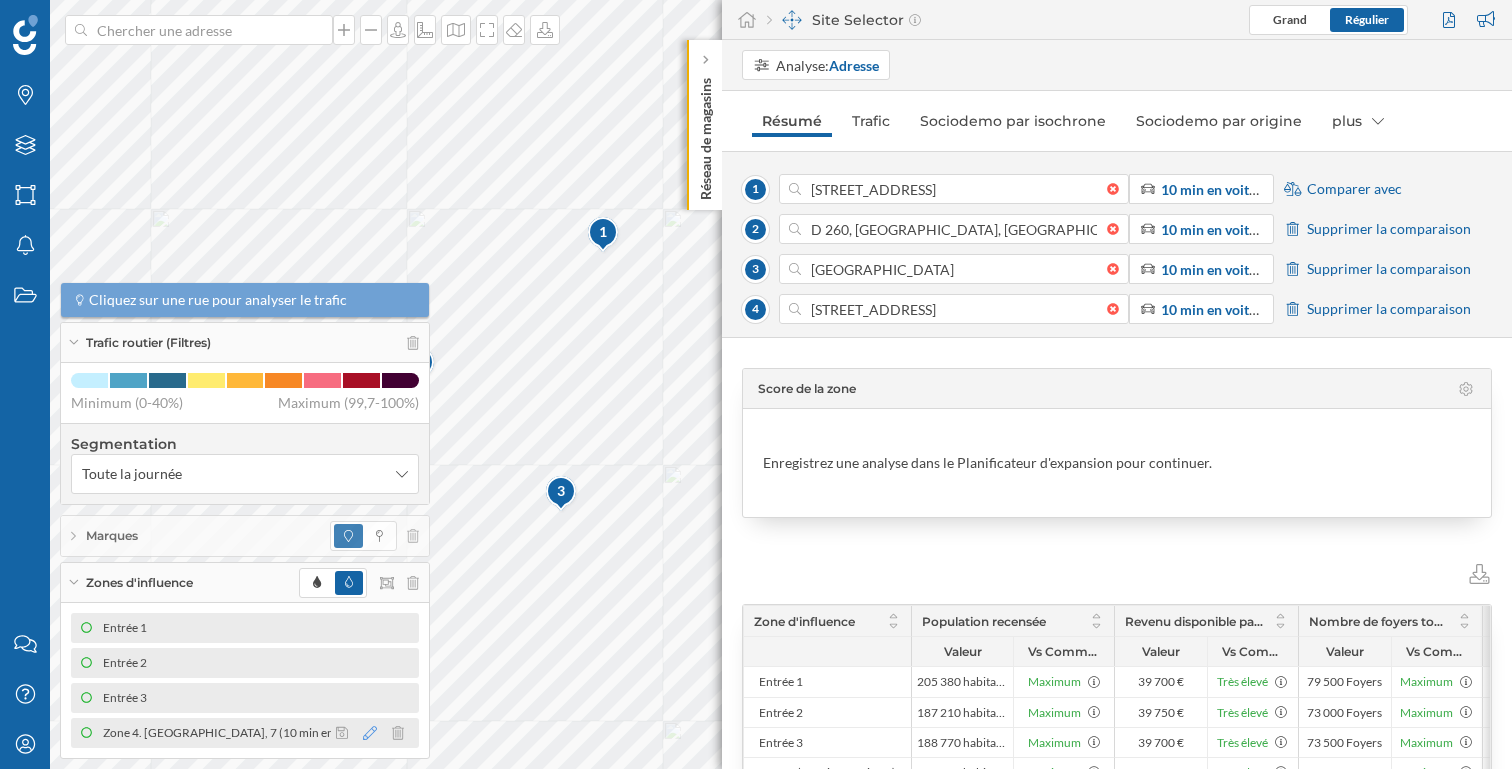 click 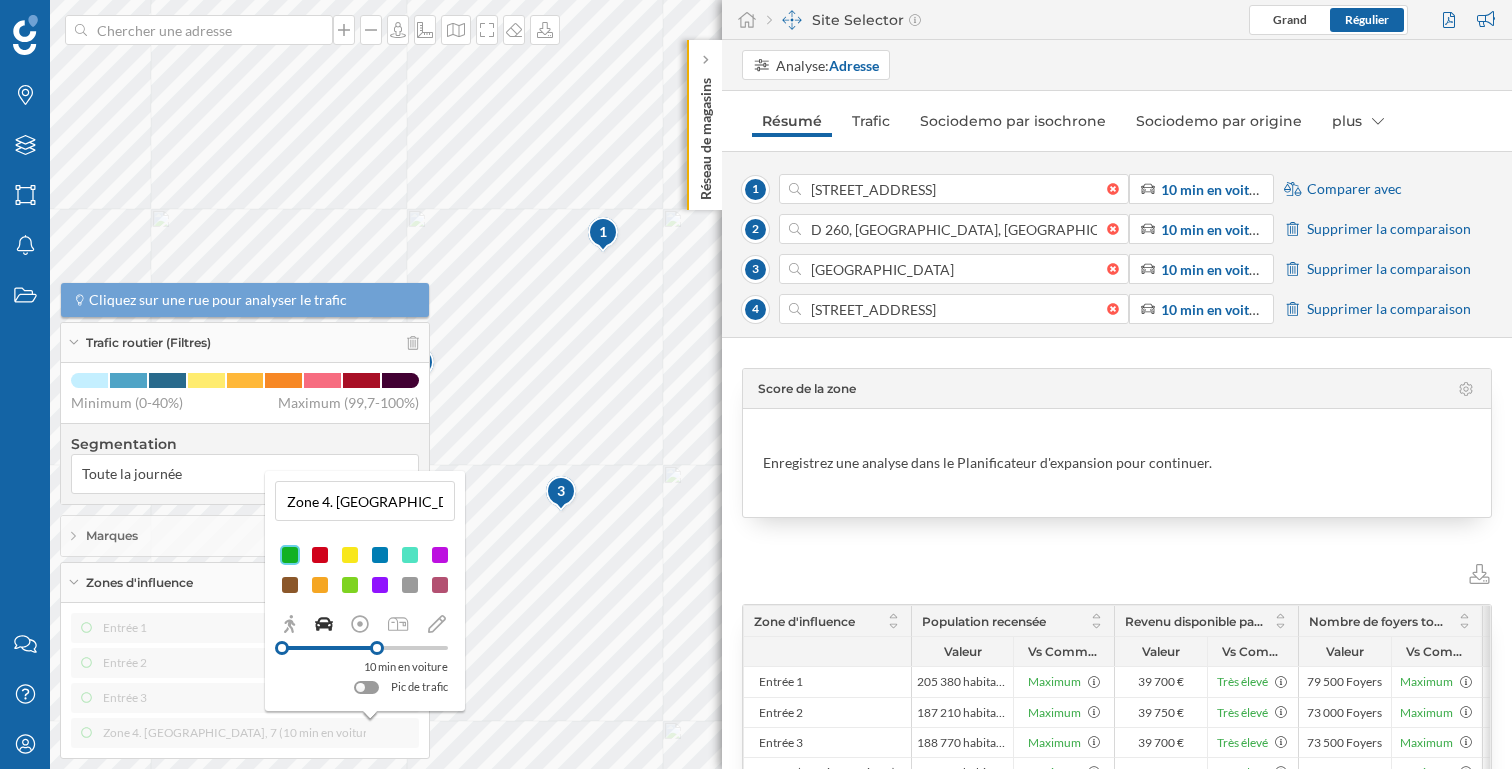 click on "Zone 4. [GEOGRAPHIC_DATA], 7 (10 min en voiture)" at bounding box center [365, 501] 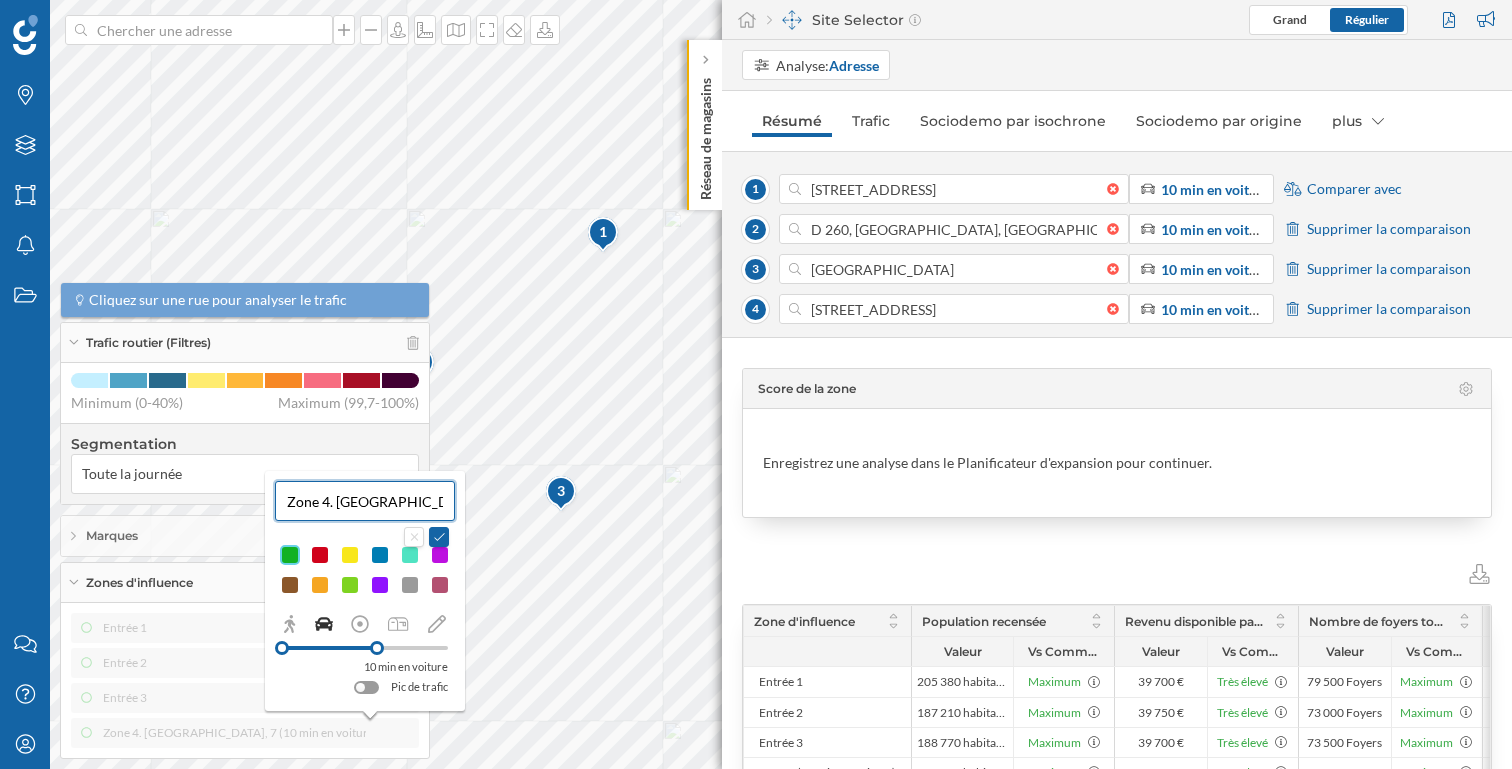 click on "Zone 4. [GEOGRAPHIC_DATA], 7 (10 min en voiture)" at bounding box center [365, 501] 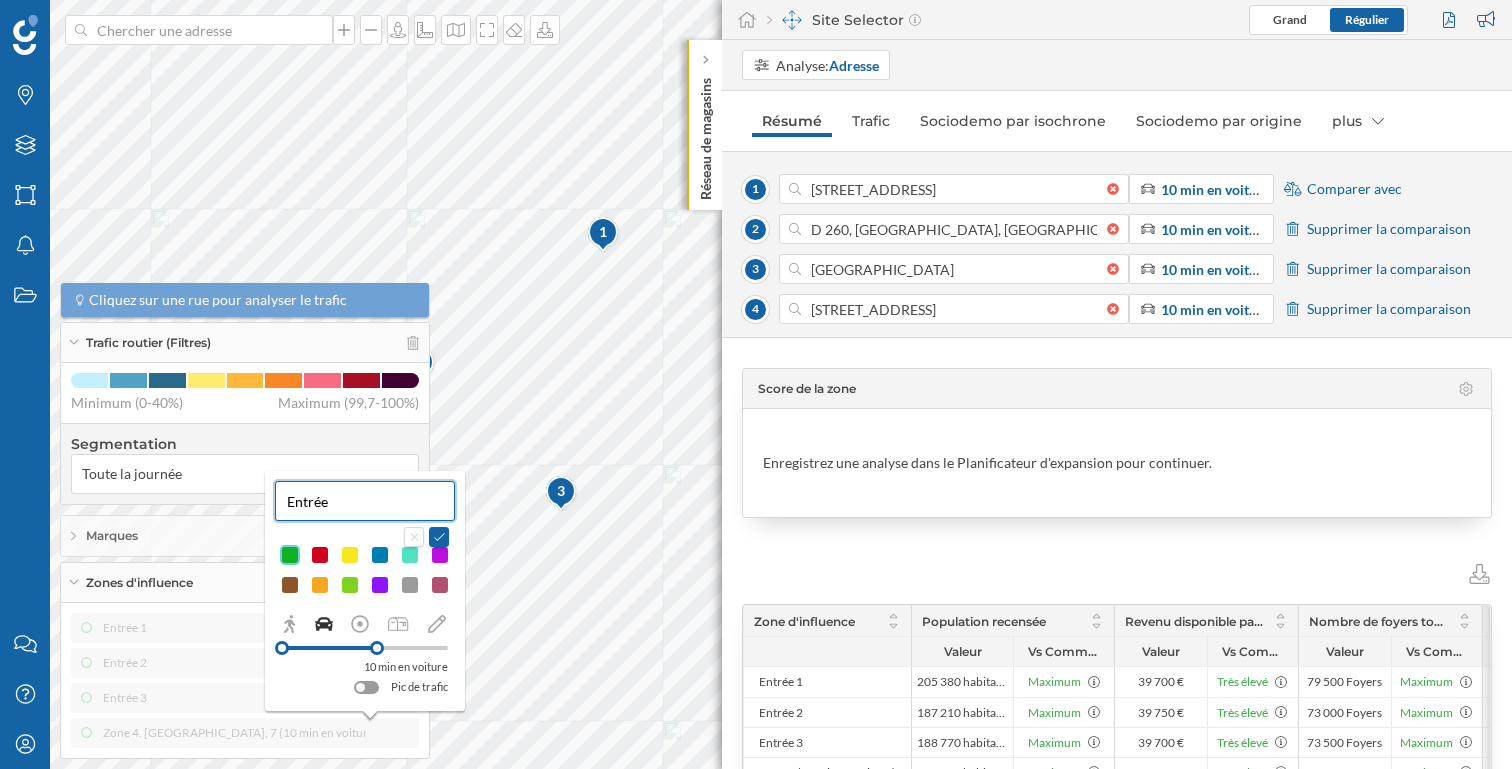 type on "Entrée 4" 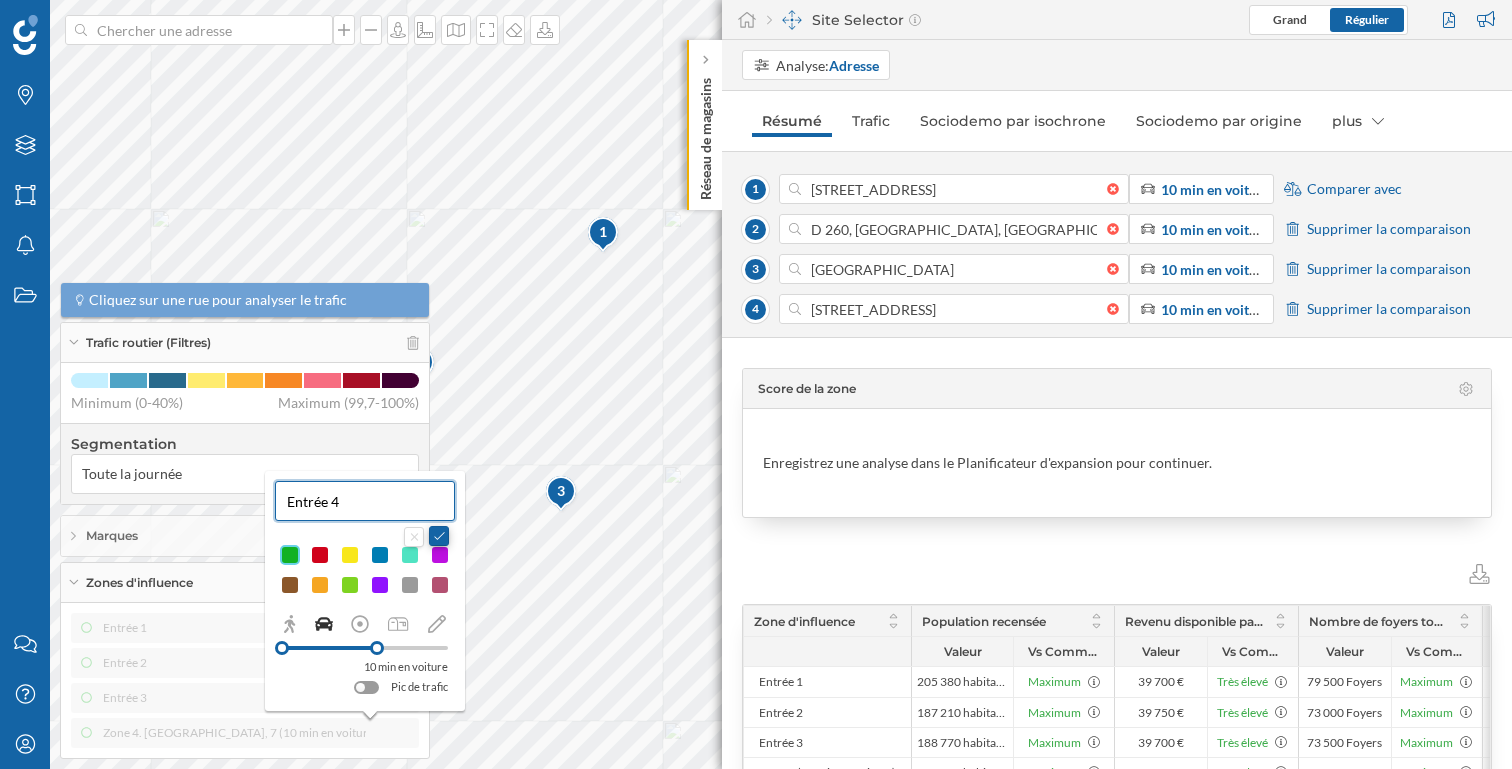 click at bounding box center [439, 536] 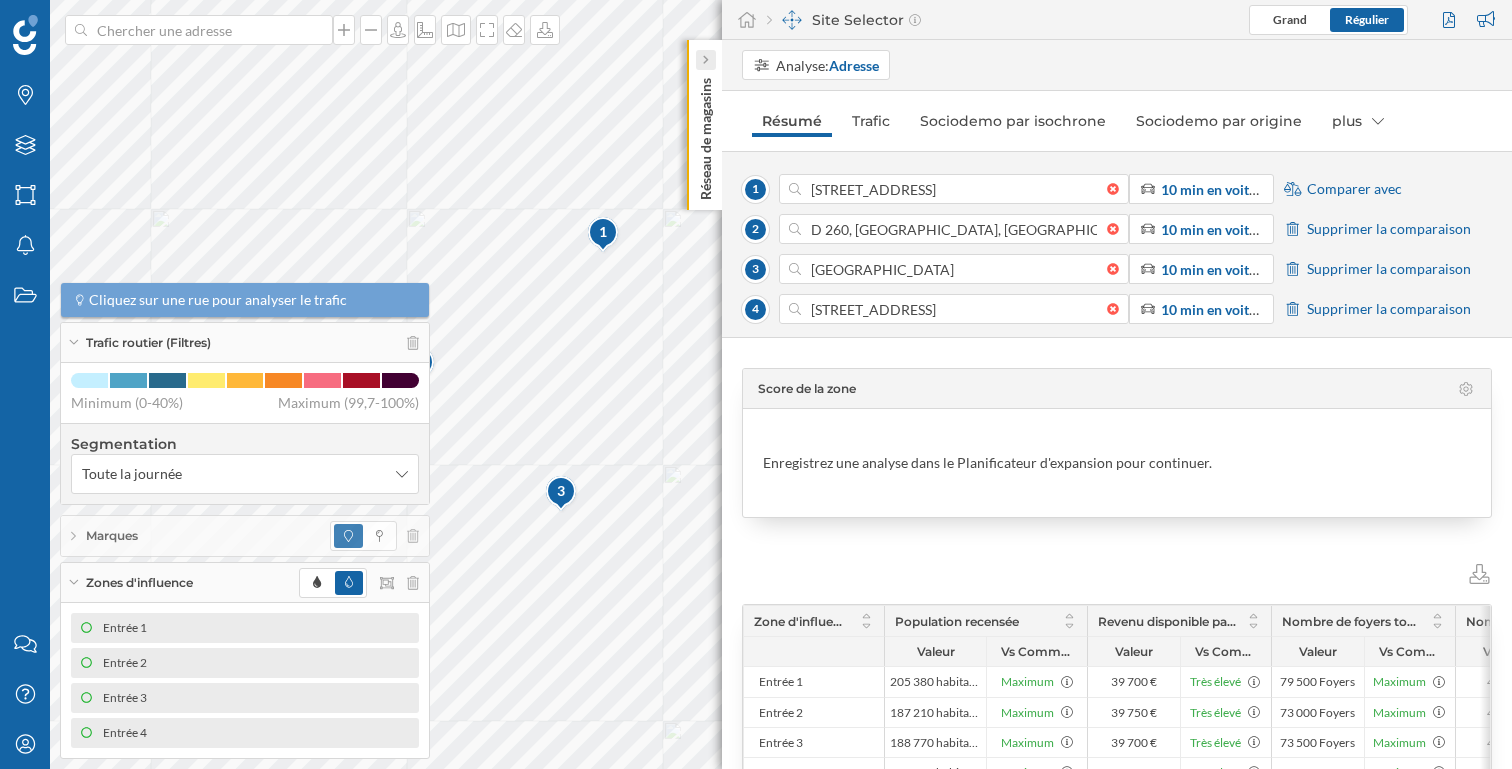 click 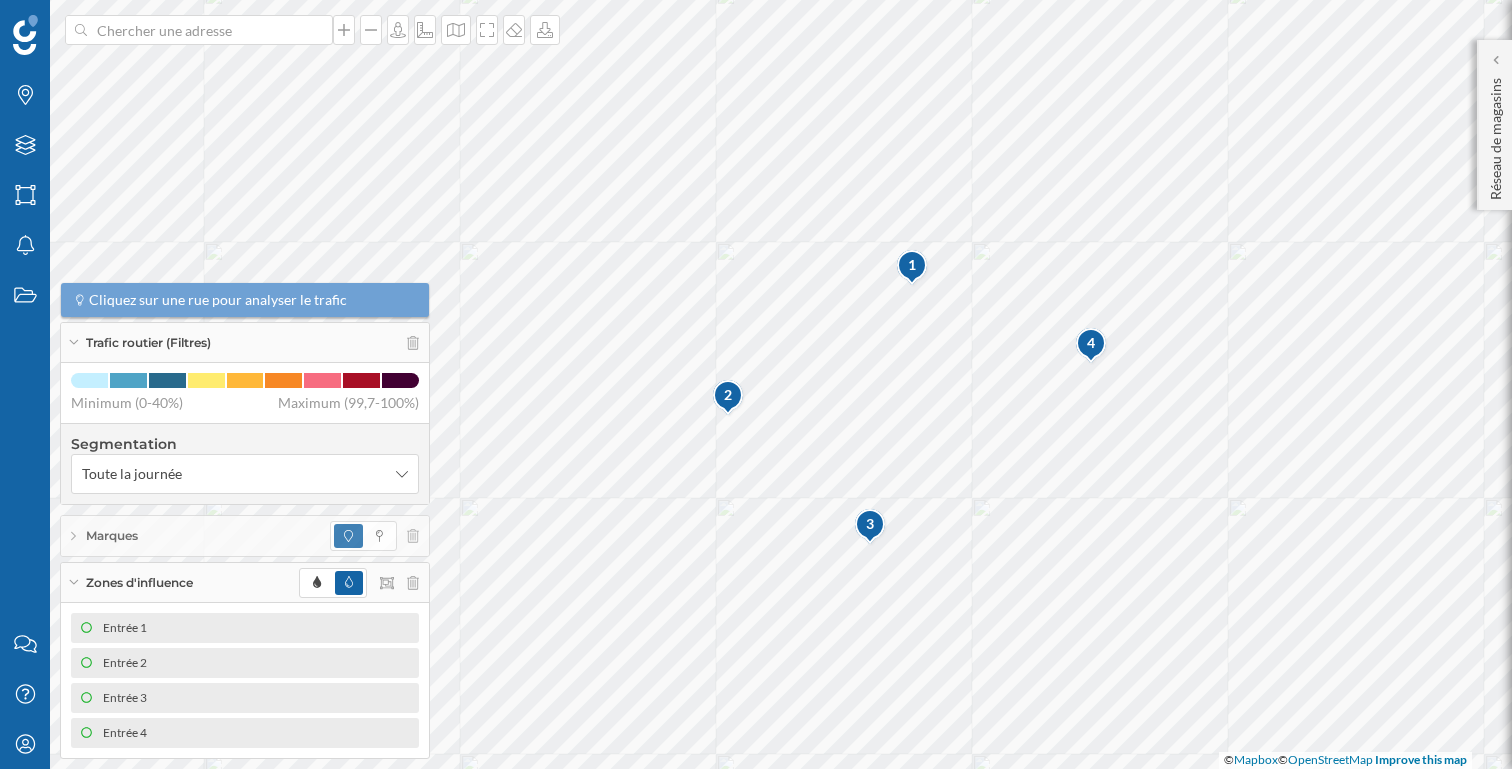 drag, startPoint x: 614, startPoint y: 240, endPoint x: 912, endPoint y: 290, distance: 302.16553 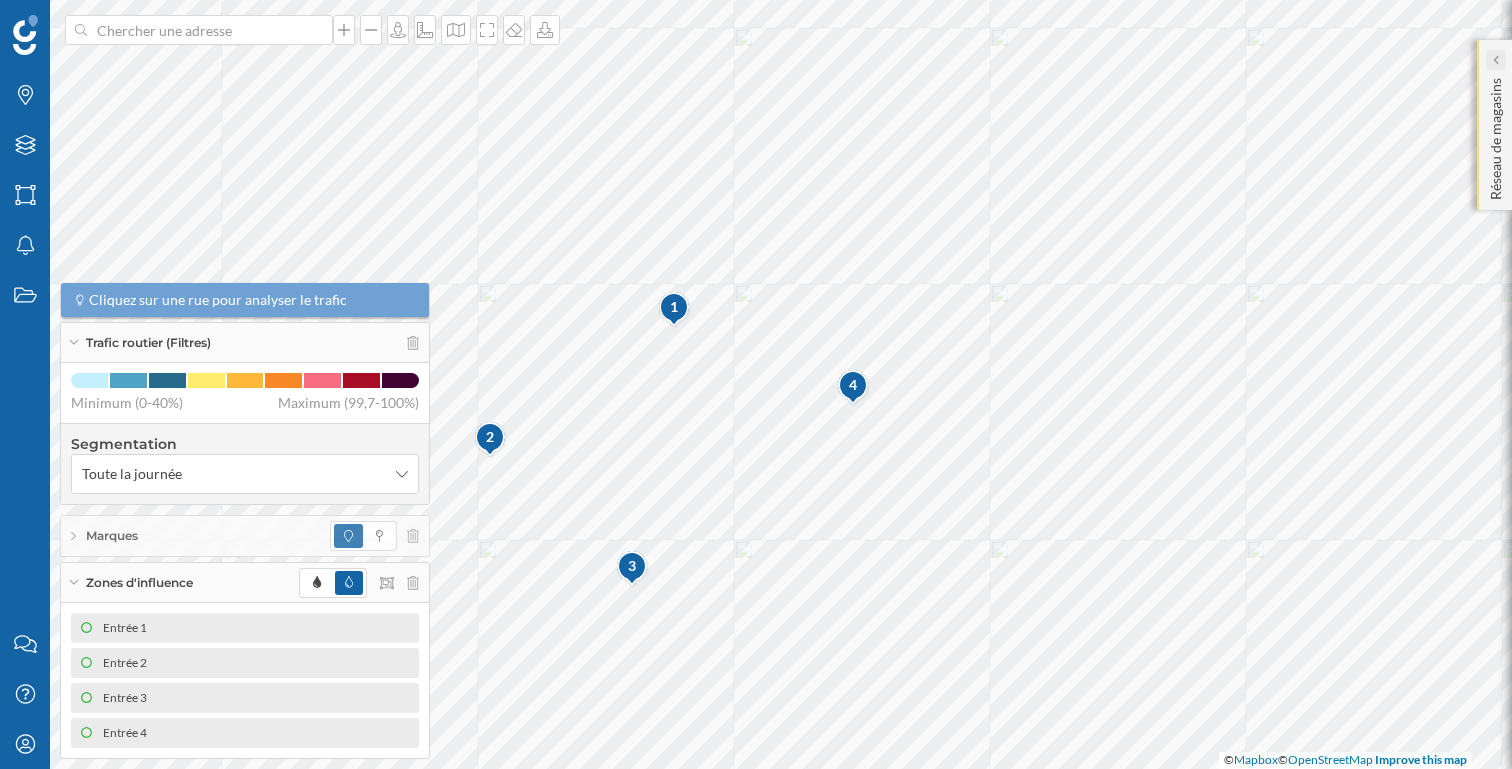 click 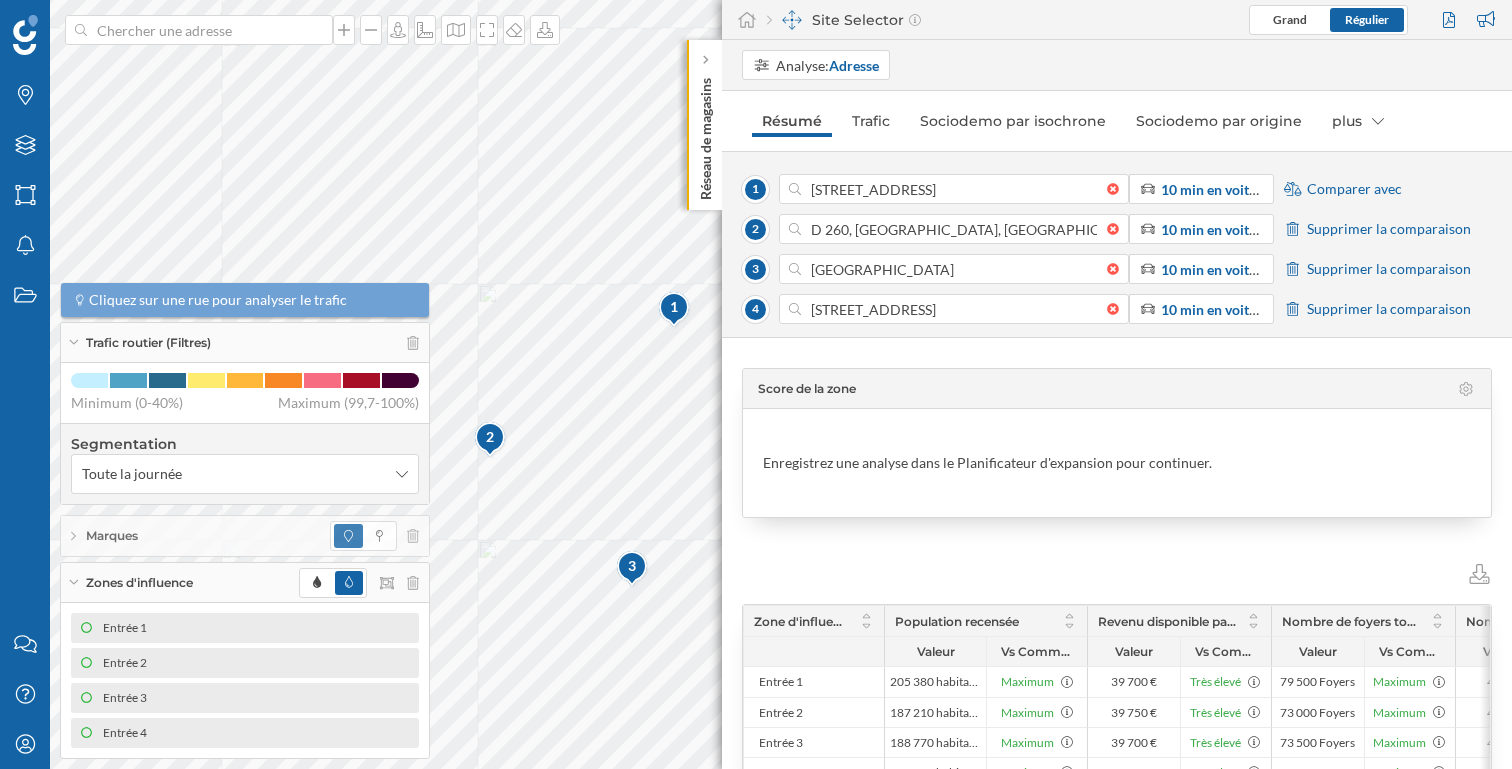 scroll, scrollTop: 41, scrollLeft: 0, axis: vertical 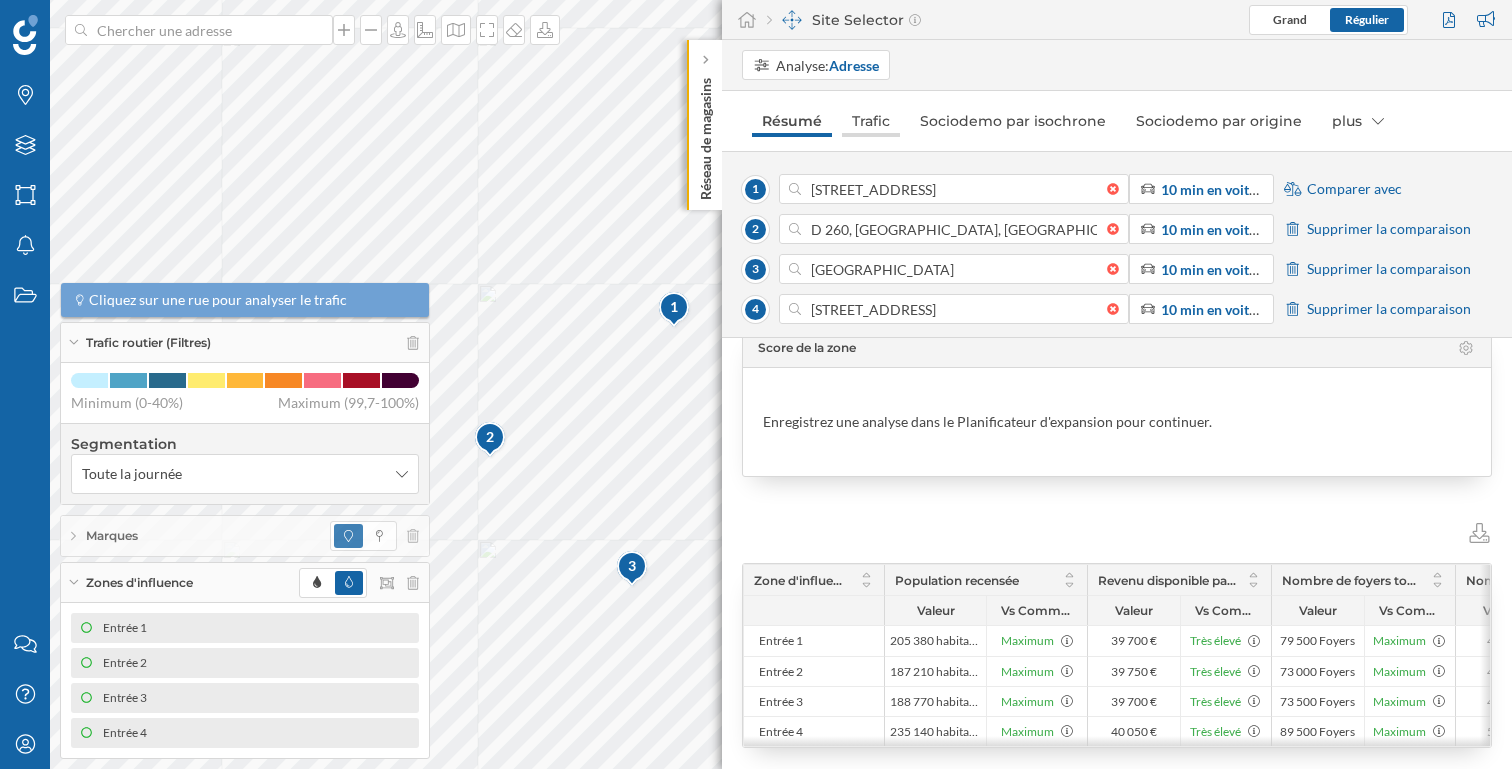 click on "Trafic" at bounding box center [871, 121] 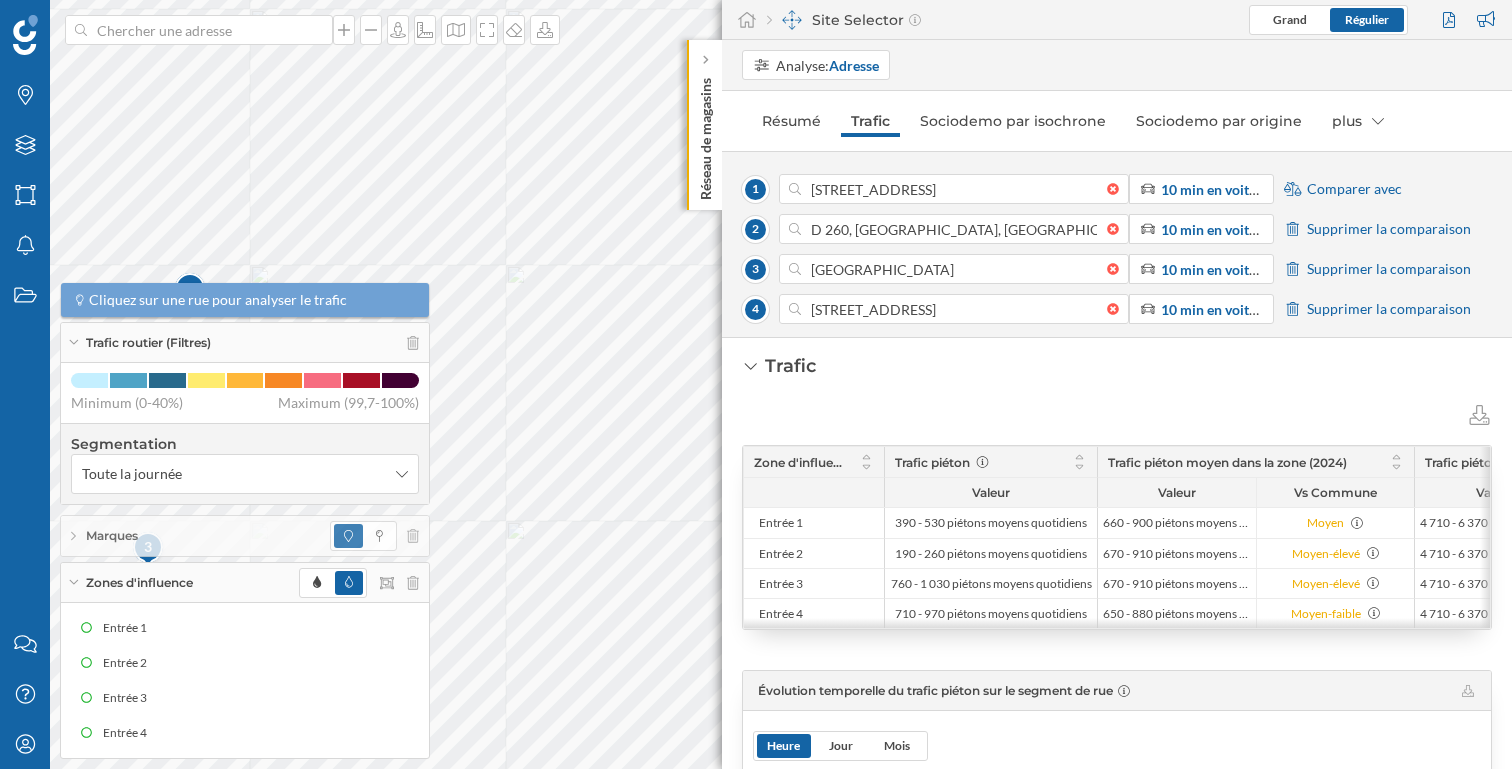 scroll, scrollTop: 0, scrollLeft: 0, axis: both 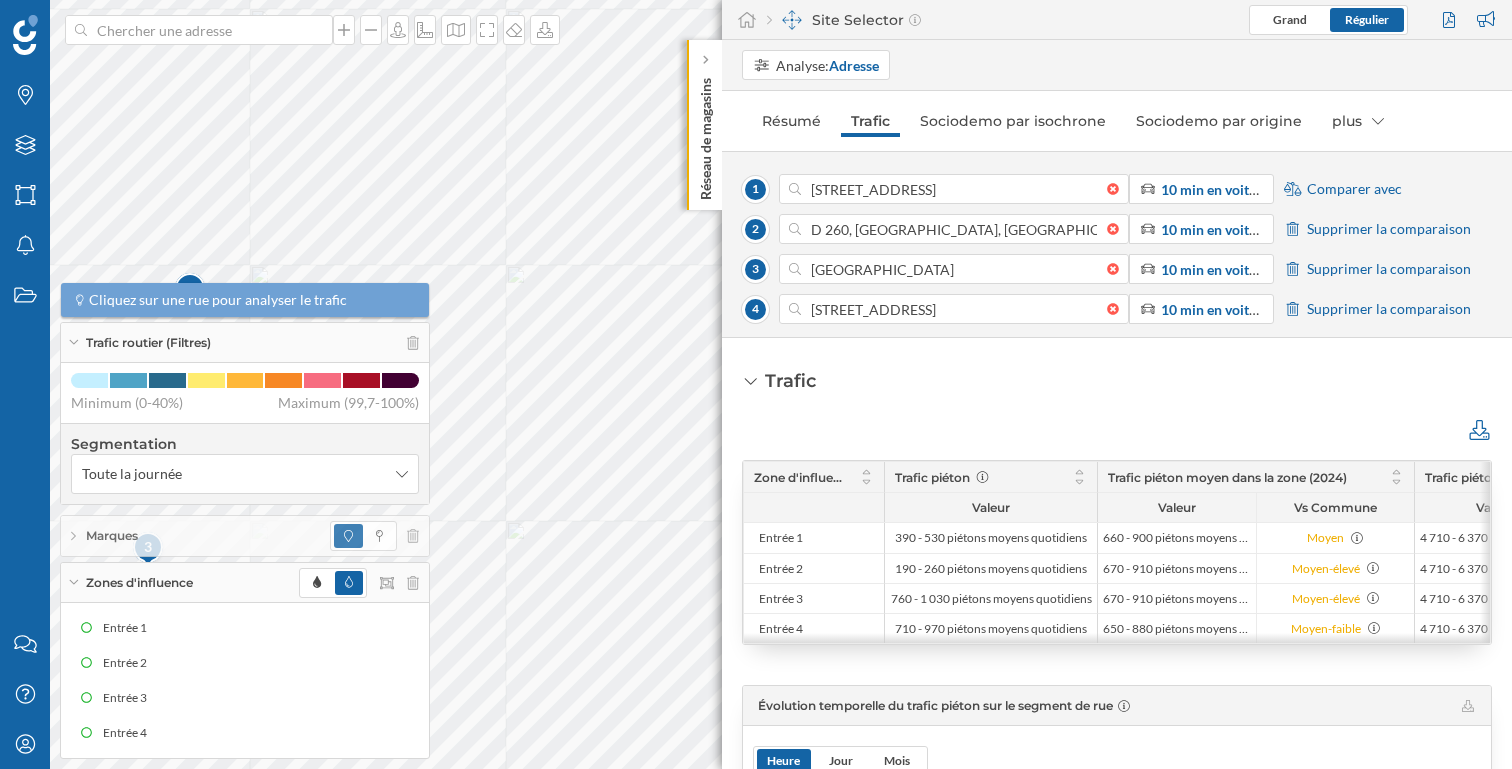 click 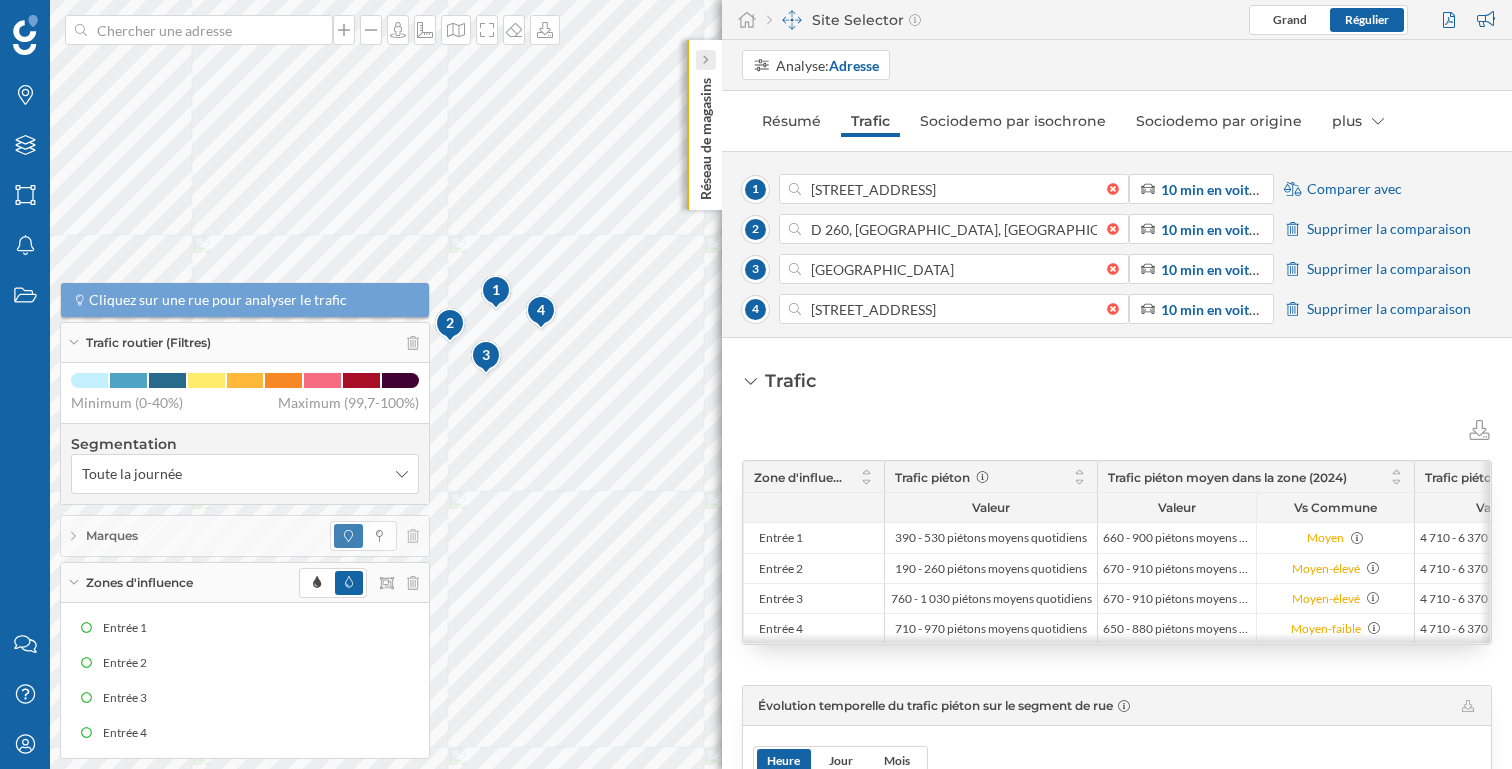 click 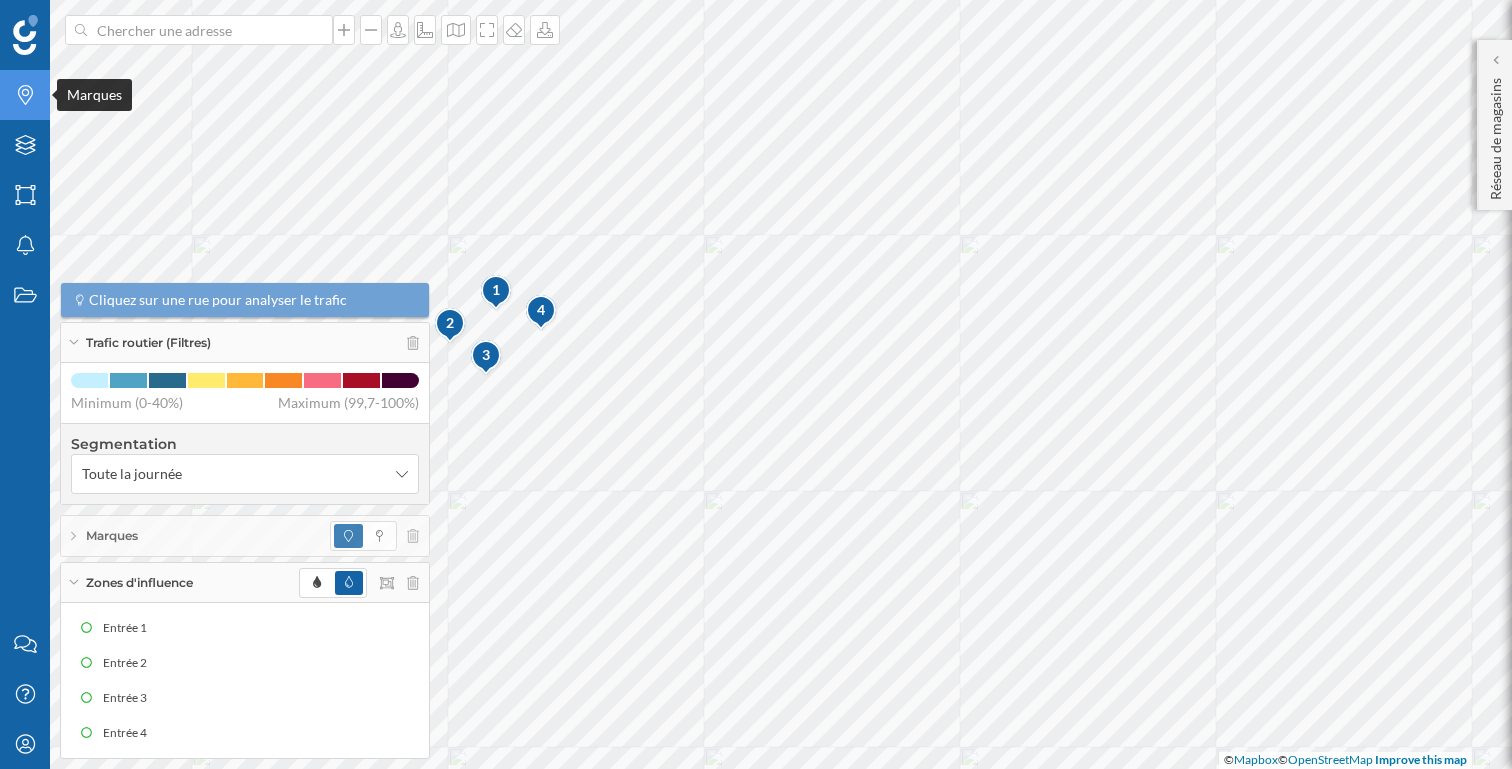 click on "Marques" 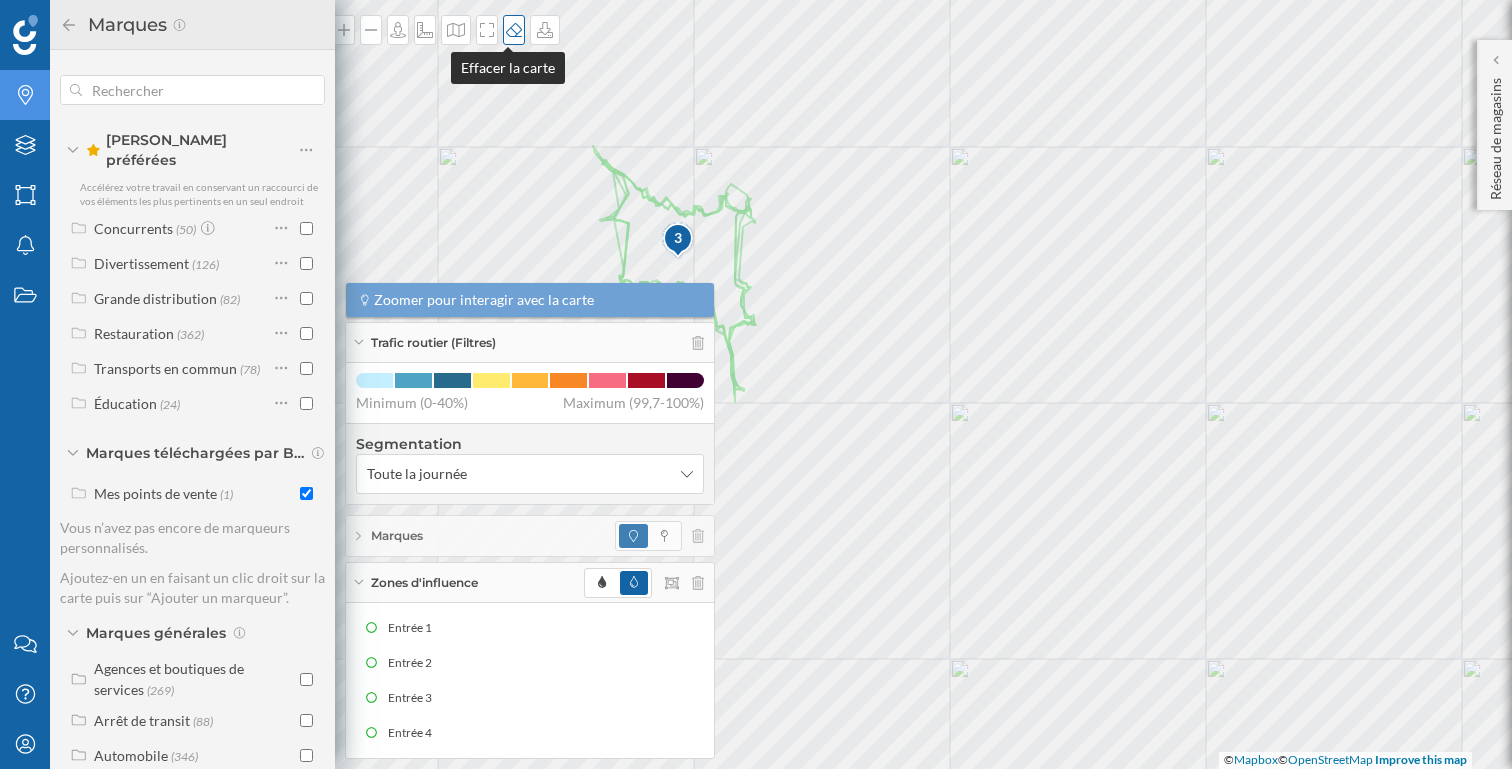 click at bounding box center [514, 30] 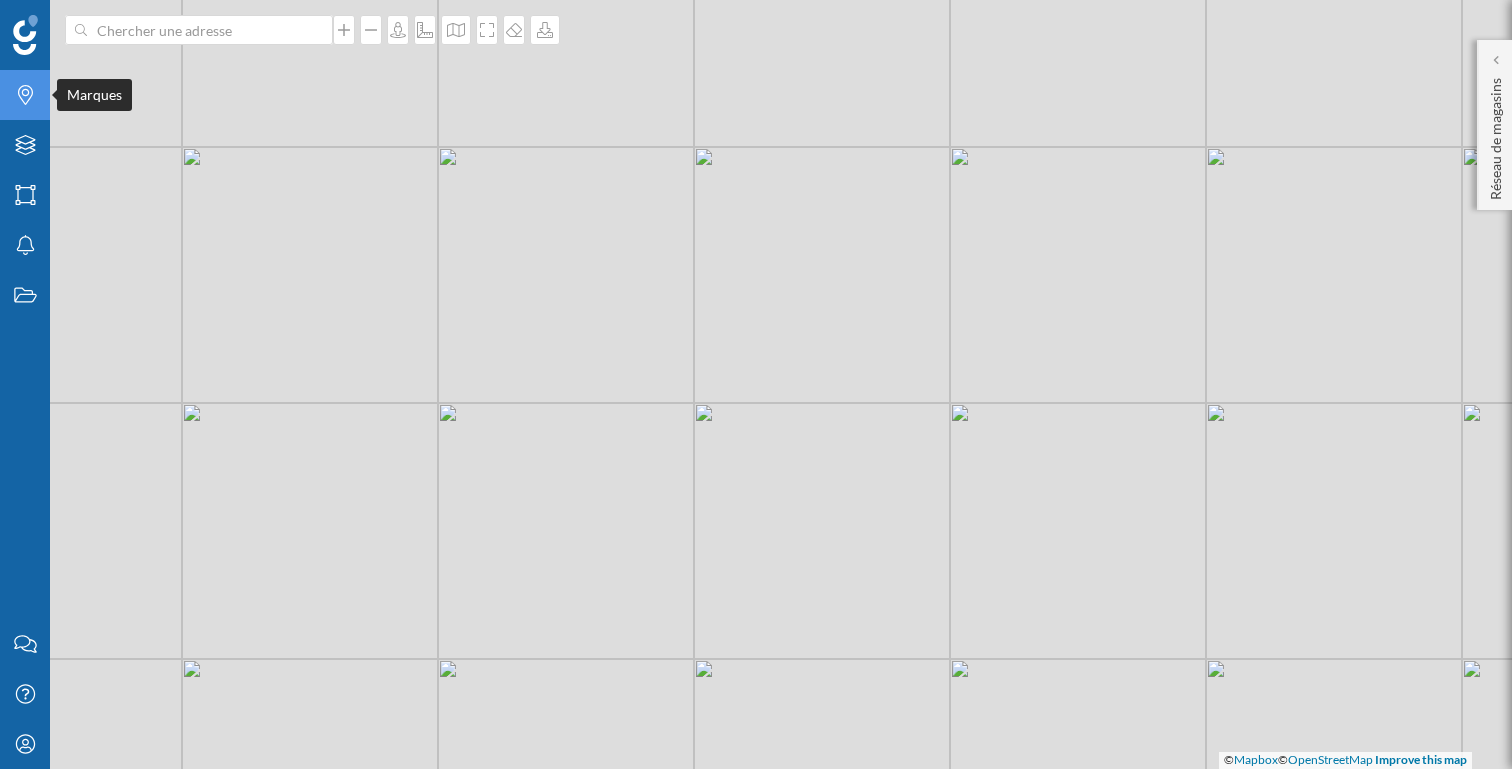 click on "Marques" 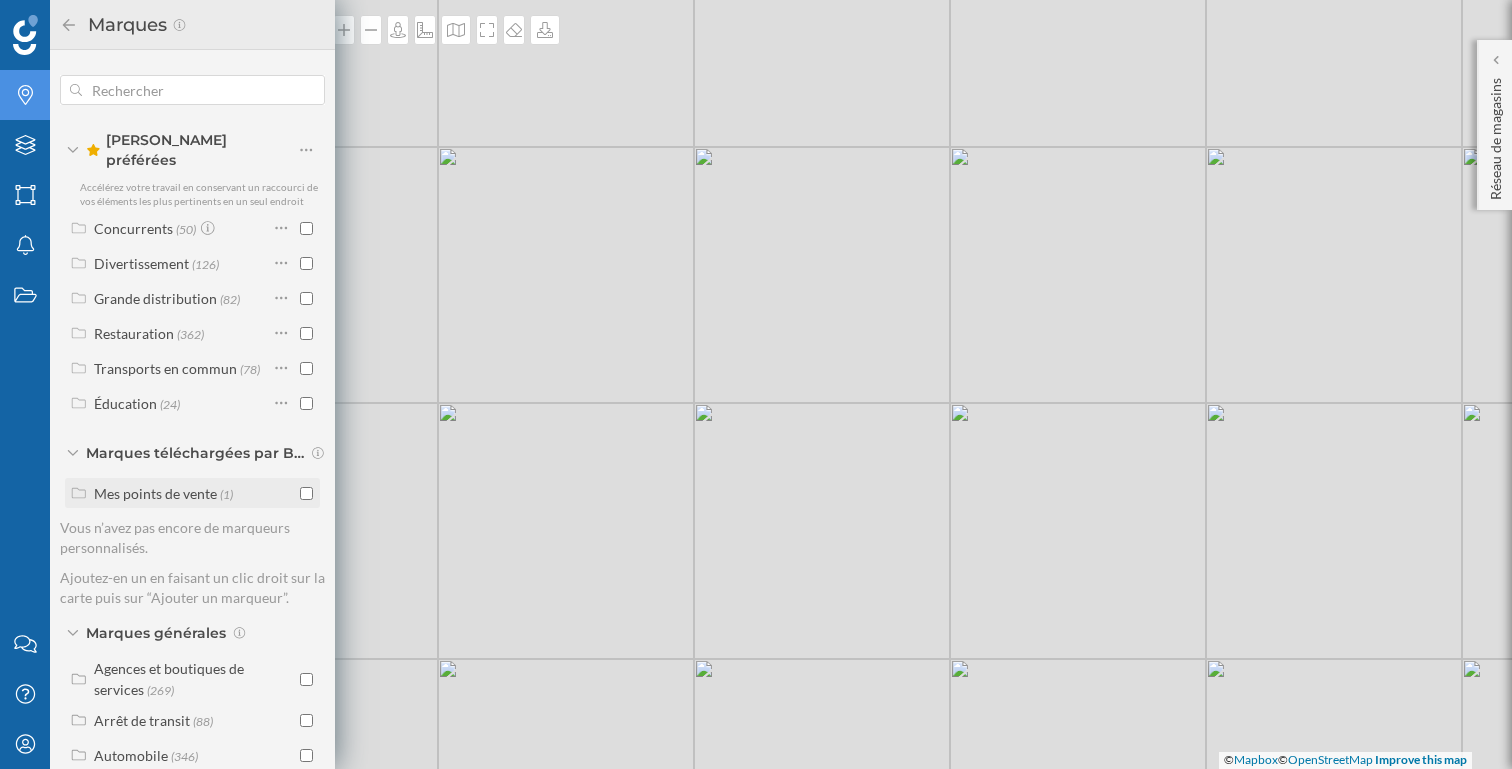 click at bounding box center (306, 493) 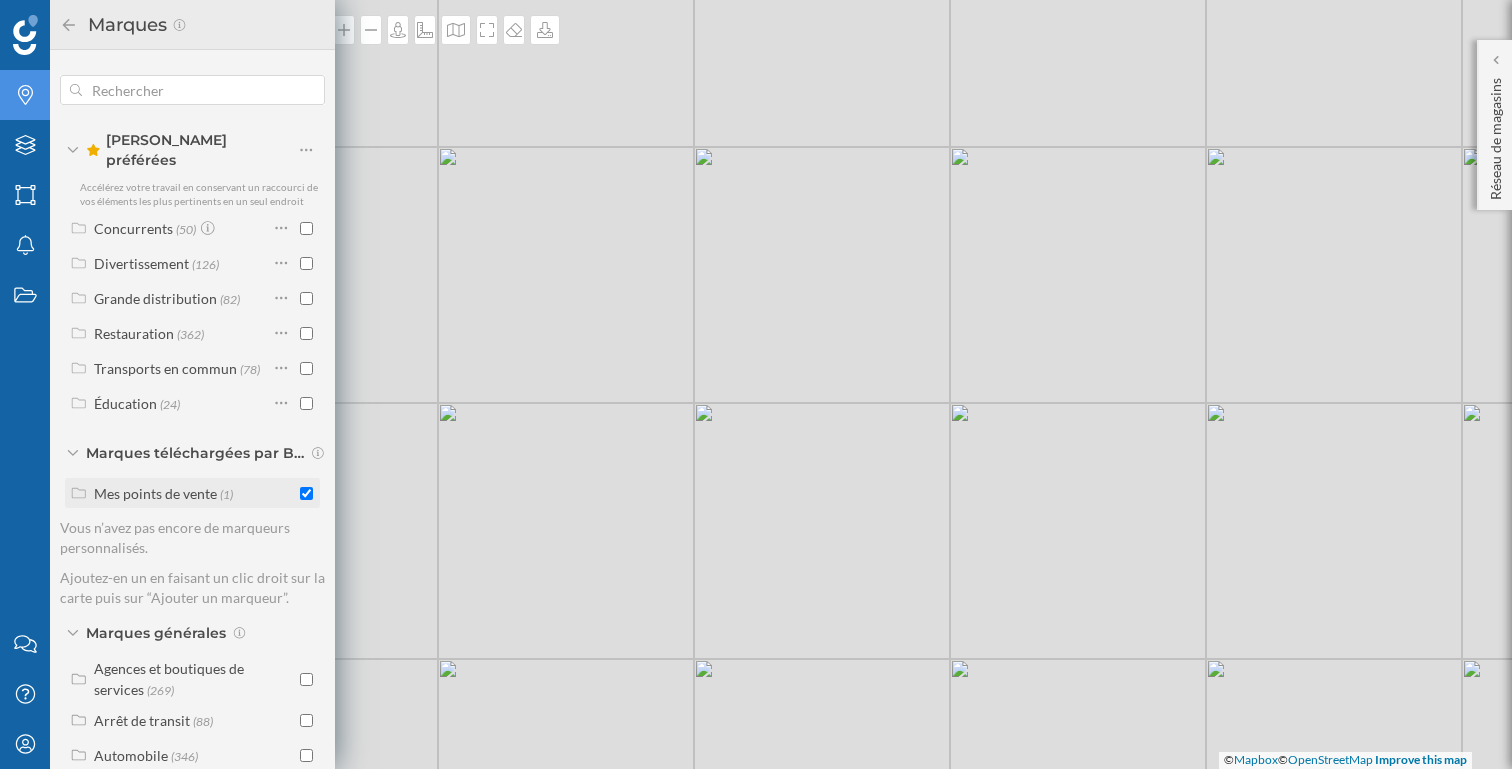 checkbox on "true" 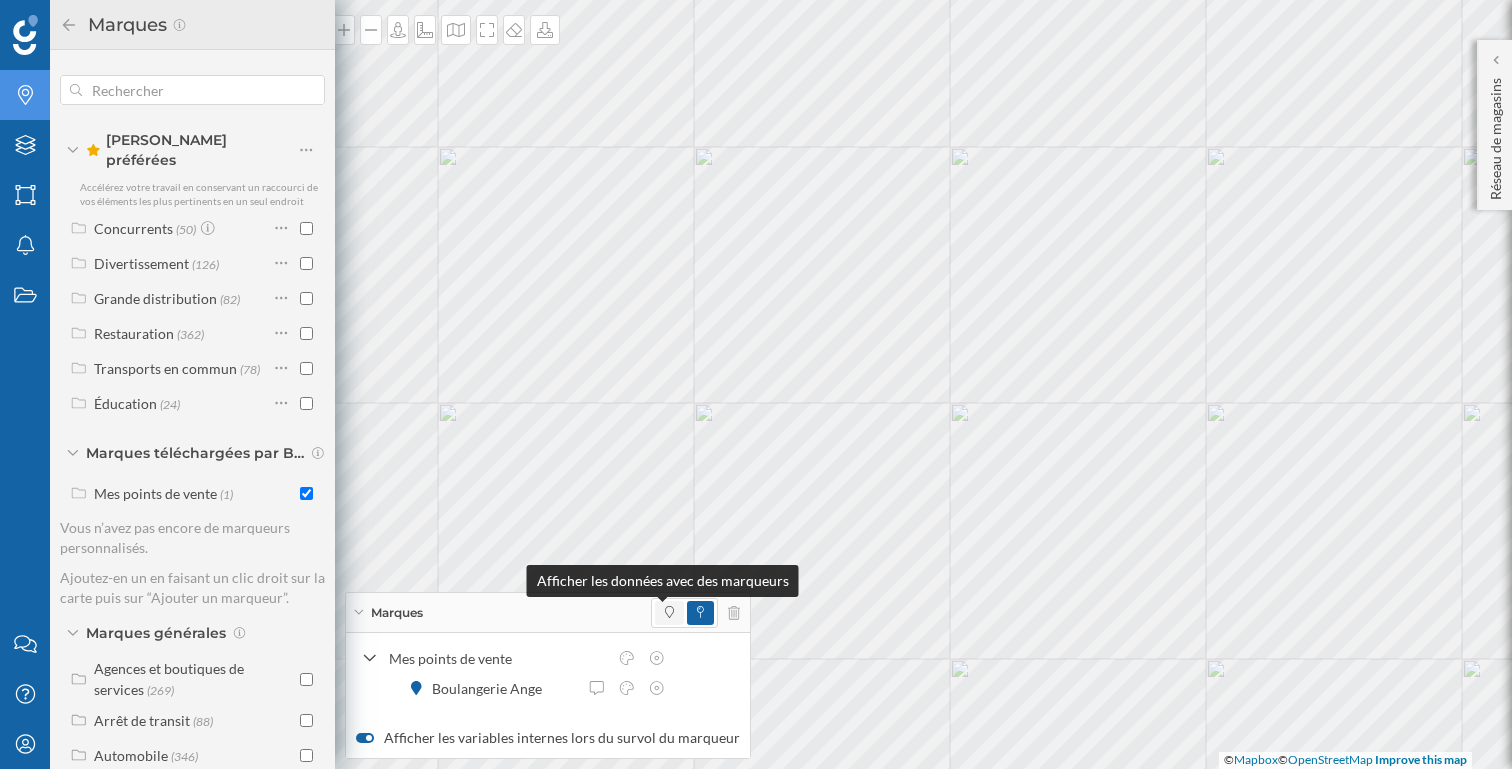 click at bounding box center (669, 613) 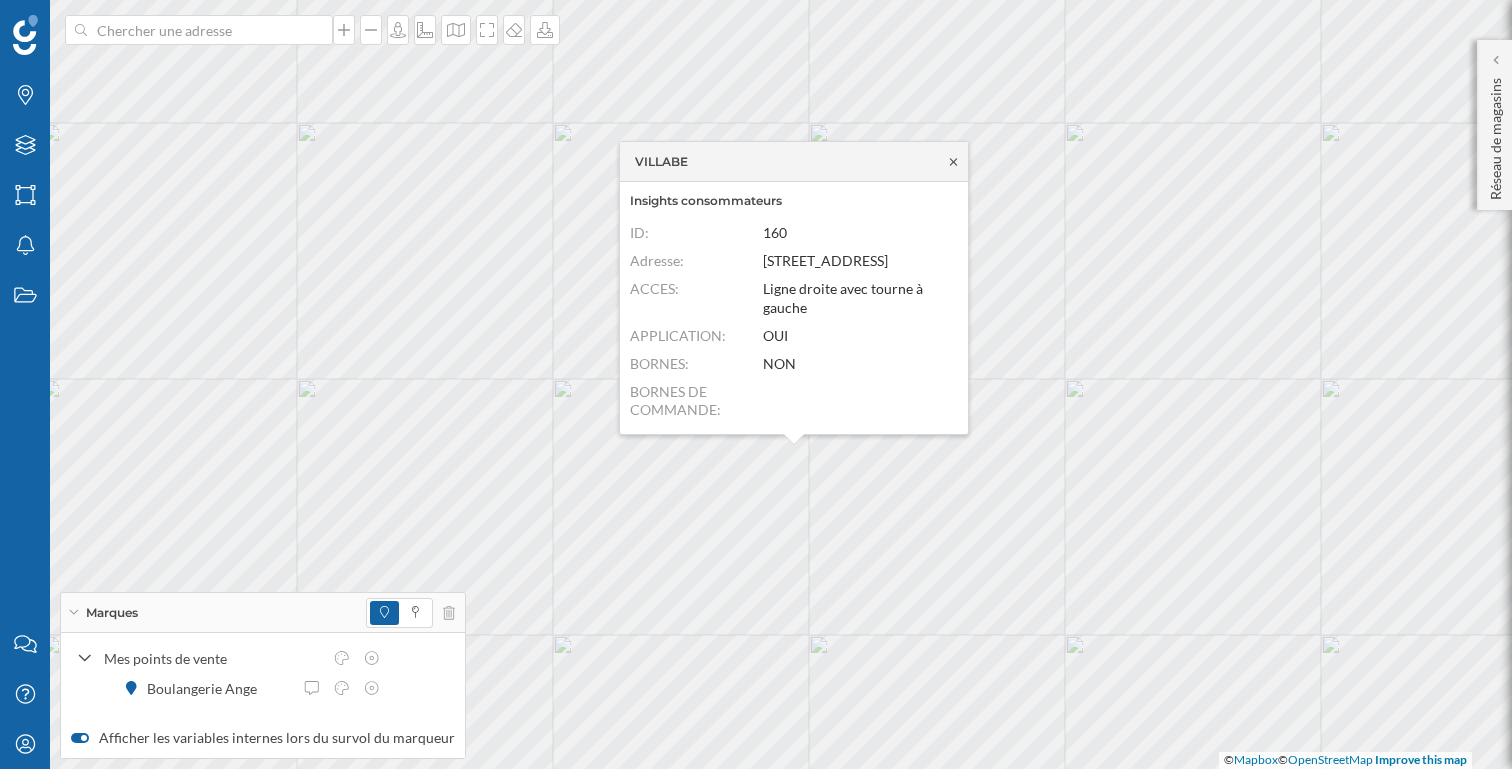 click 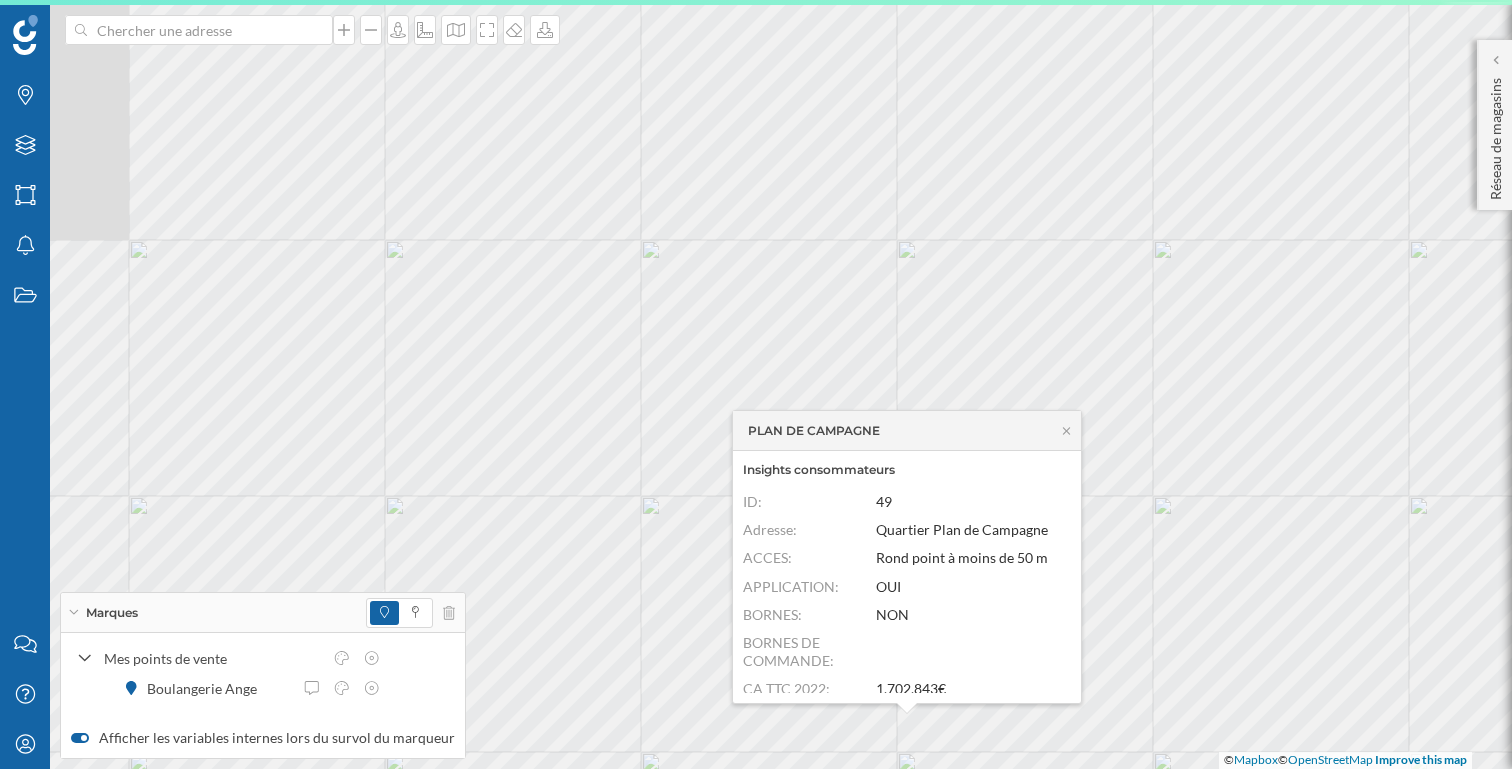 click on "Marques         Filtres         Zones         Notifications         Travail           Nous contacter       Centre d'aide       Mon profil
[PERSON_NAME]
Mes points de vente
Boulangerie Ange
Afficher les variables internes lors du survol du marqueur
Réseau de magasins
Accueil
Grand   Régulier
Que voulez-vous accomplir ?
Expansion planner
Trouvez des zones qui correspondent à vos facteurs de succès.   Listez les zones qui possèdent les traits clefs pour votre commerce.
Marketing Explorer
Découvrez les zones avec le meilleur potentiel." at bounding box center (756, 384) 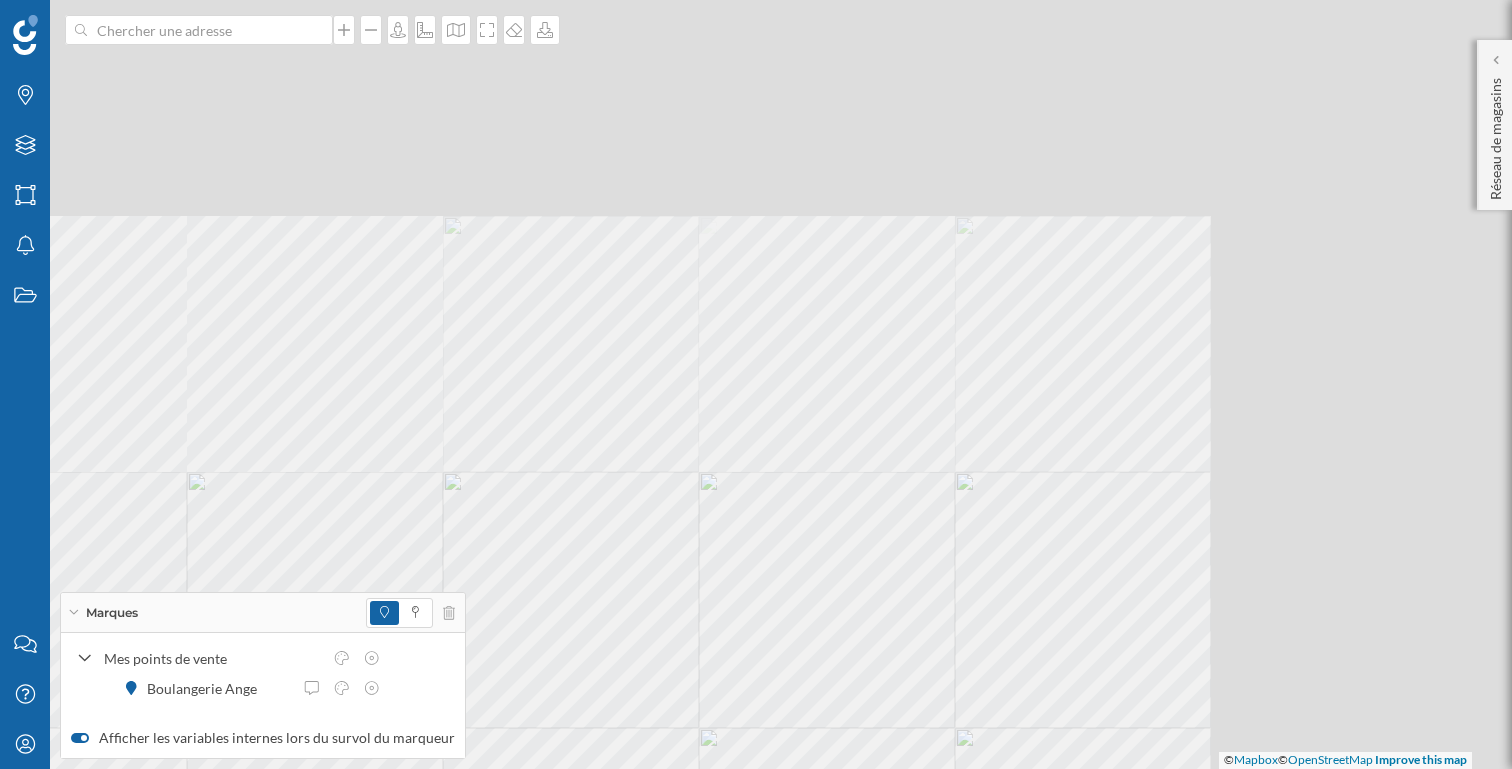 click on "Marques         Filtres         Zones         Notifications         Travail           Nous contacter       Centre d'aide       Mon profil
[PERSON_NAME]
Mes points de vente
Boulangerie Ange
Afficher les variables internes lors du survol du marqueur
Réseau de magasins
Accueil
Grand   Régulier
Que voulez-vous accomplir ?
Expansion planner
Trouvez des zones qui correspondent à vos facteurs de succès.   Listez les zones qui possèdent les traits clefs pour votre commerce.
Marketing Explorer
Découvrez les zones avec le meilleur potentiel." at bounding box center [756, 384] 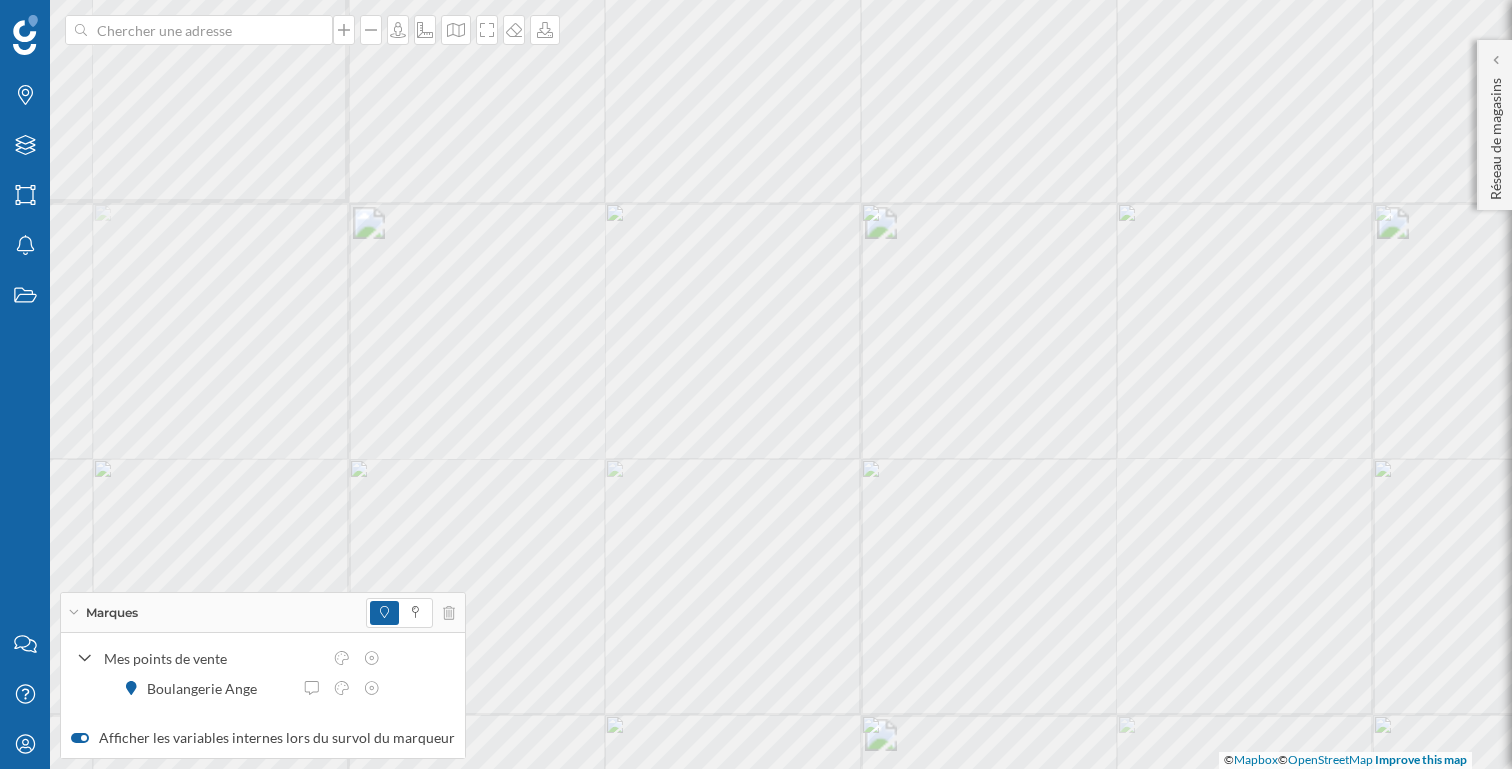 click at bounding box center [-8743, 299] 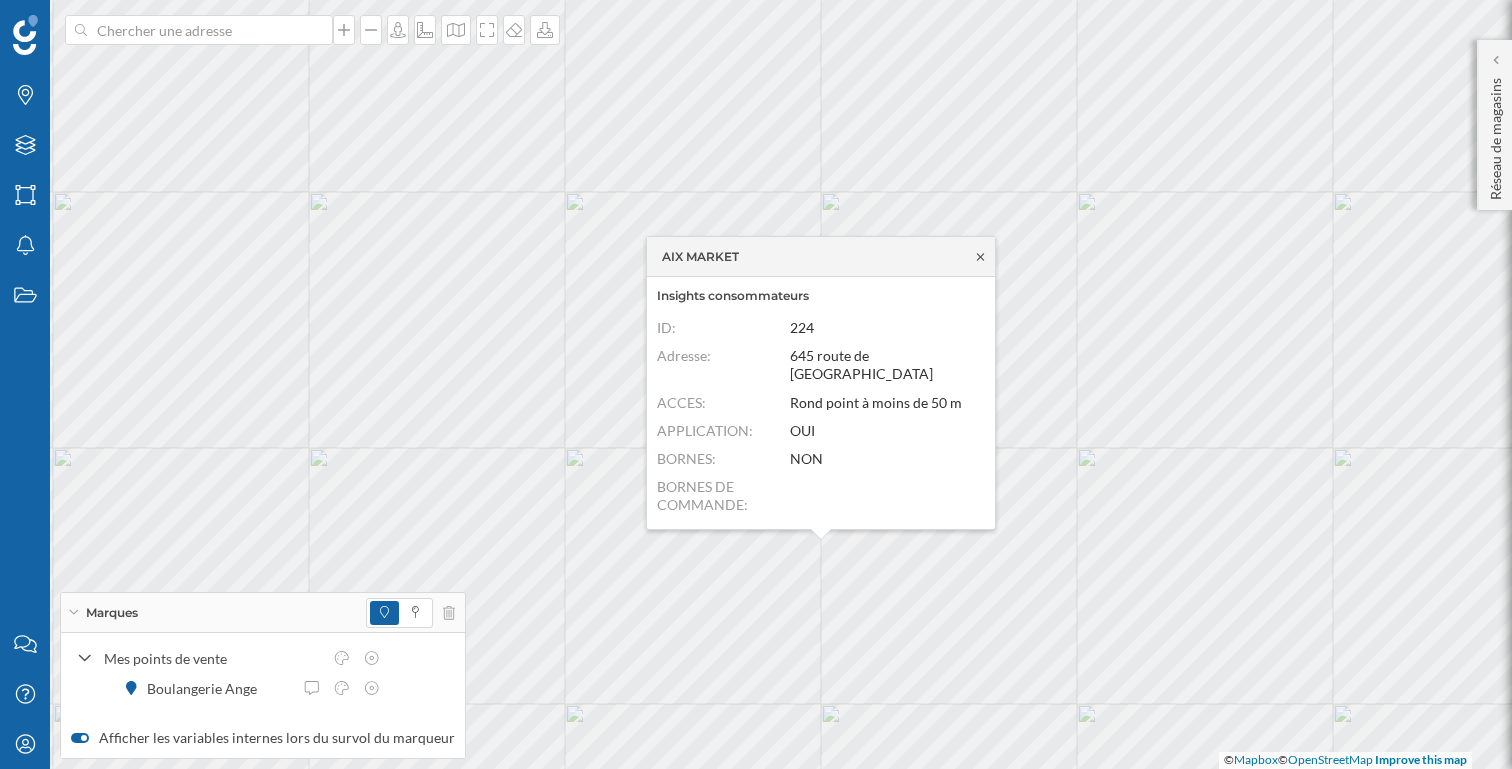 click 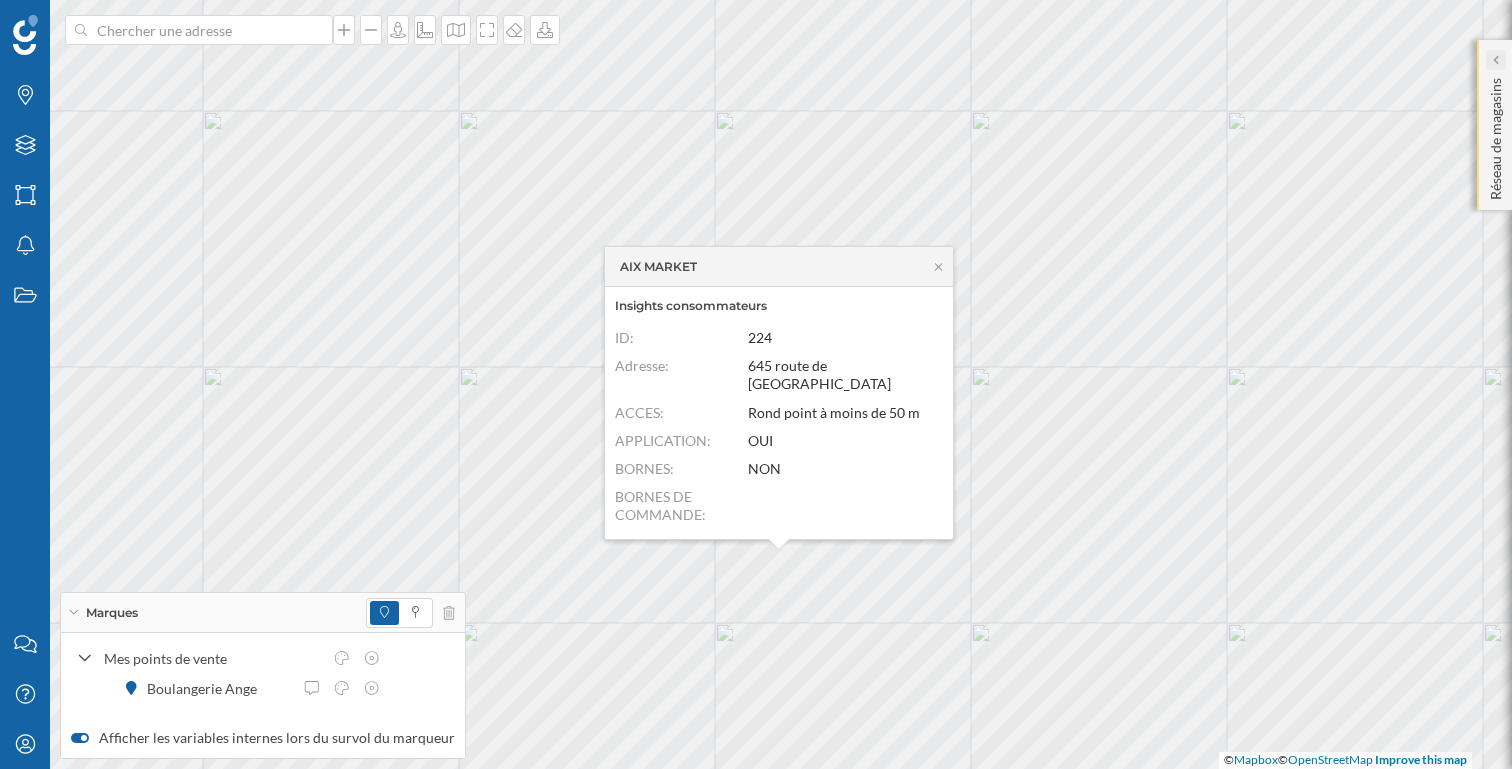 click 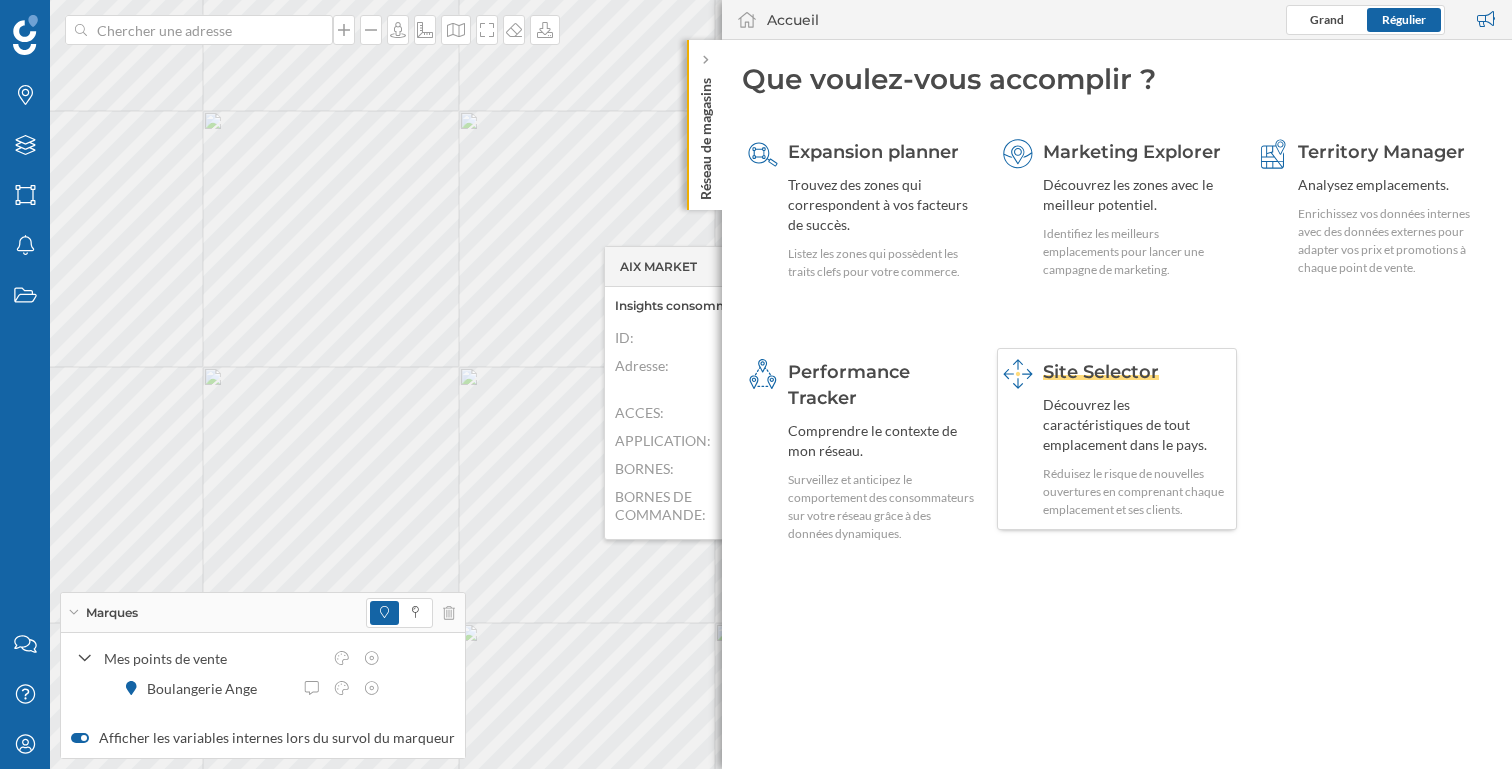 click on "Découvrez les caractéristiques de tout emplacement dans le pays." at bounding box center [1137, 425] 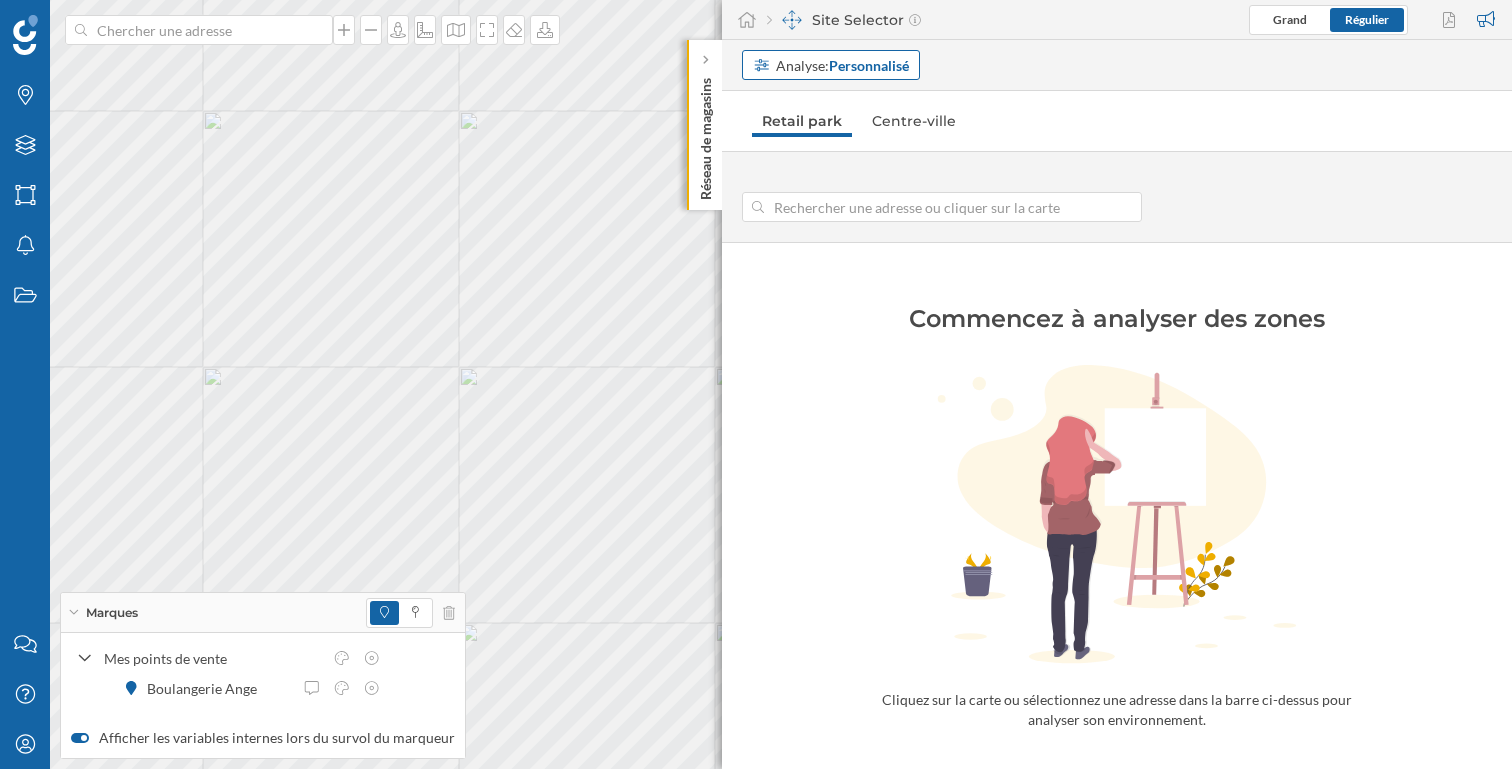 click on "Analyse:  Personnalisé" at bounding box center (842, 65) 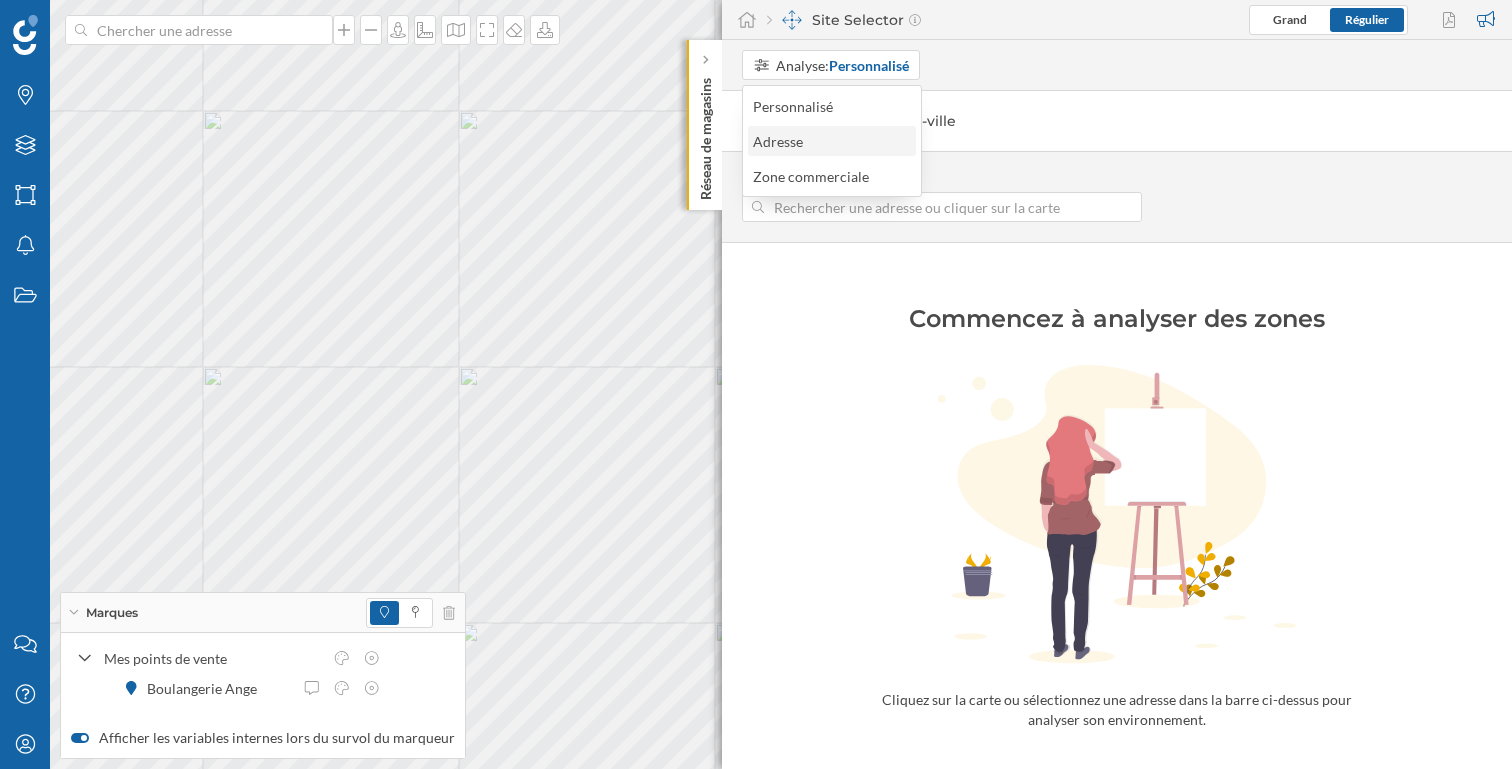 drag, startPoint x: 817, startPoint y: 116, endPoint x: 810, endPoint y: 146, distance: 30.805843 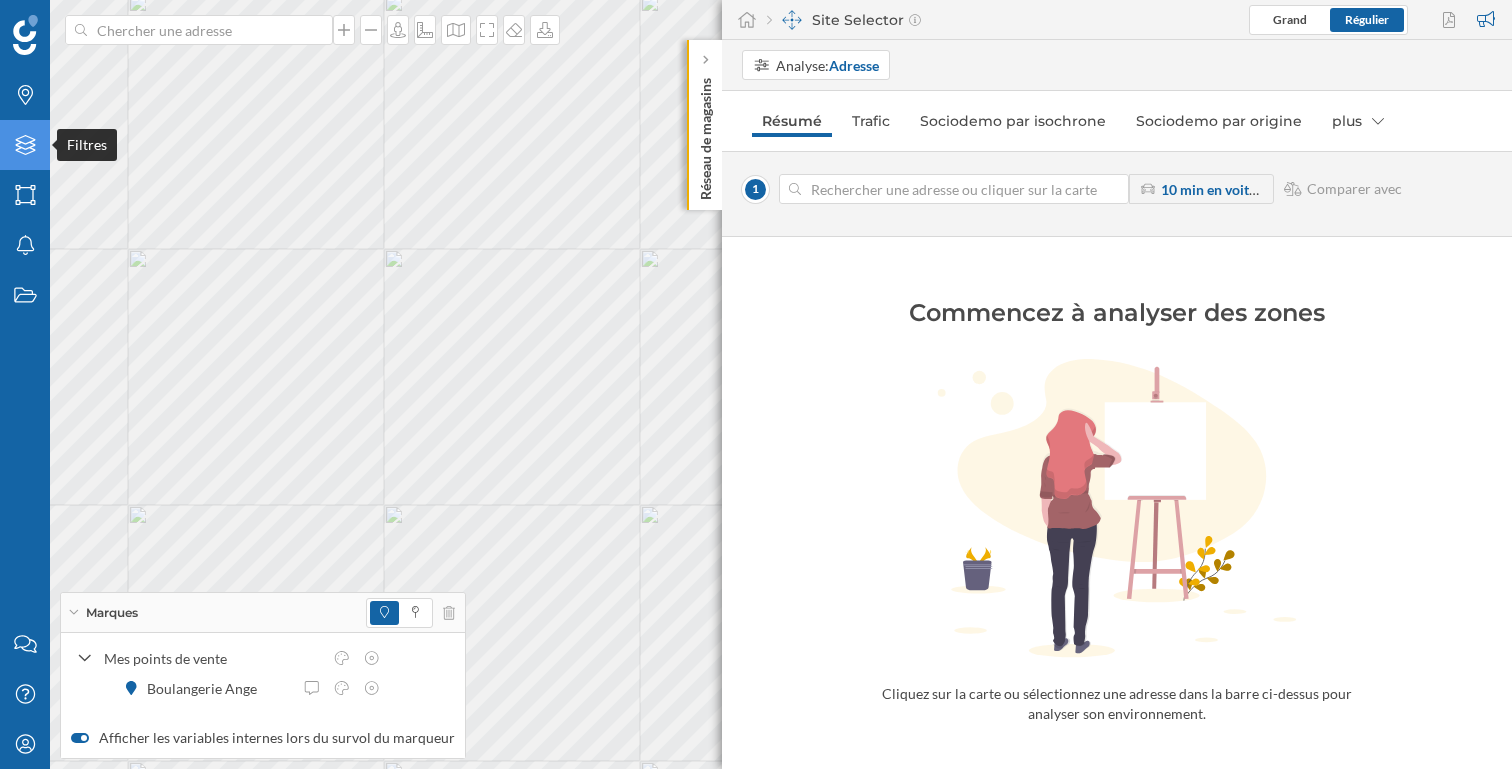 click on "Filtres" at bounding box center (25, 145) 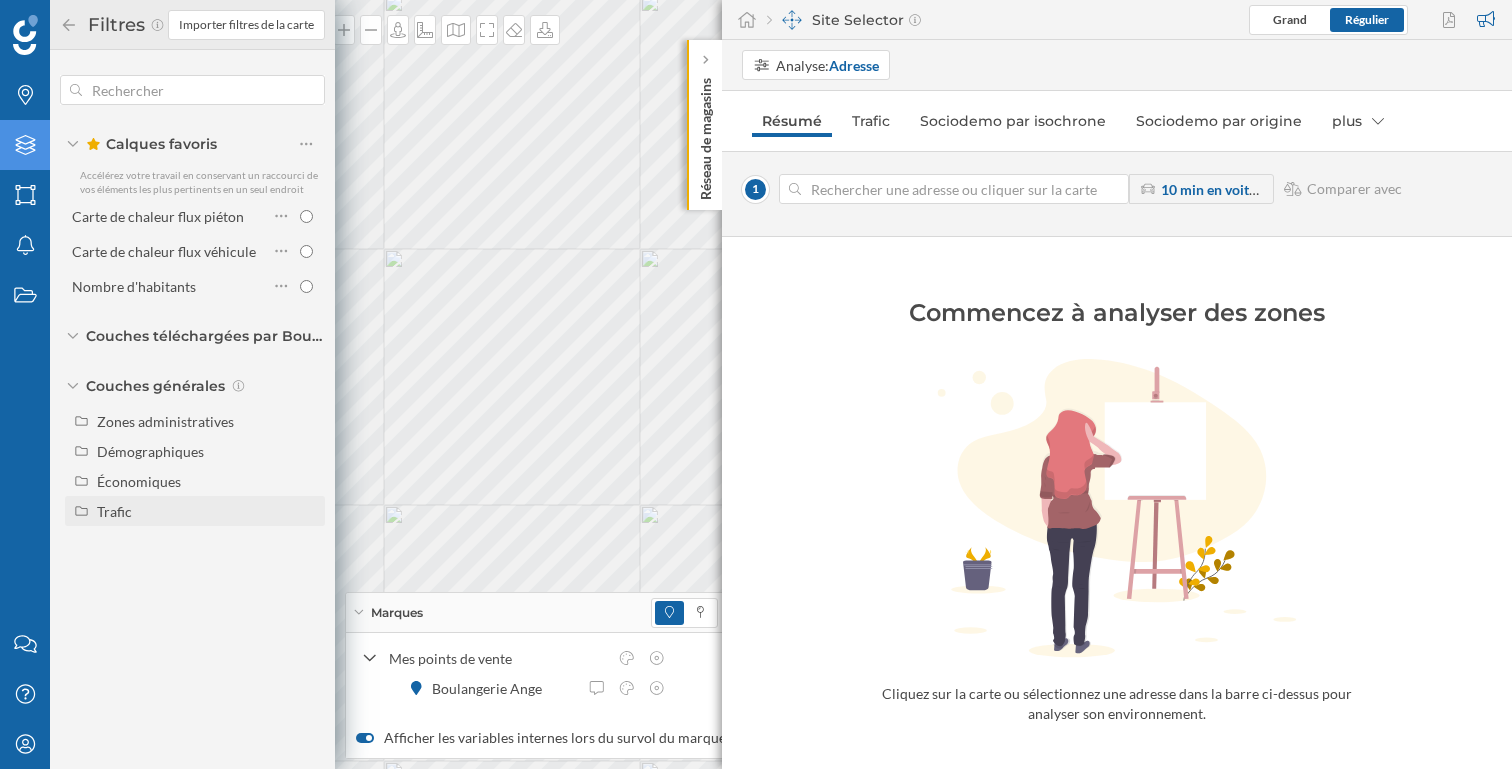 click on "Trafic" at bounding box center (207, 511) 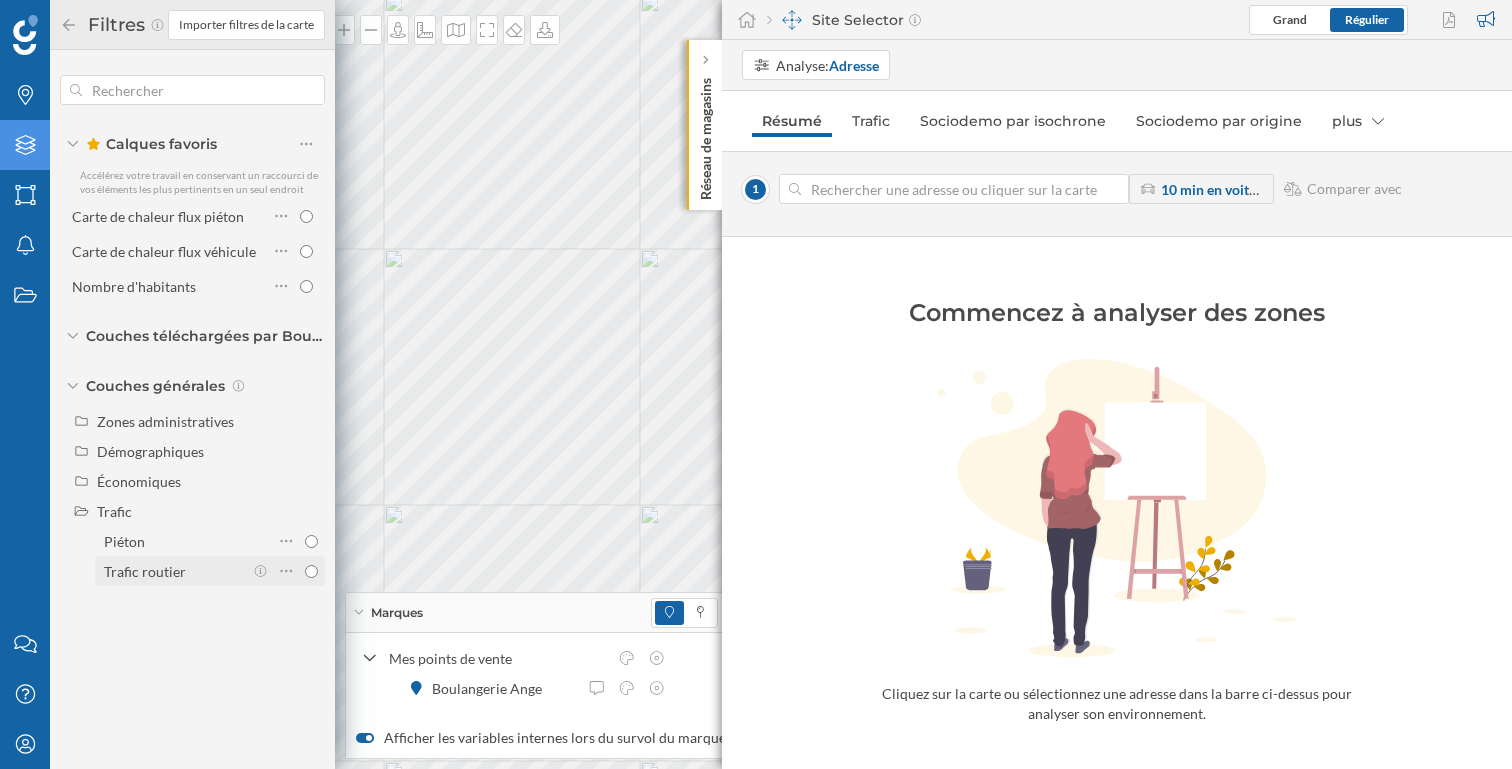 click on "Trafic routier" at bounding box center (311, 571) 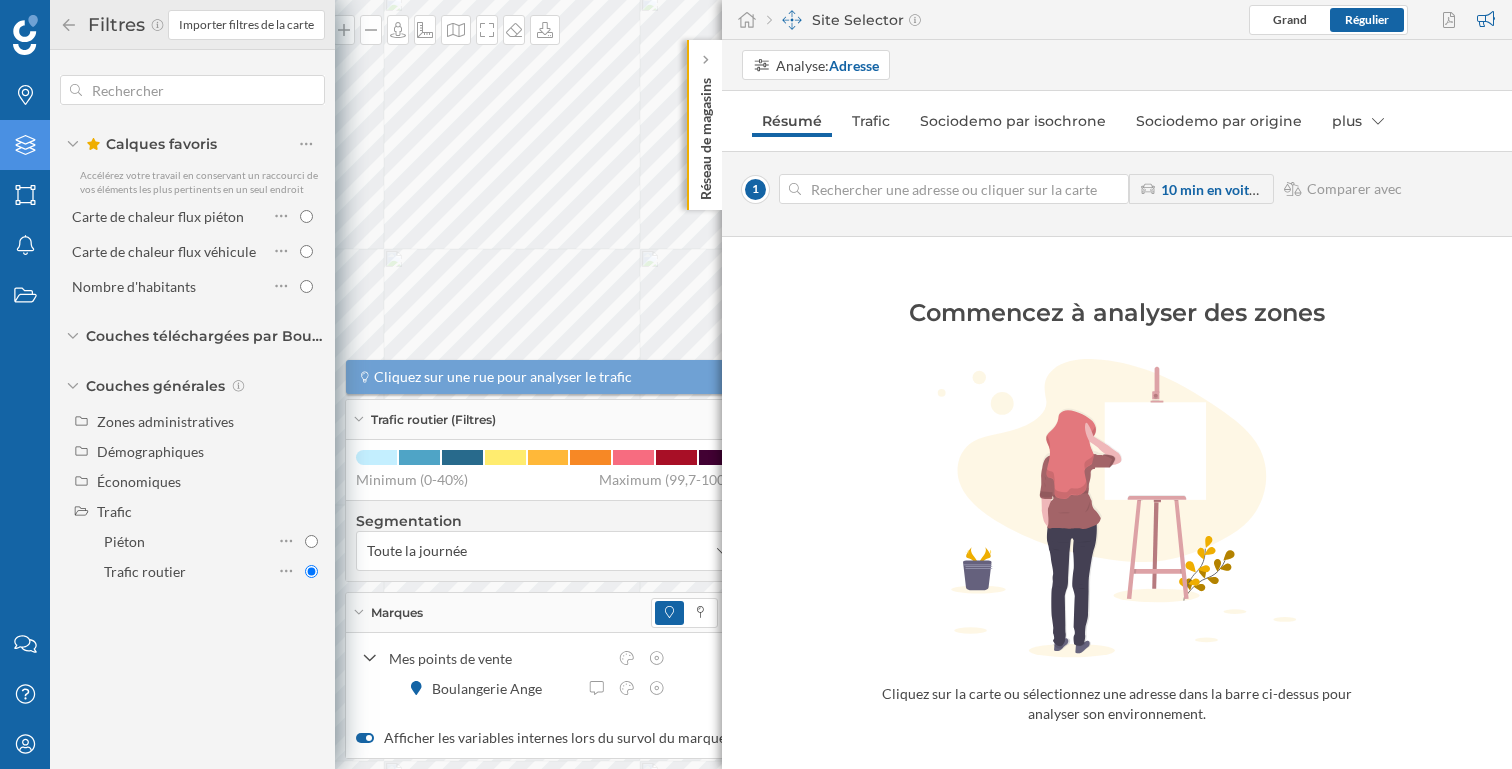 click 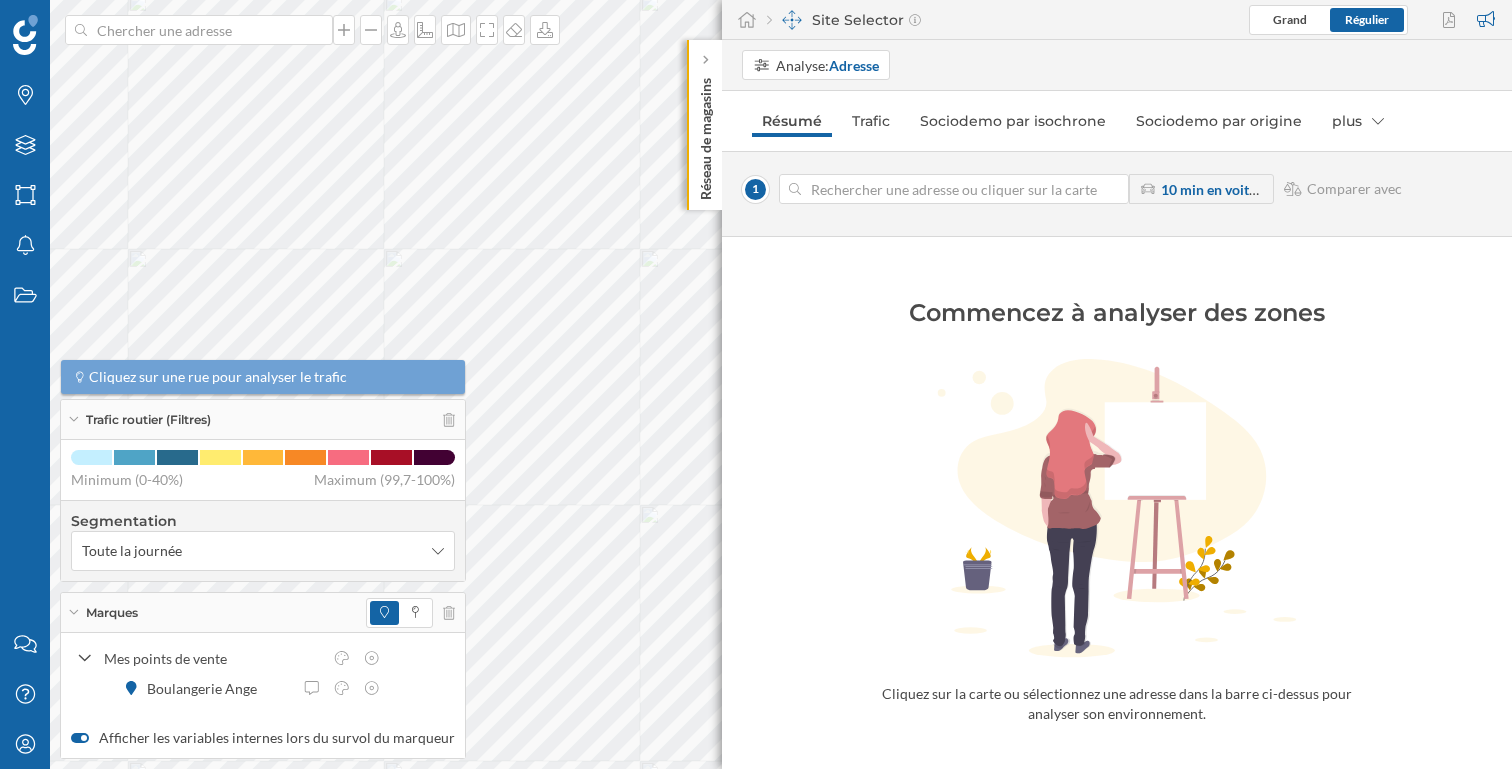 click 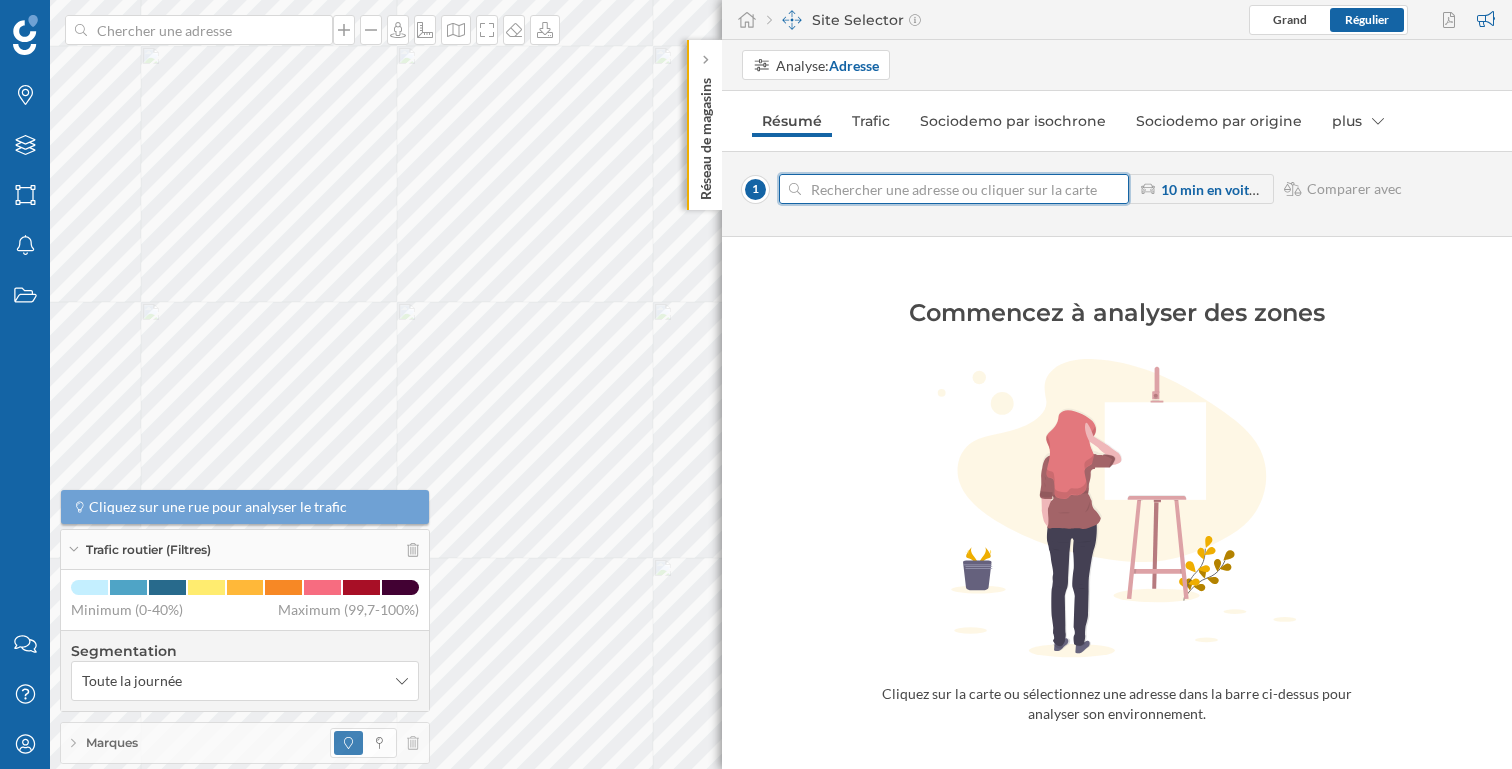 click at bounding box center (954, 189) 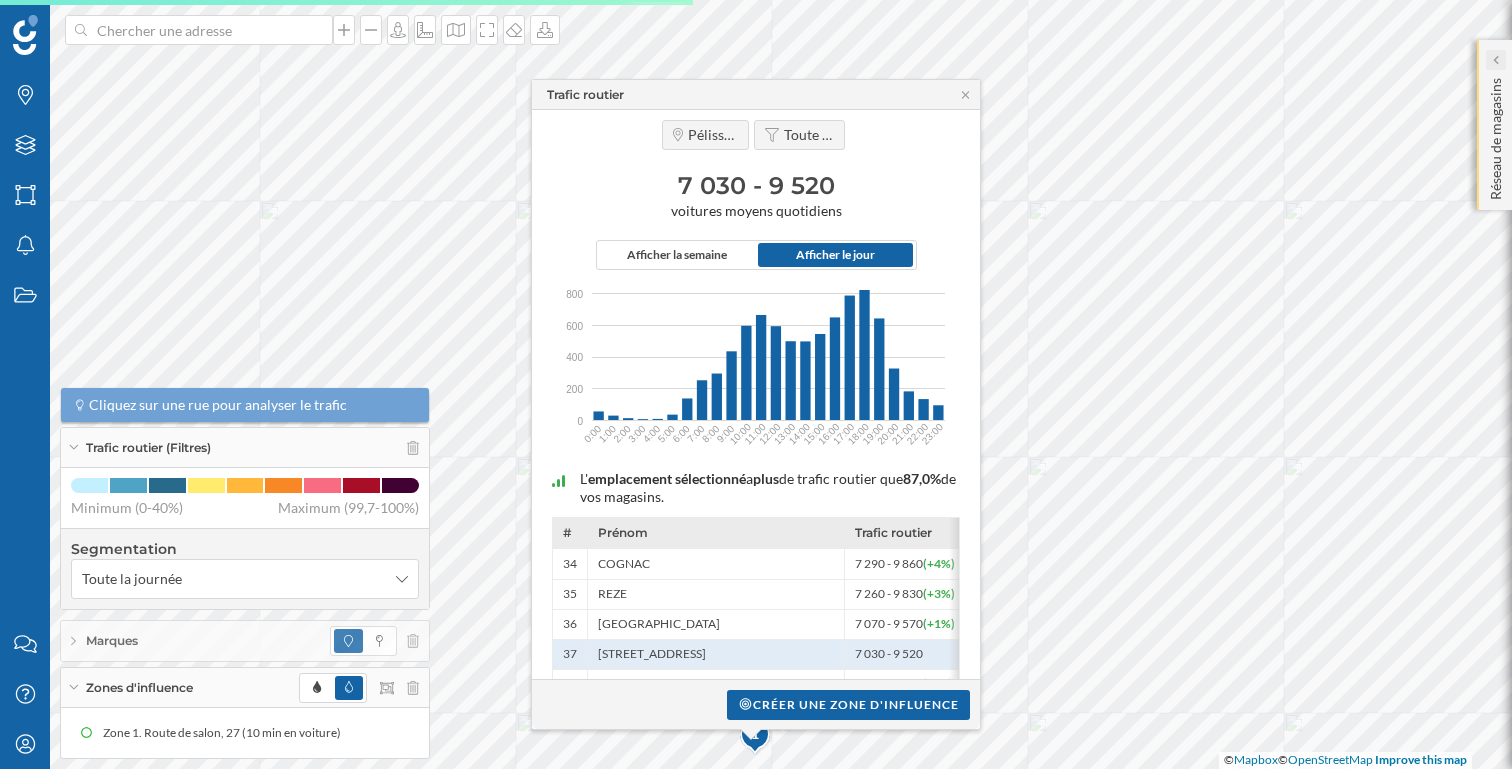 click 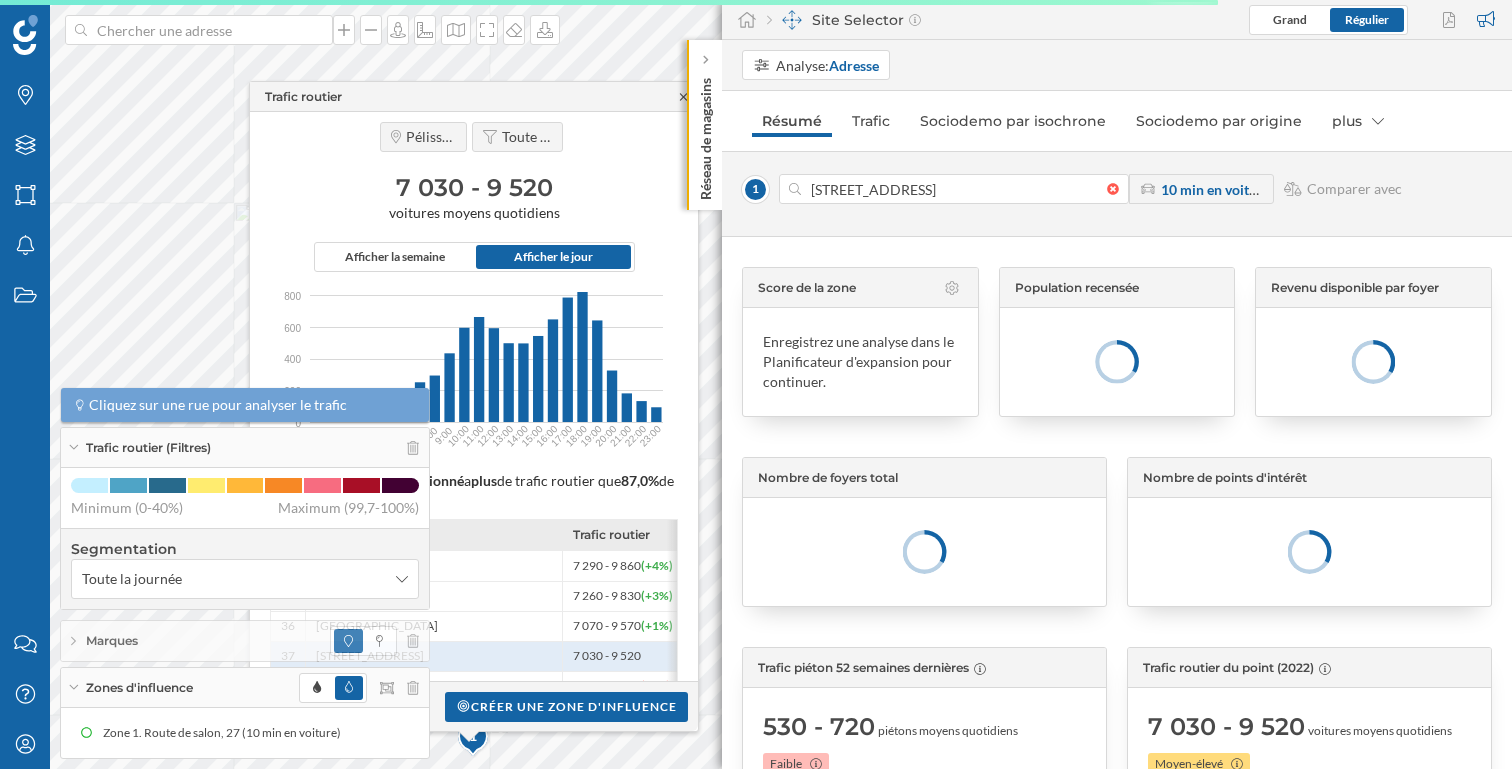 click 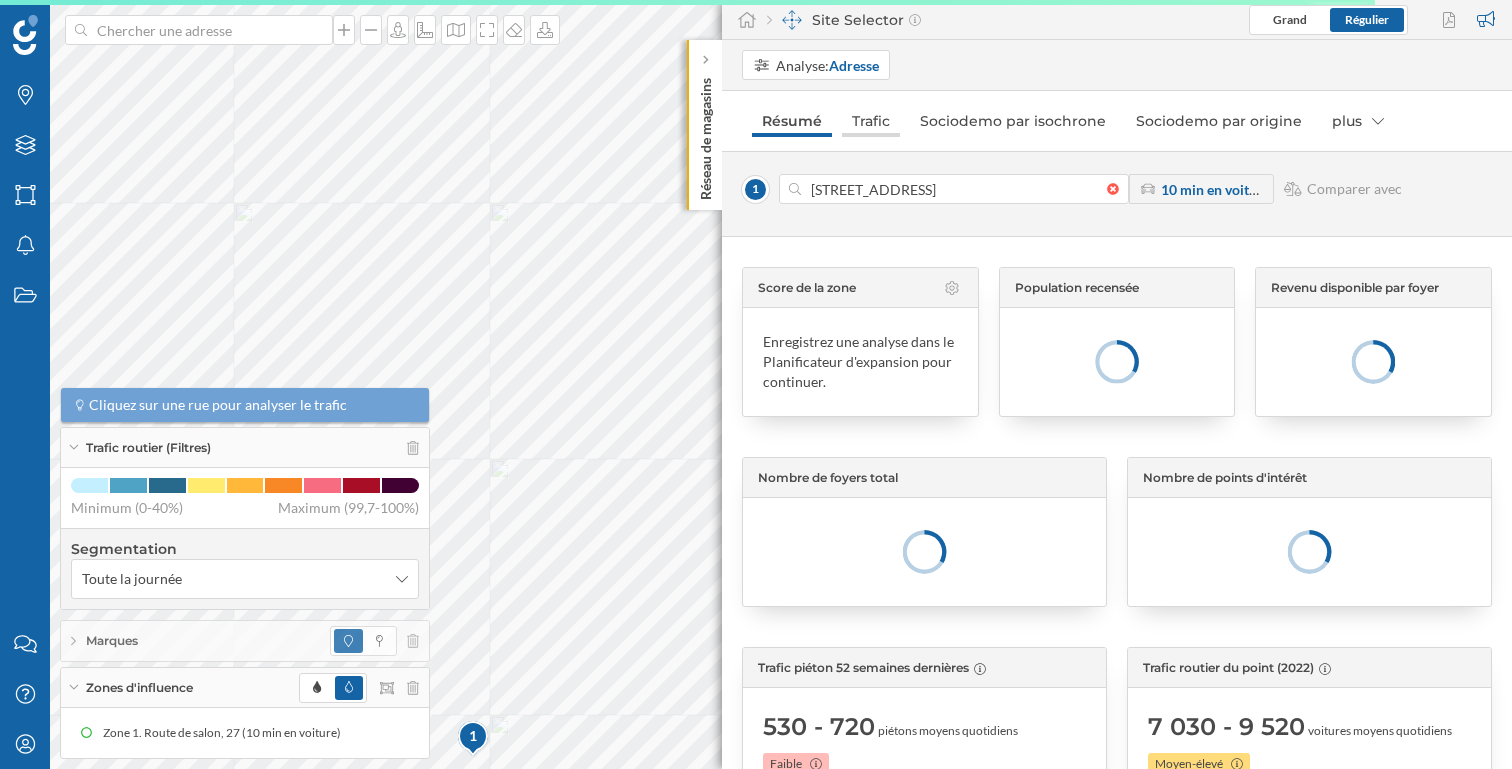 click on "Trafic" at bounding box center (871, 121) 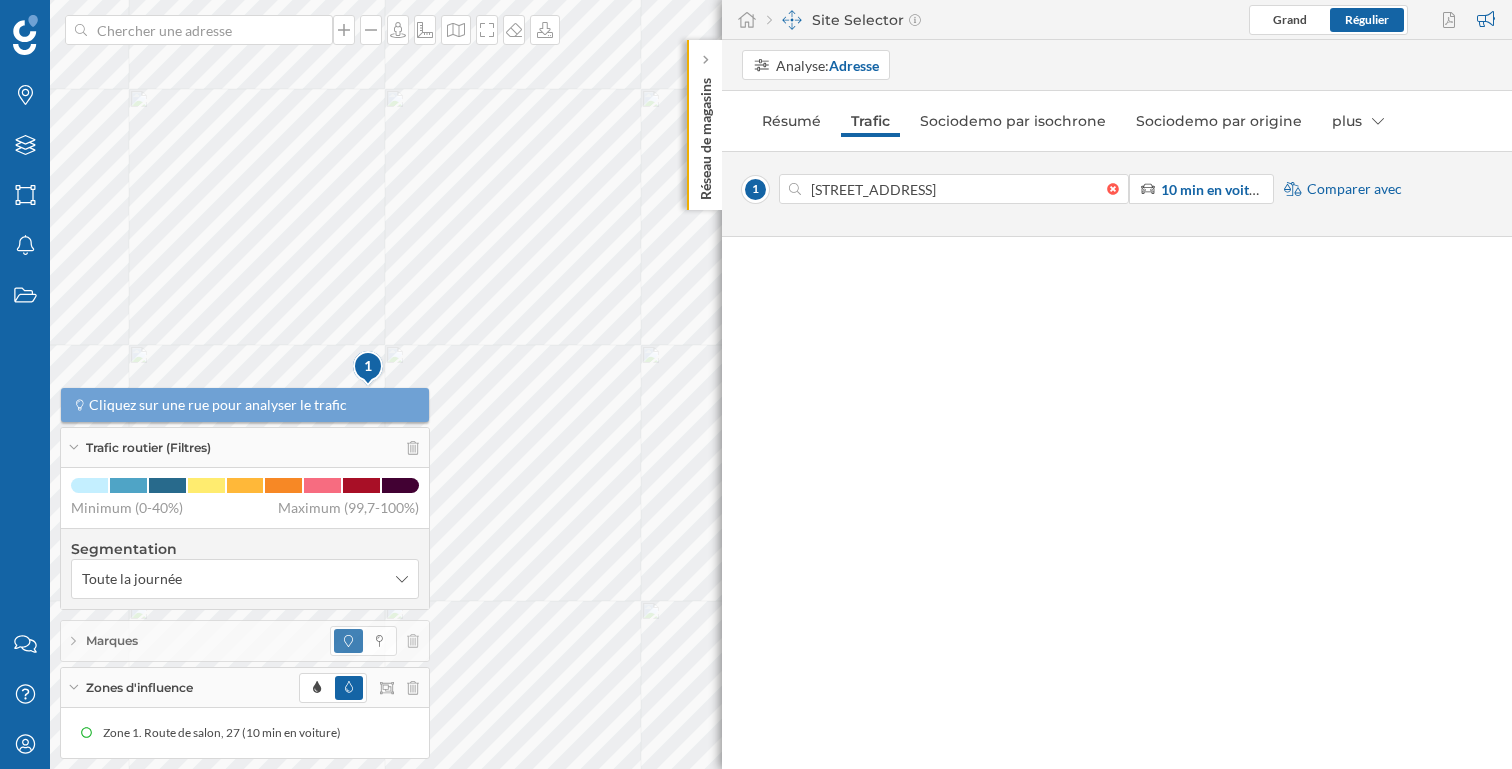 click on "Comparer avec" at bounding box center [1354, 189] 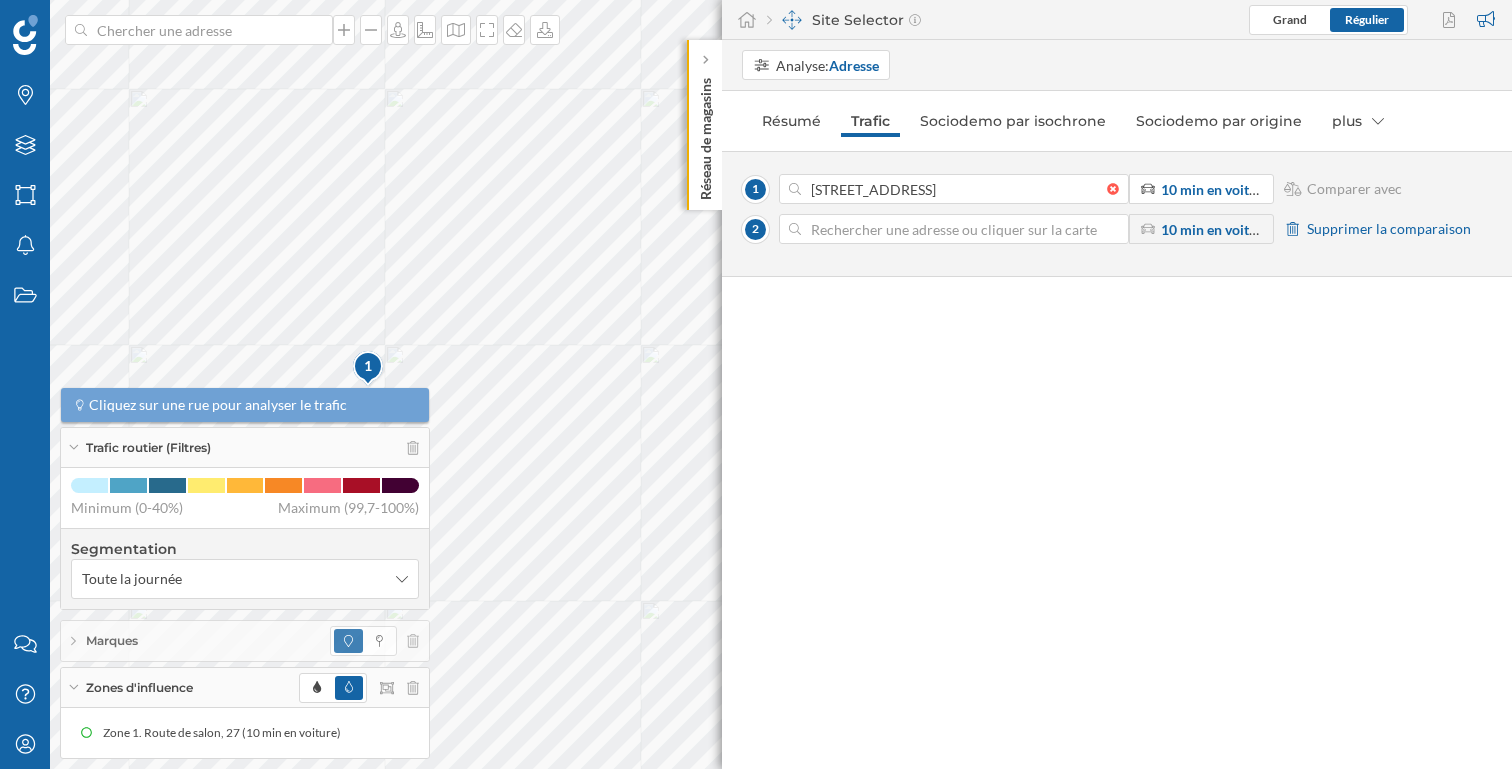 click at bounding box center (954, 229) 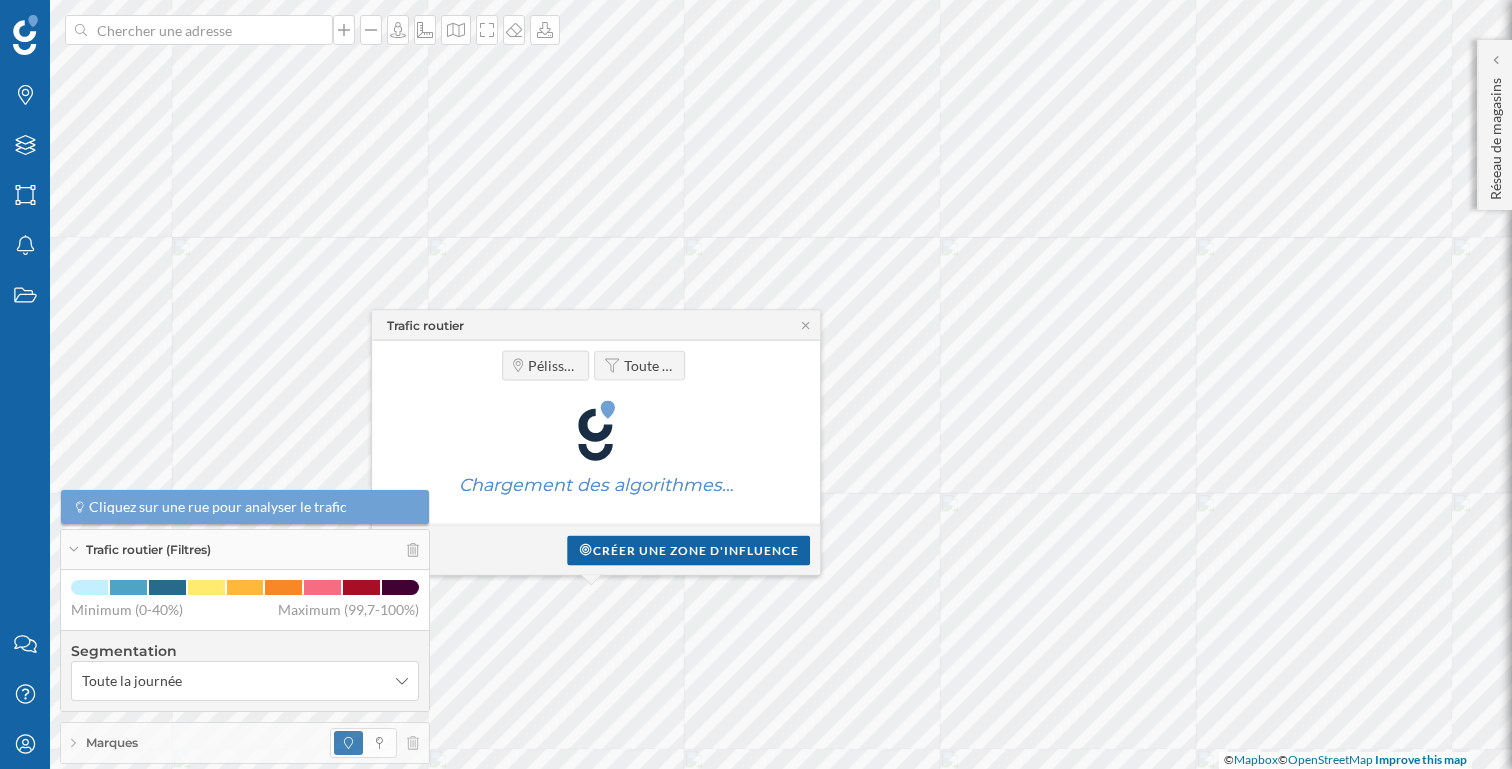 scroll, scrollTop: 0, scrollLeft: 0, axis: both 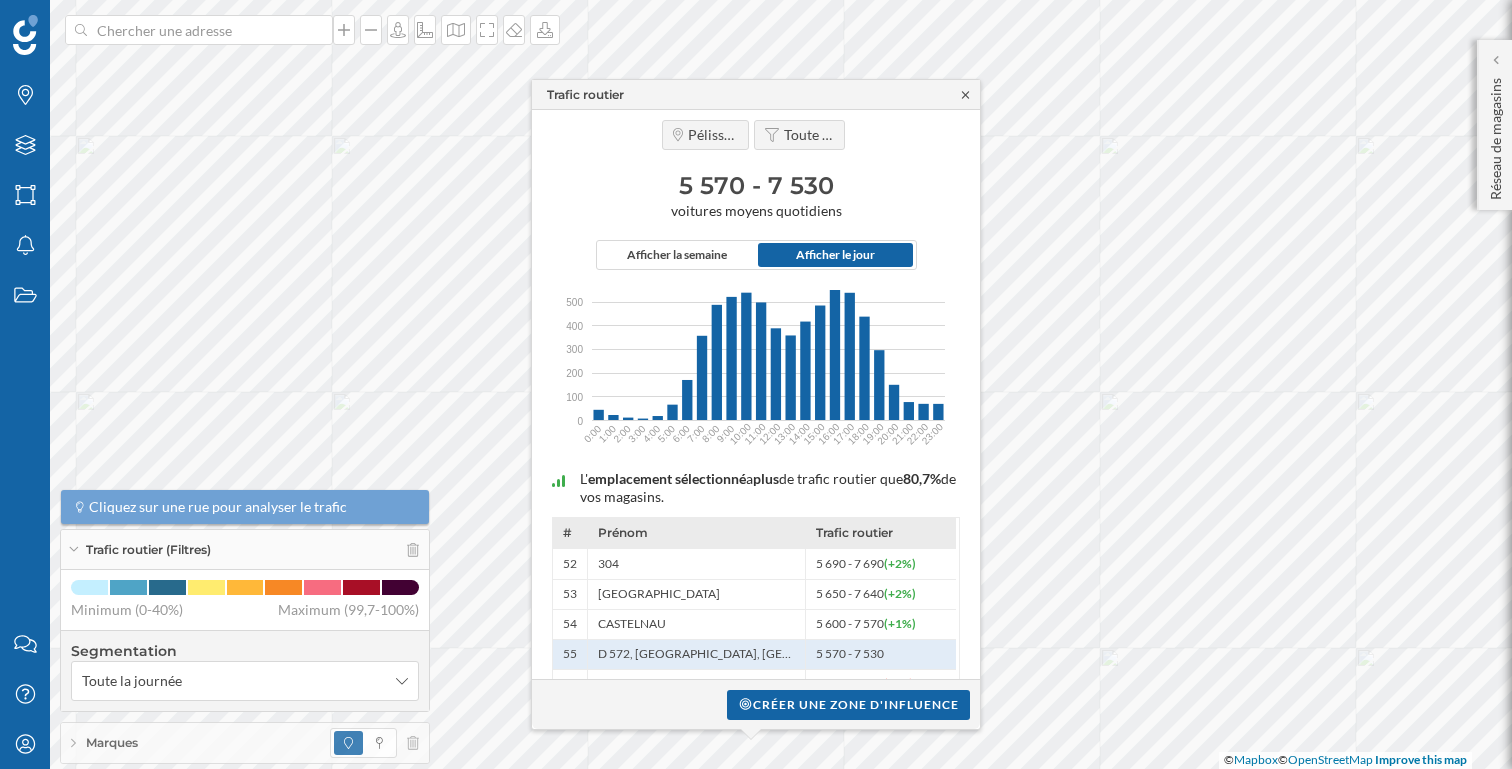 click 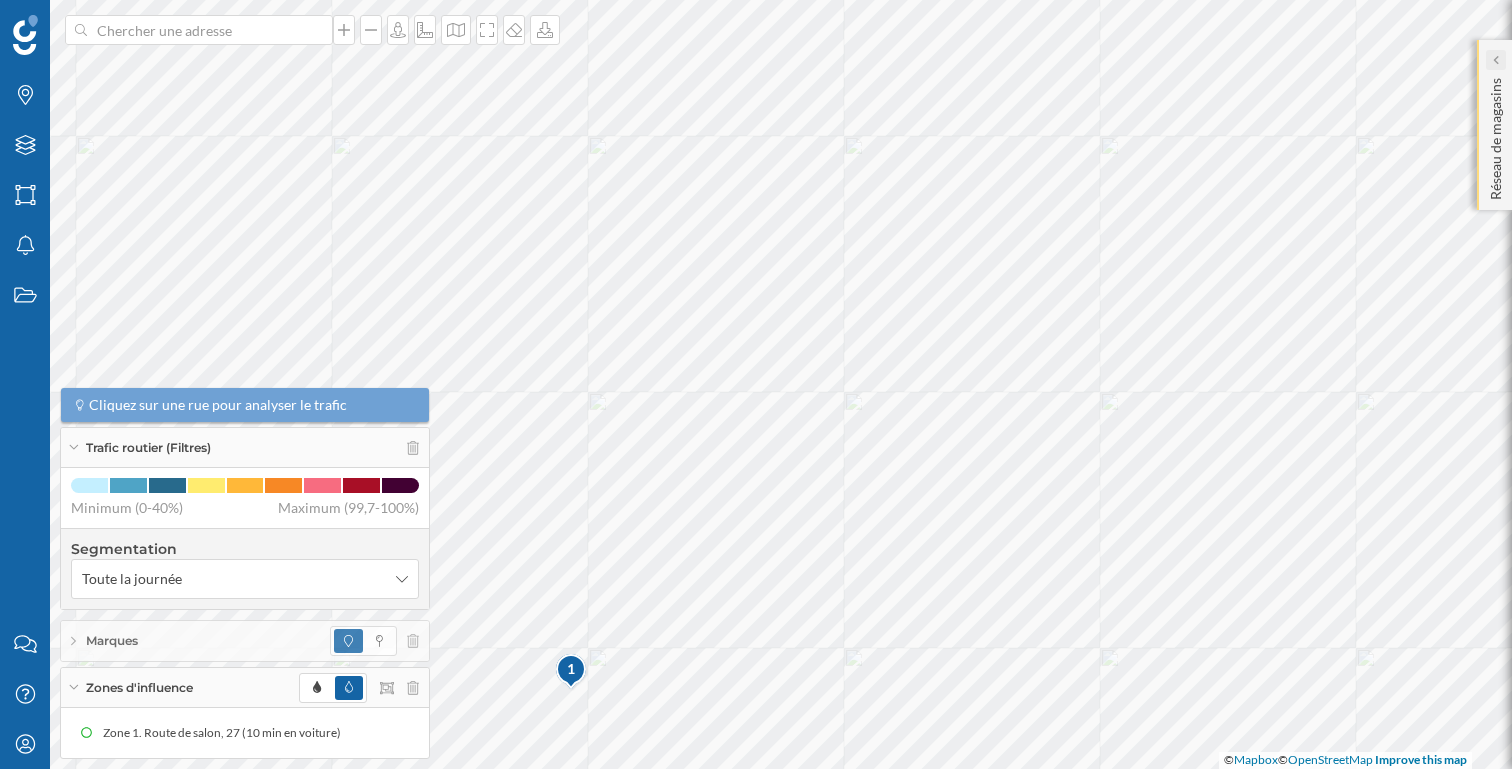 click 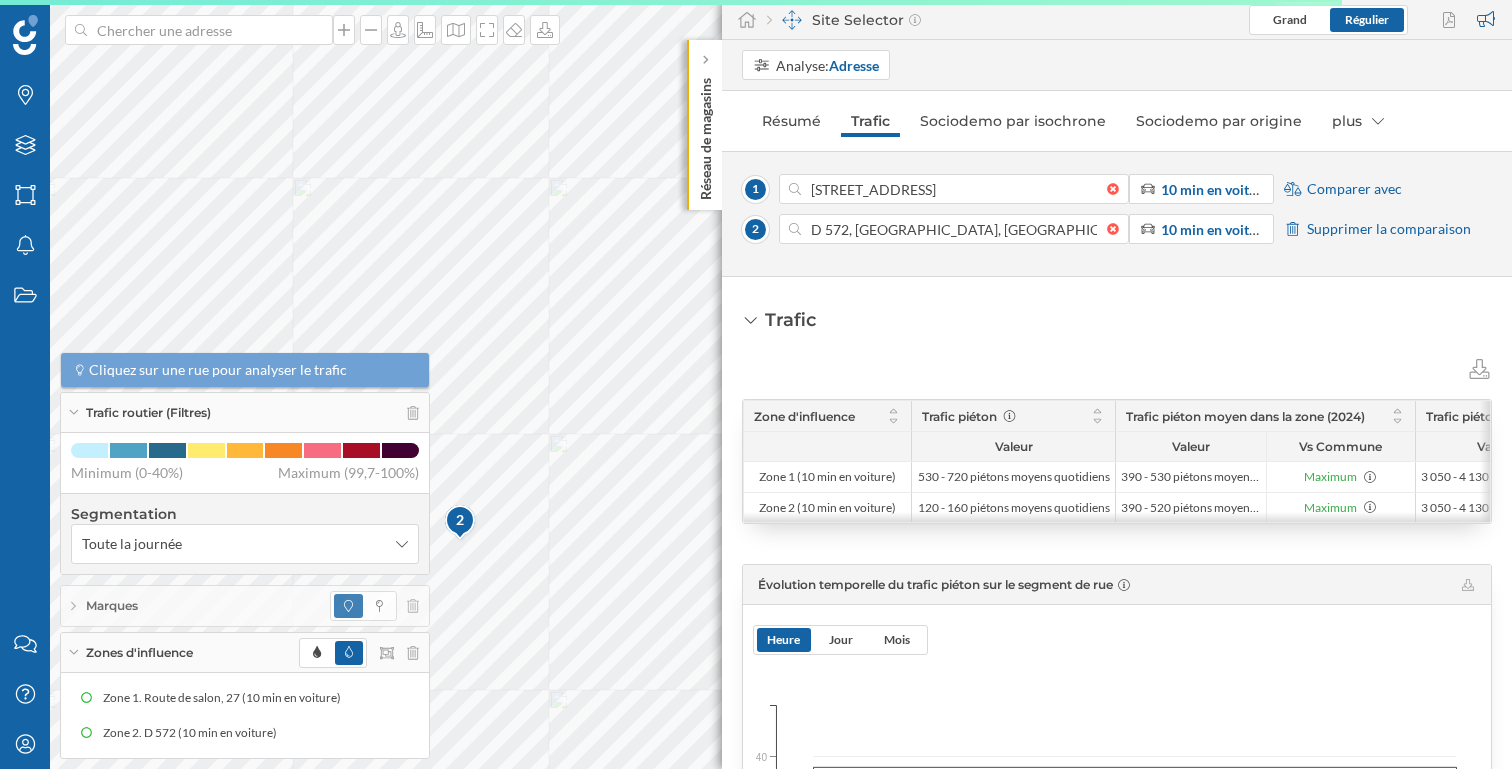 click on "Comparer avec" at bounding box center (1354, 189) 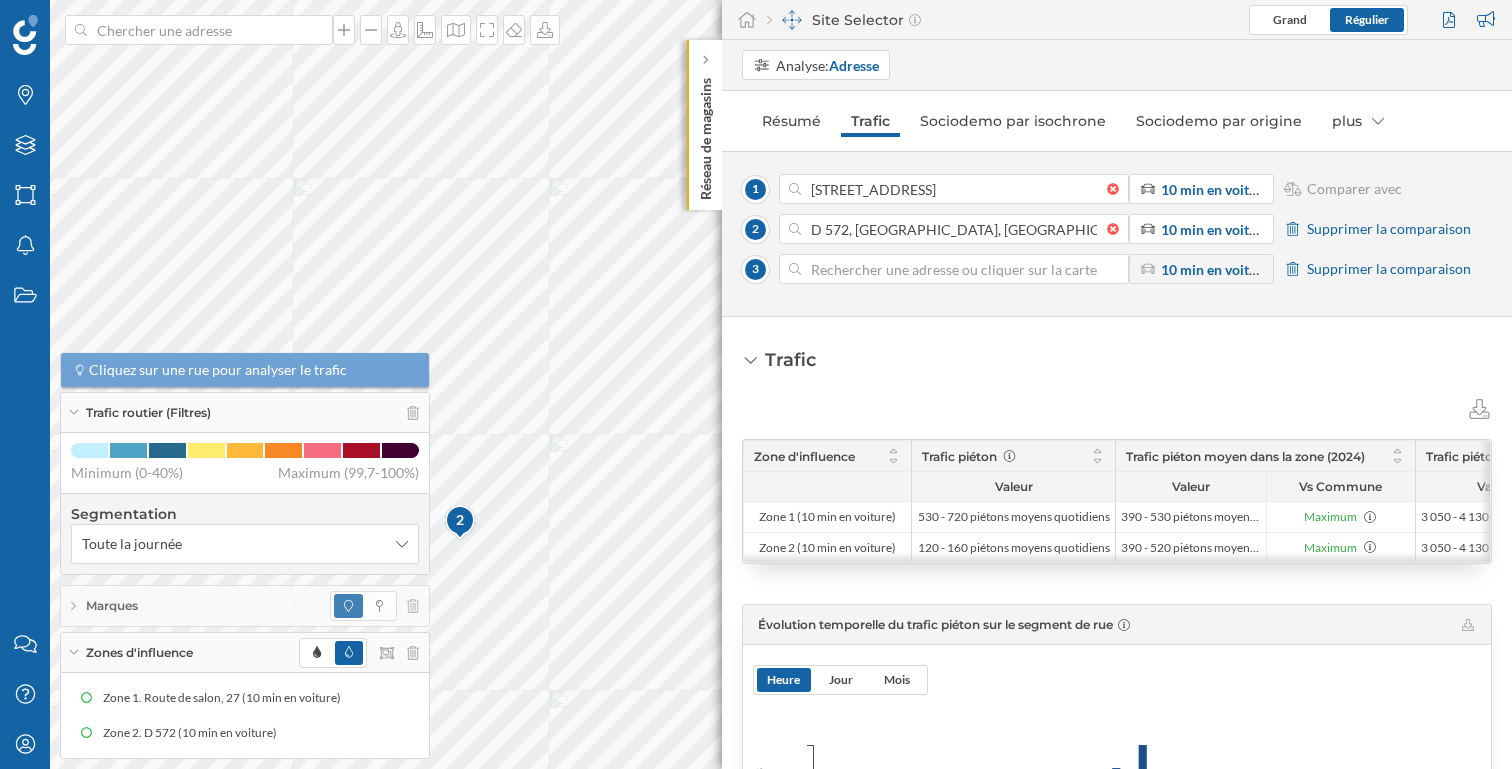 click at bounding box center (954, 269) 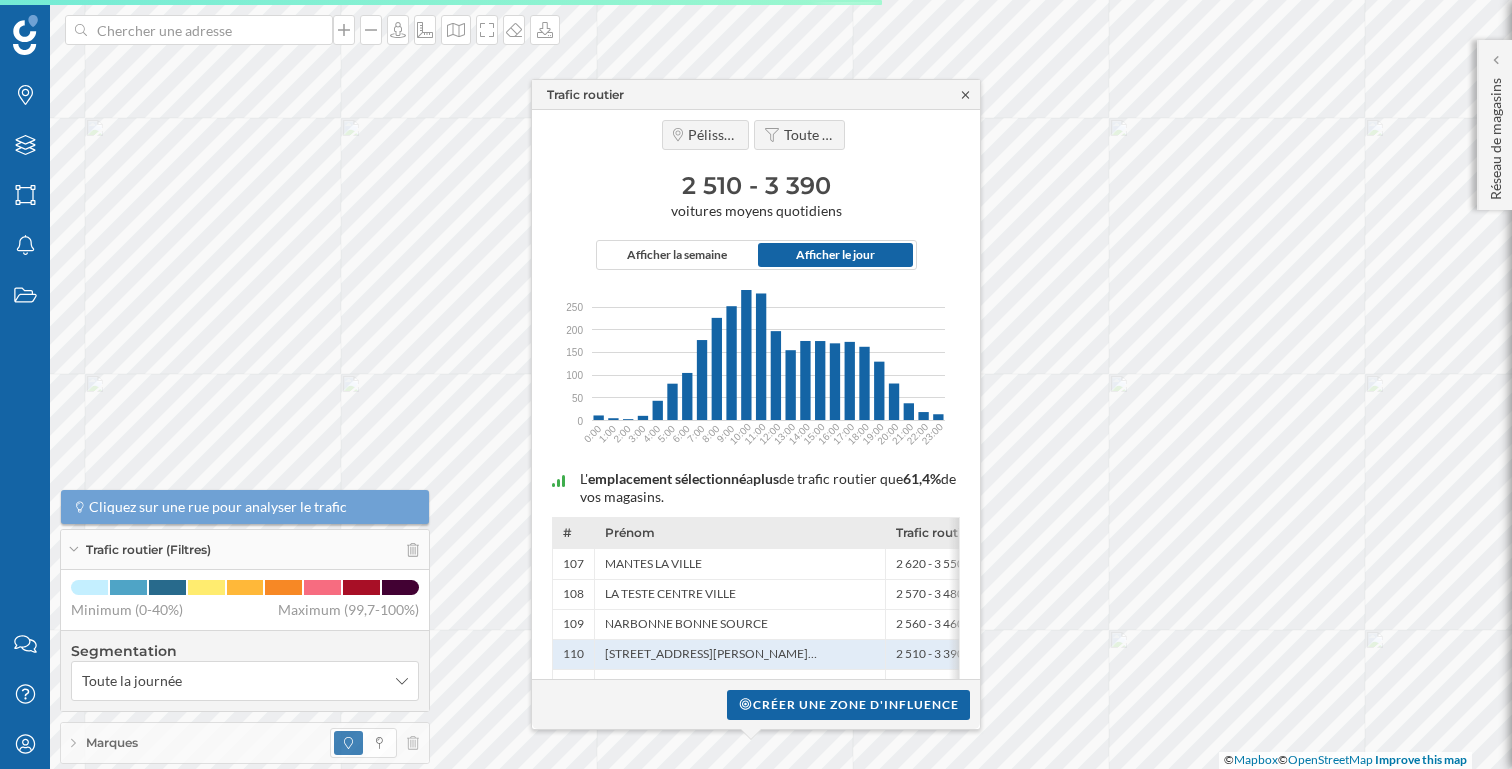 click 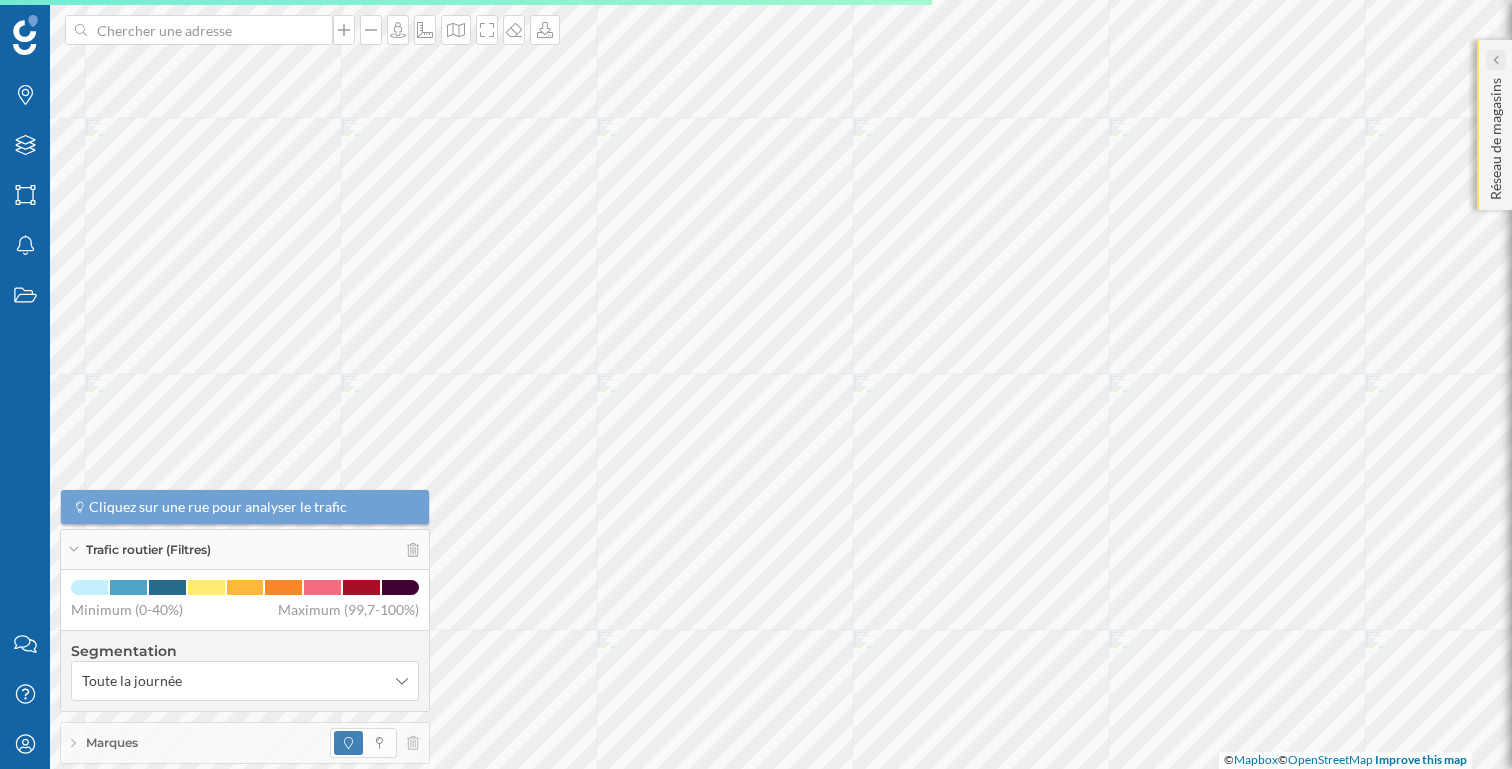 click 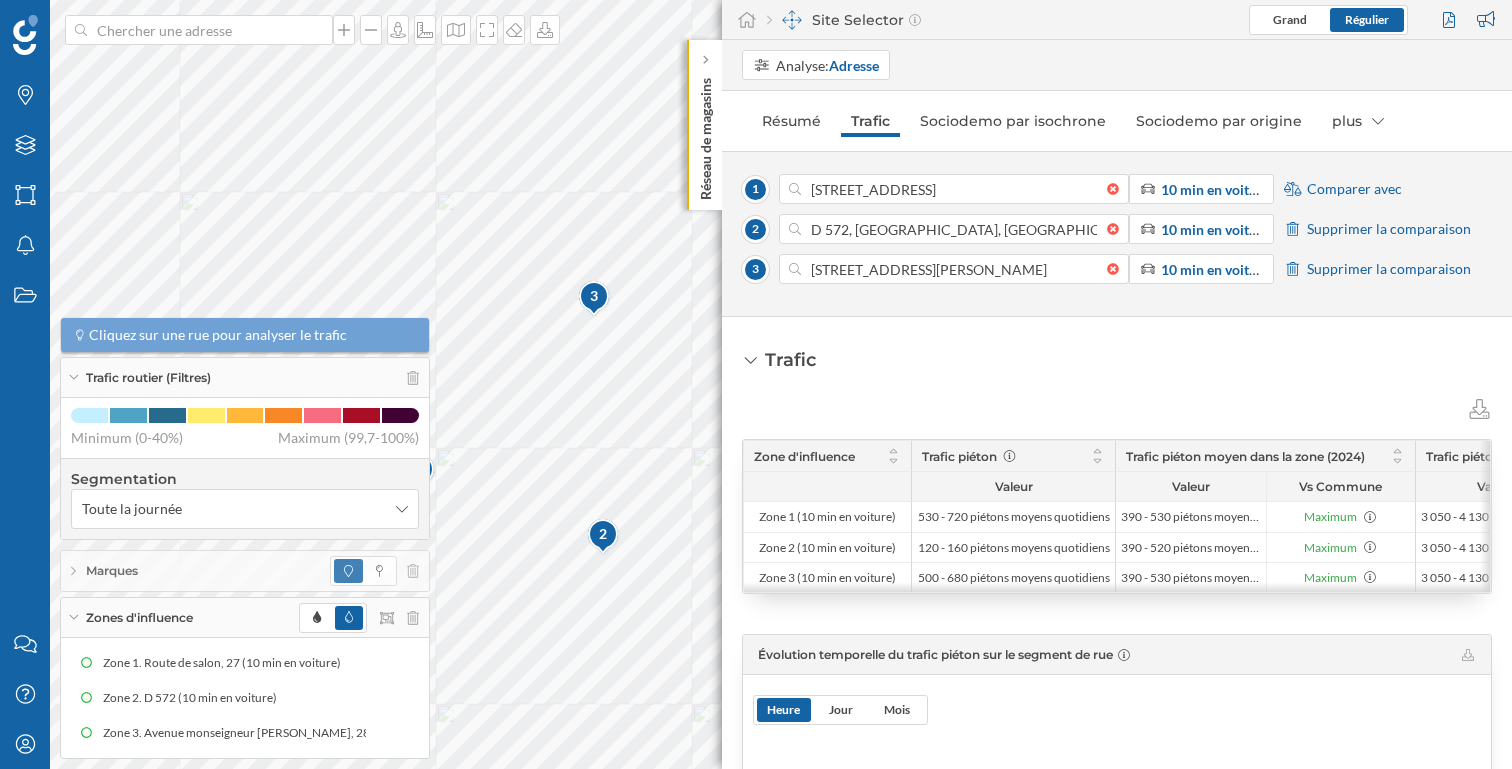click on "Comparer avec" at bounding box center (1354, 189) 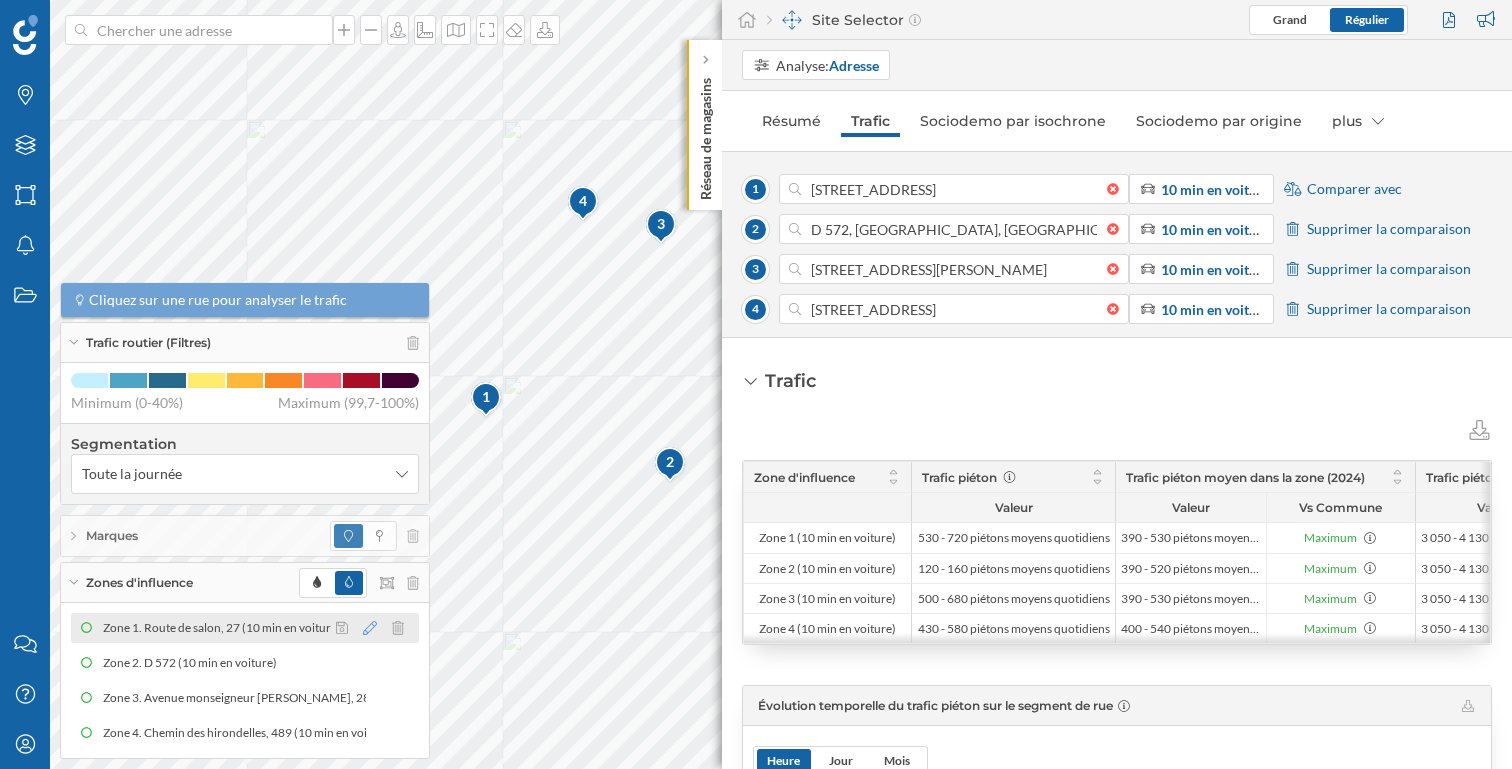 click 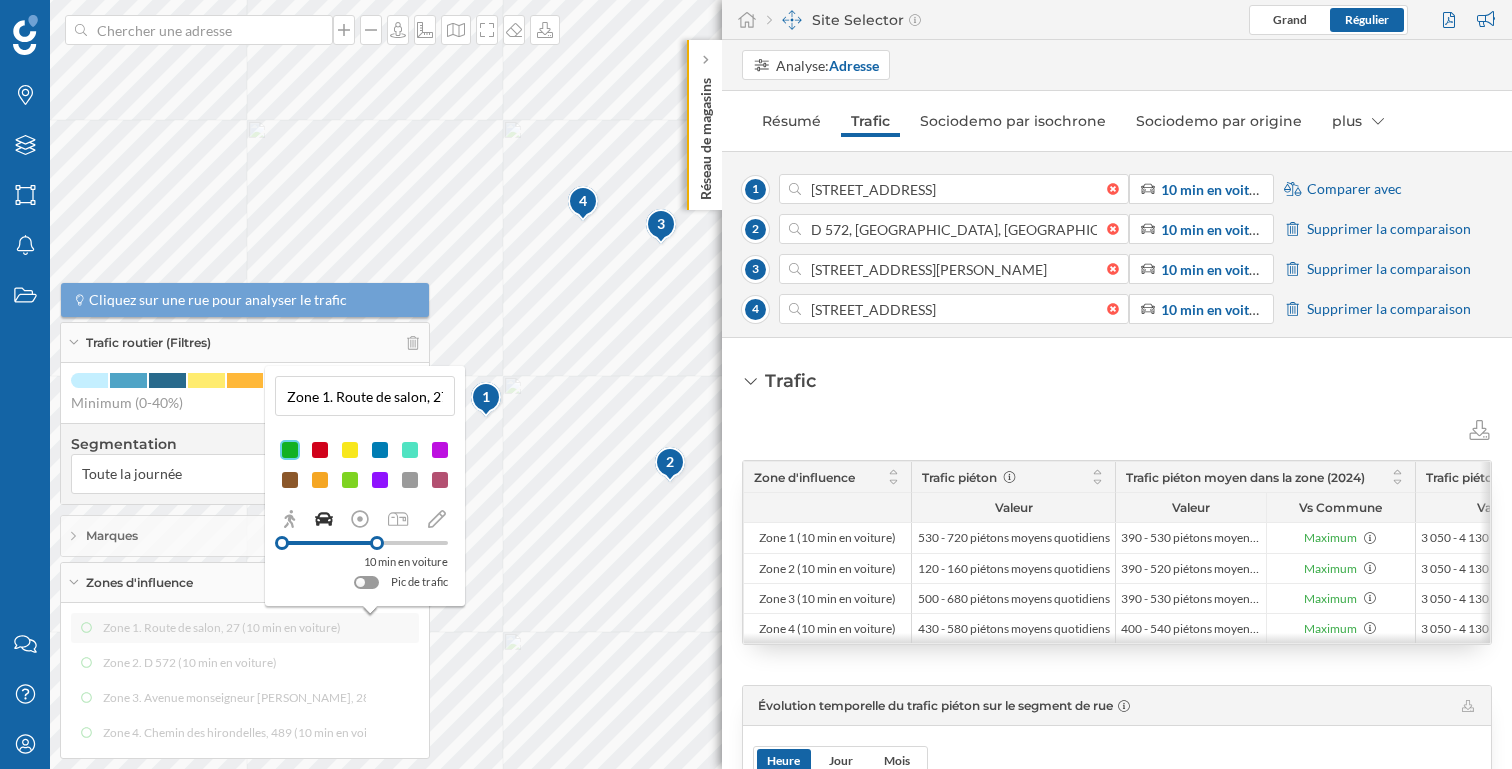 click on "Zone 1. Route de salon, 27 (10 min en voiture)" at bounding box center [365, 396] 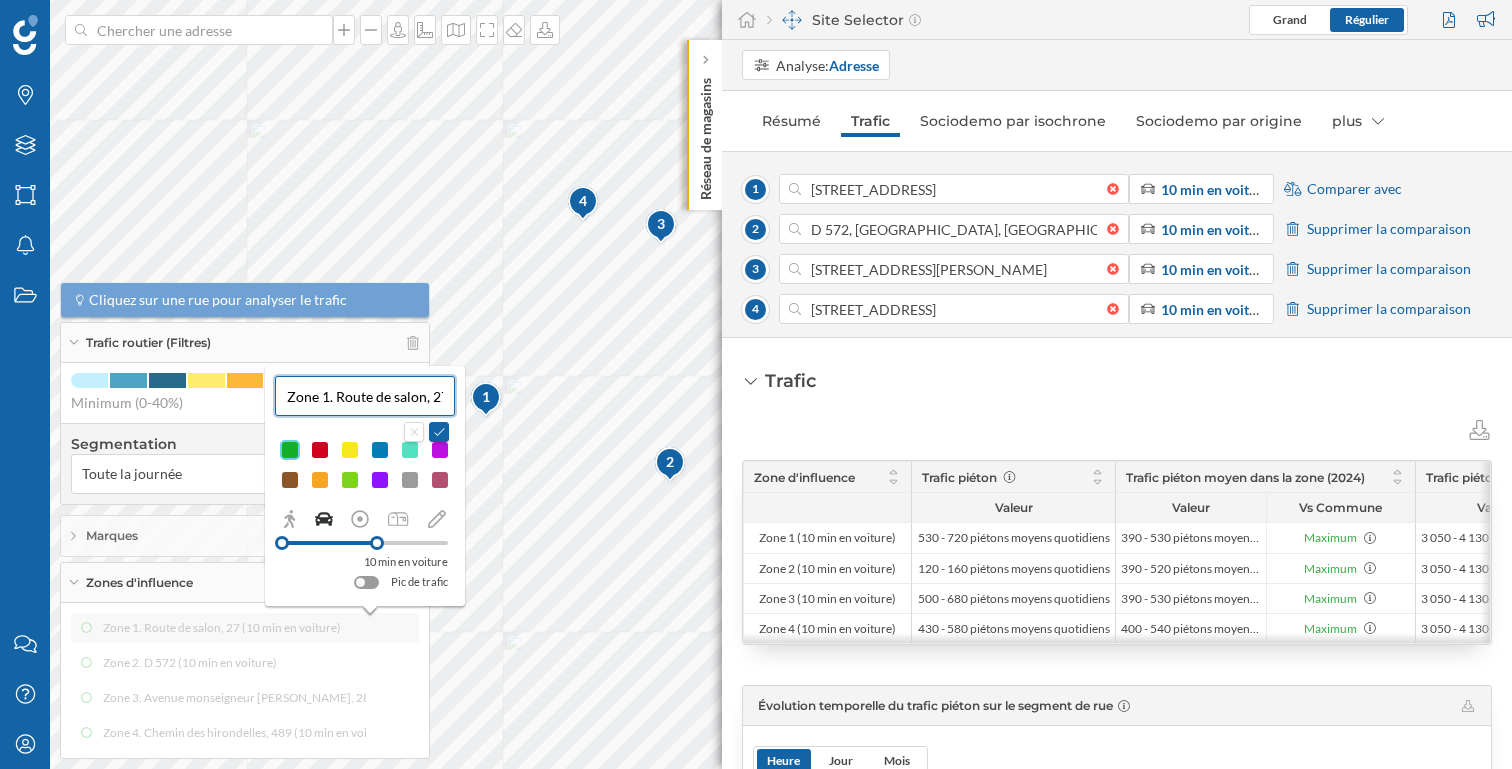 click on "Zone 1. Route de salon, 27 (10 min en voiture)" at bounding box center [365, 396] 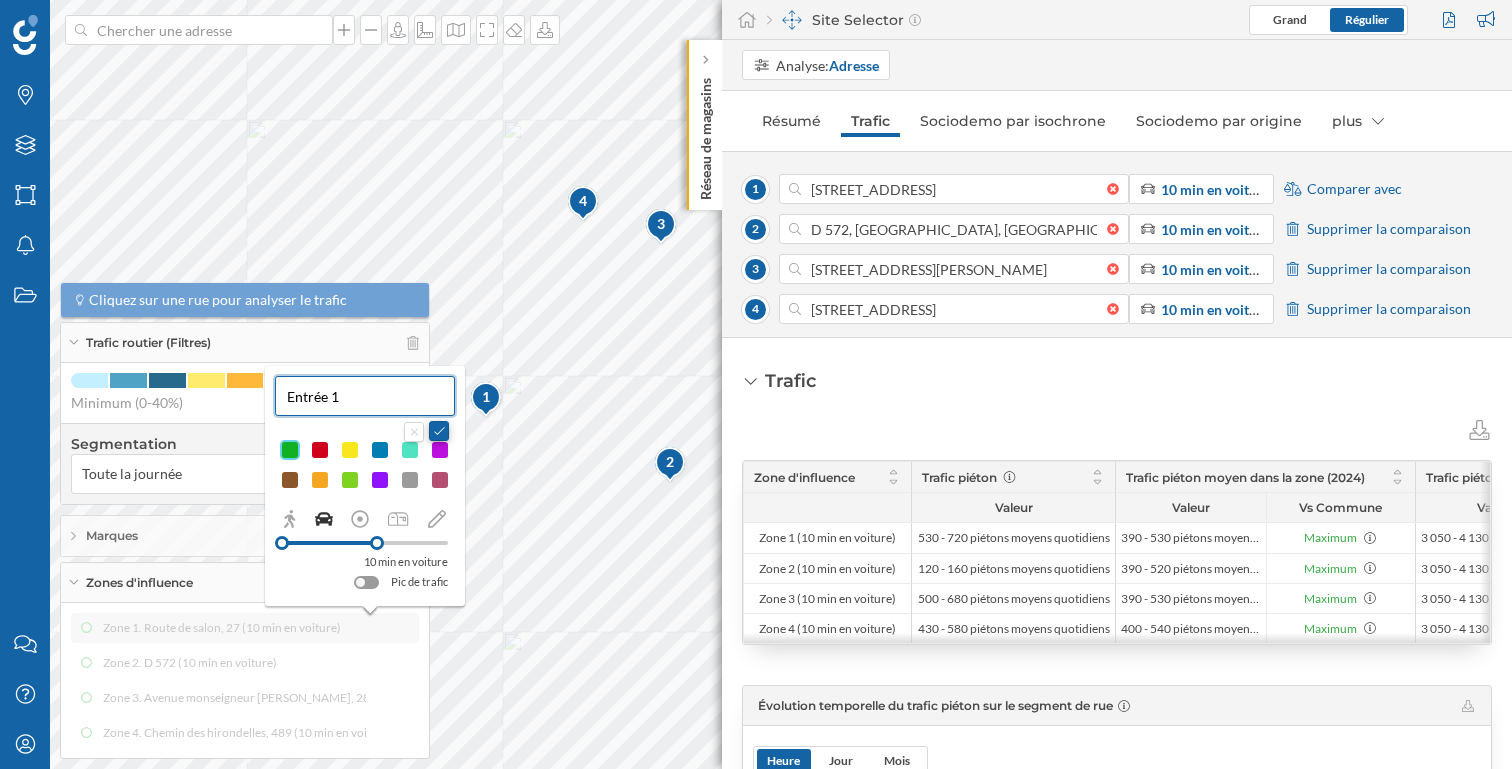 type on "Entrée 1" 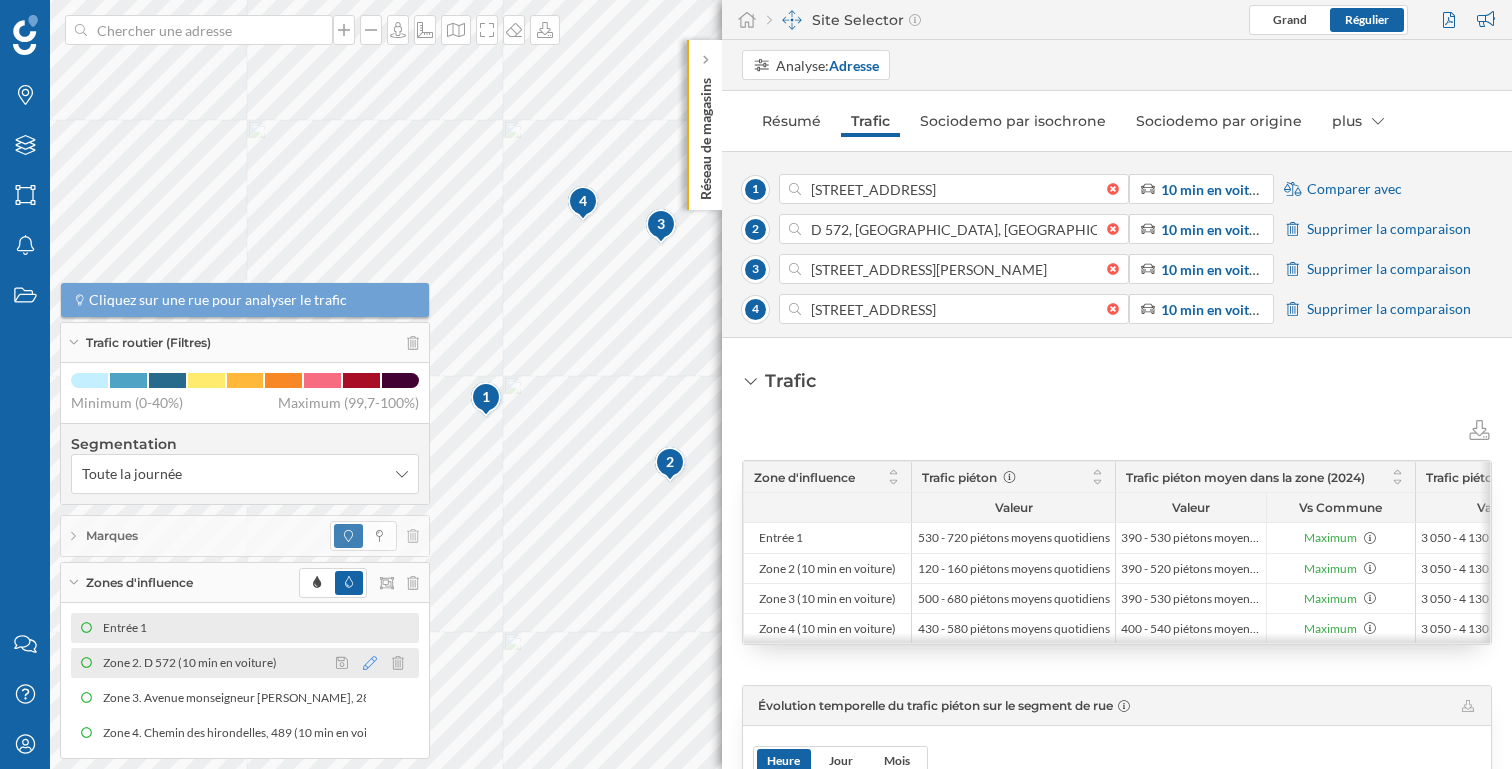 click 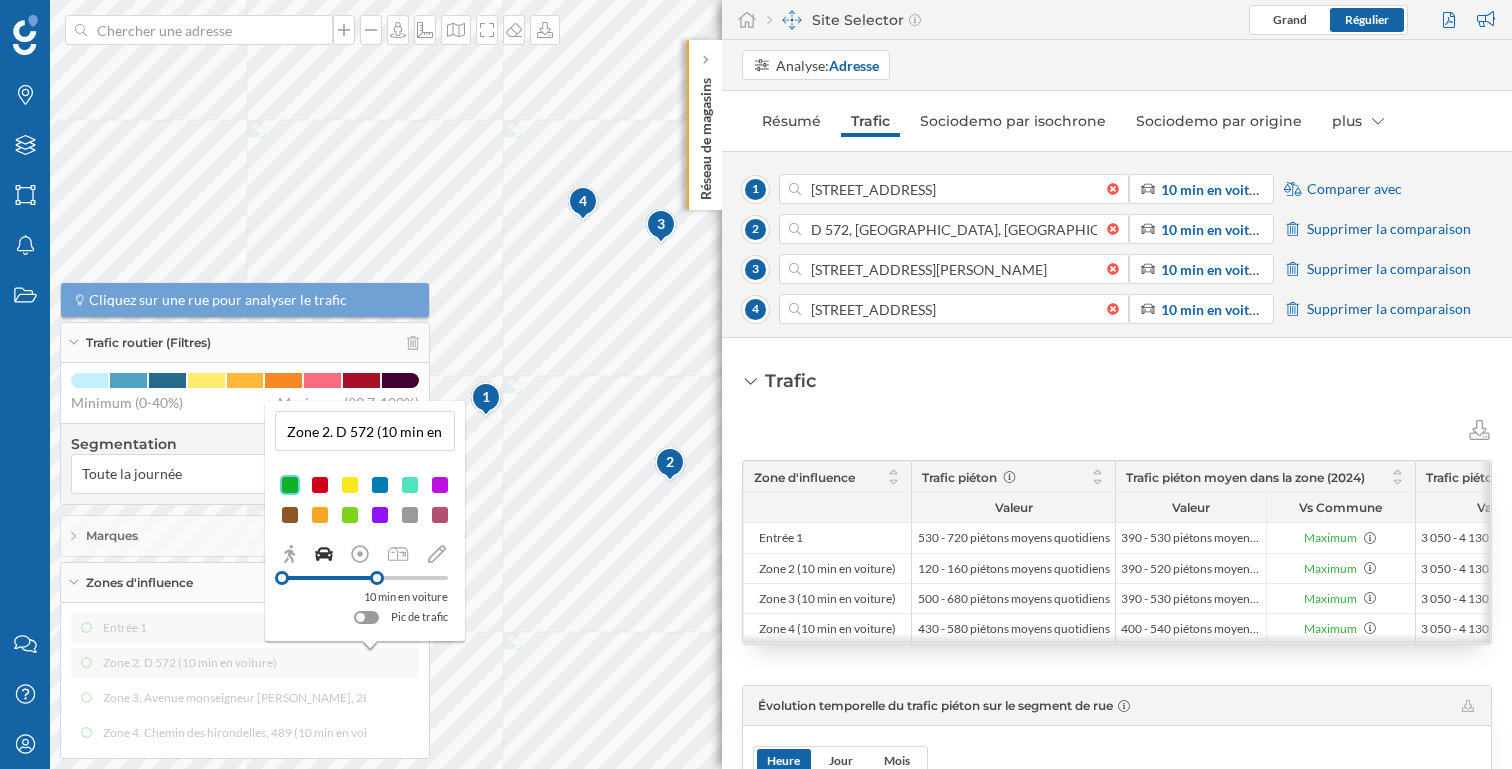 click on "Zone 2. D 572 (10 min en voiture)" at bounding box center [365, 431] 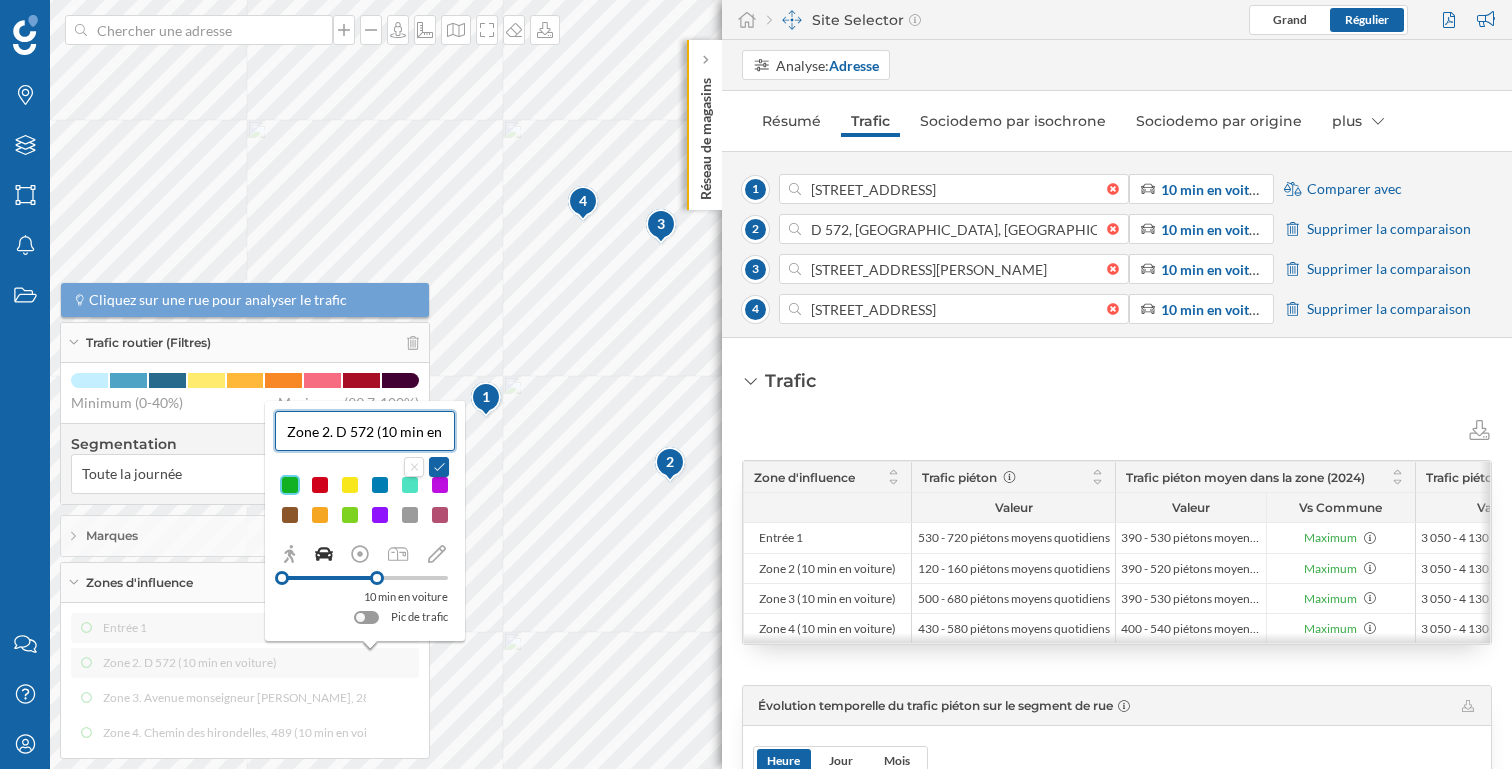 click on "Zone 2. D 572 (10 min en voiture)" at bounding box center [365, 431] 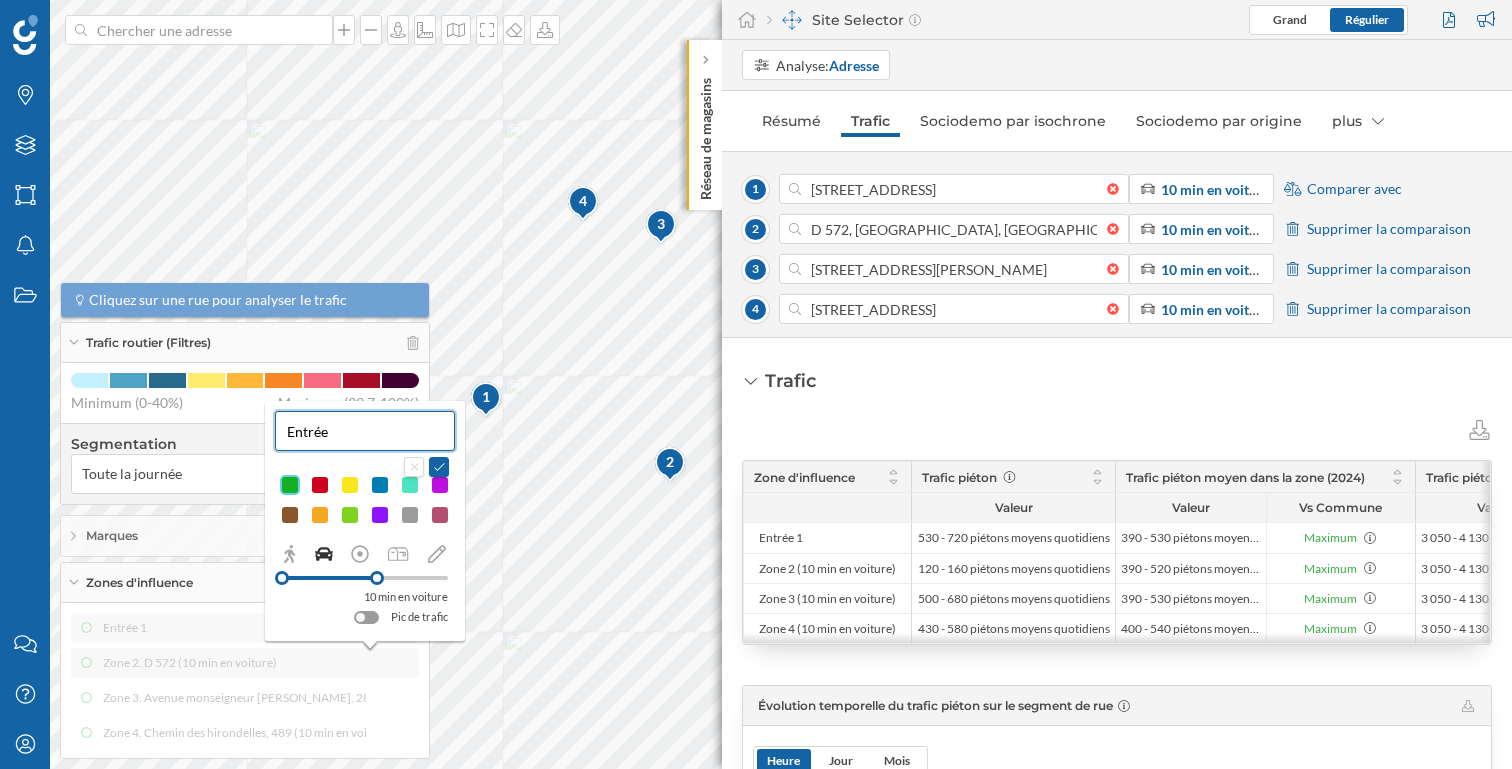 type on "Entrée 2" 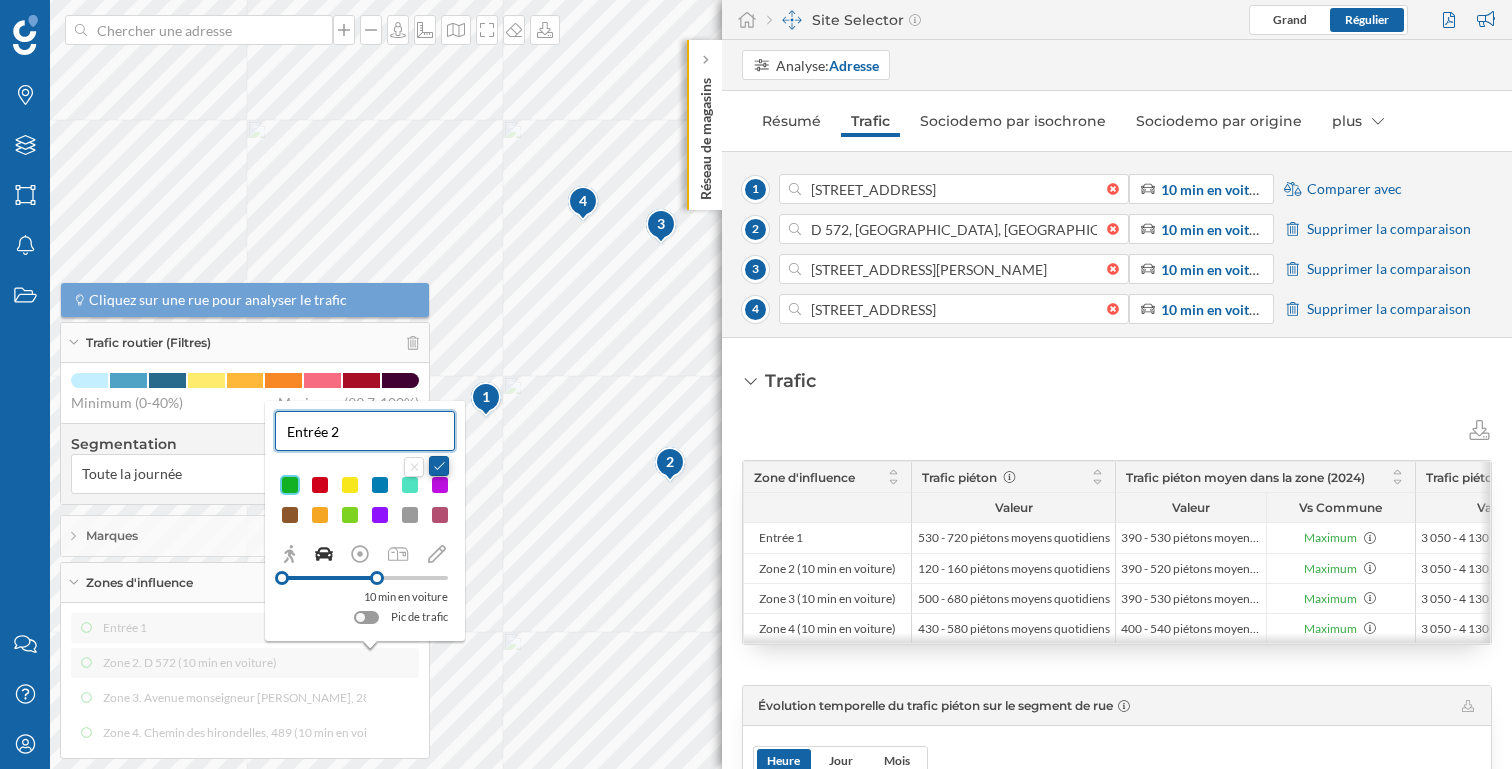 click at bounding box center [439, 466] 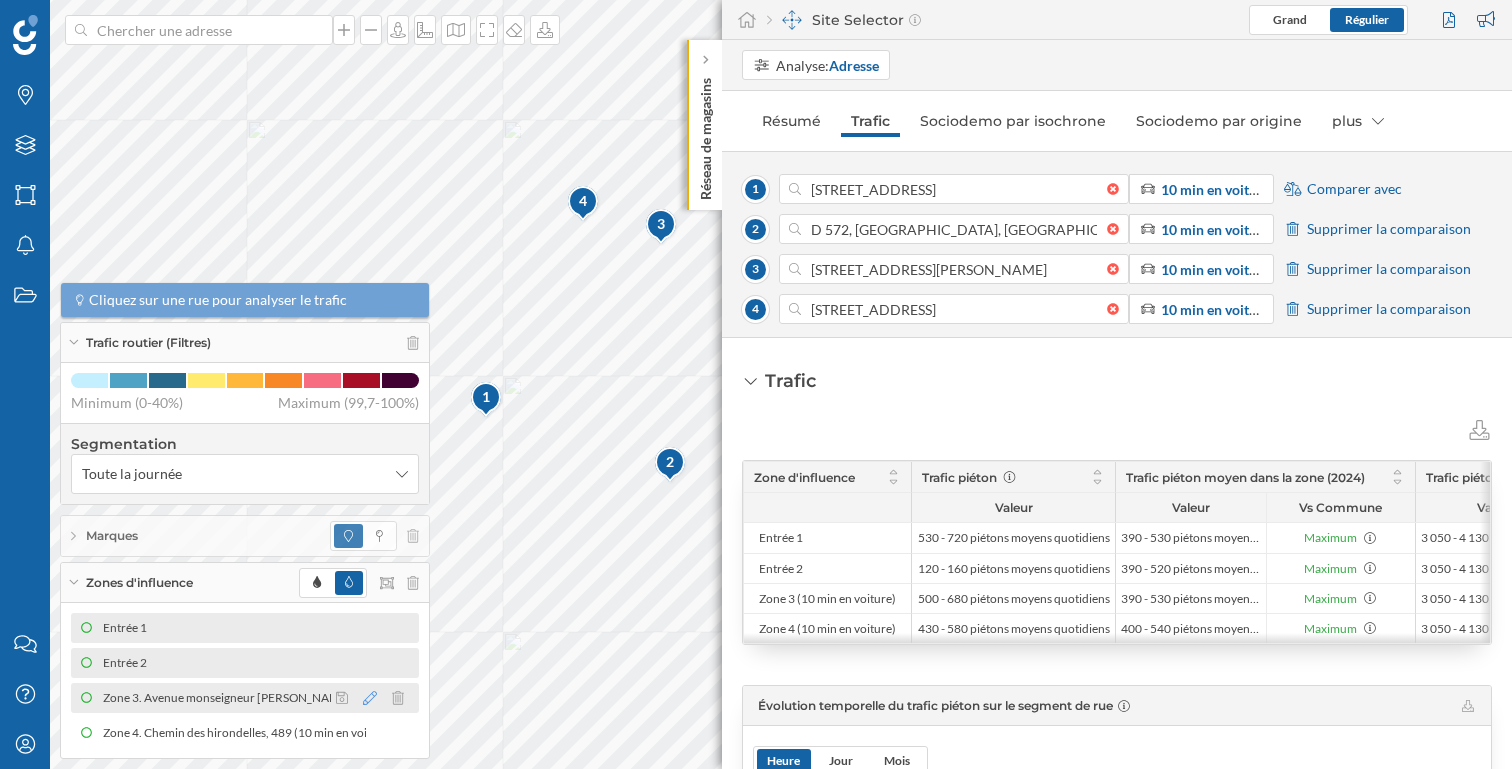 click 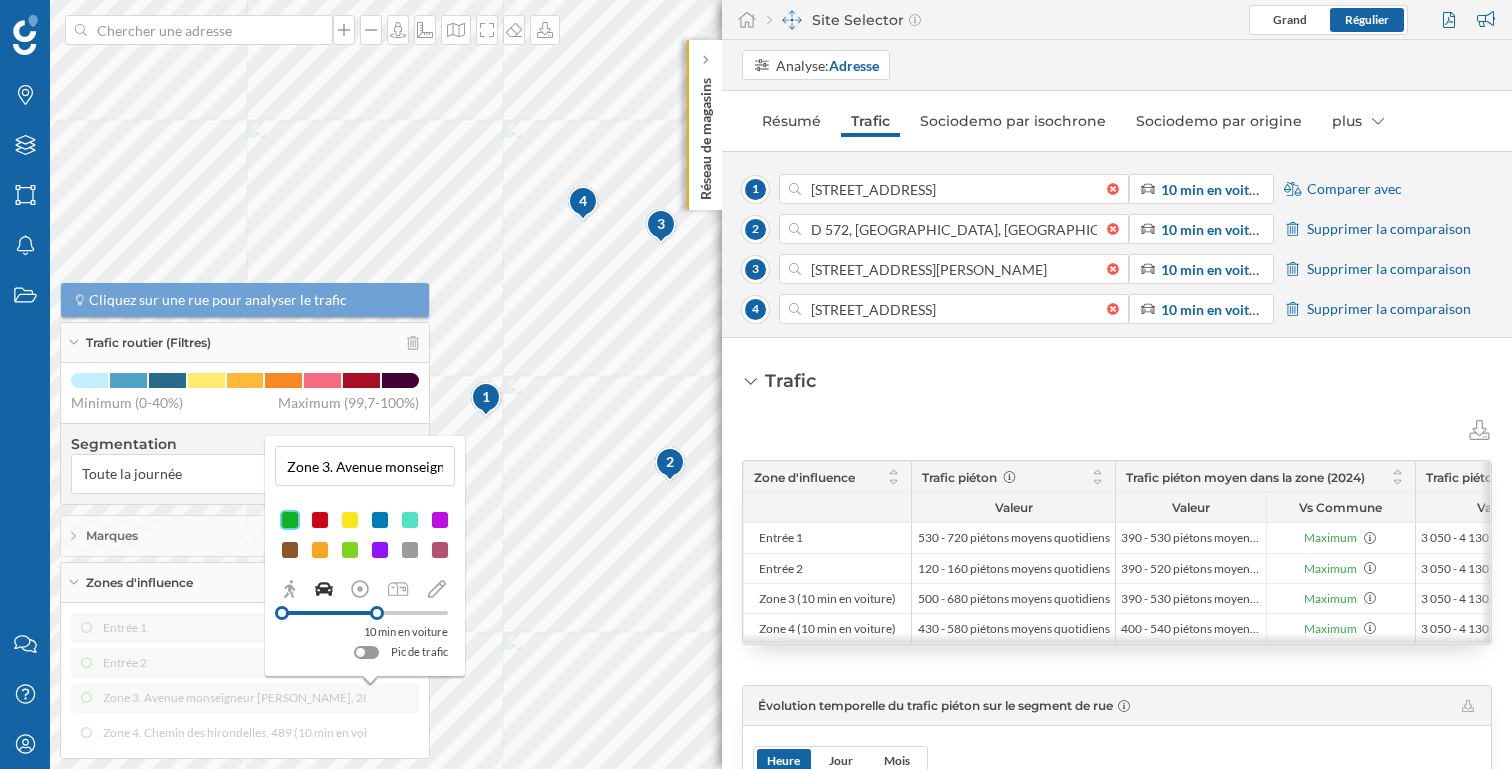 click on "Zone 3. Avenue monseigneur maurice plano, 28 (10 min en voiture)" at bounding box center [365, 466] 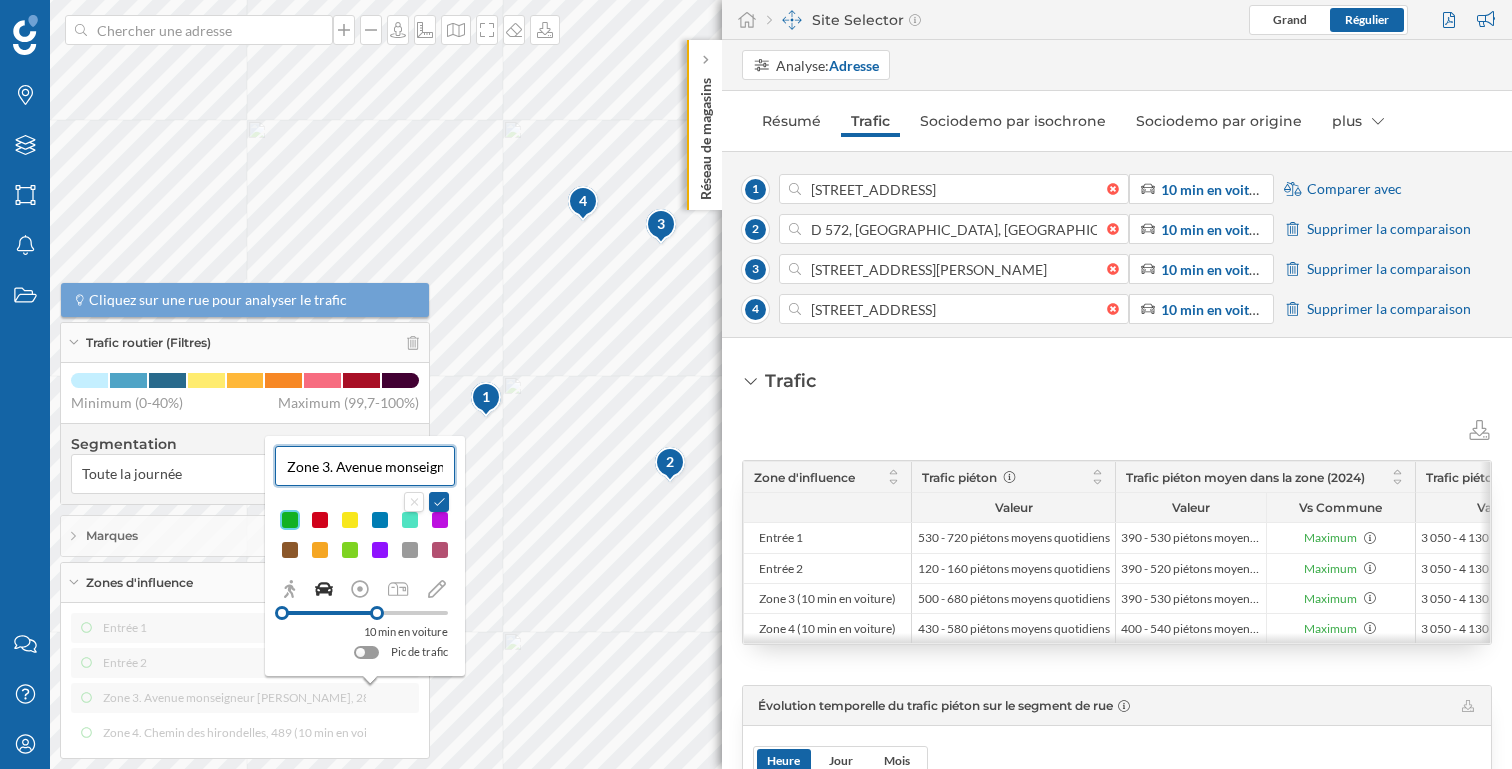 click on "Zone 3. Avenue monseigneur maurice plano, 28 (10 min en voiture)" at bounding box center [365, 466] 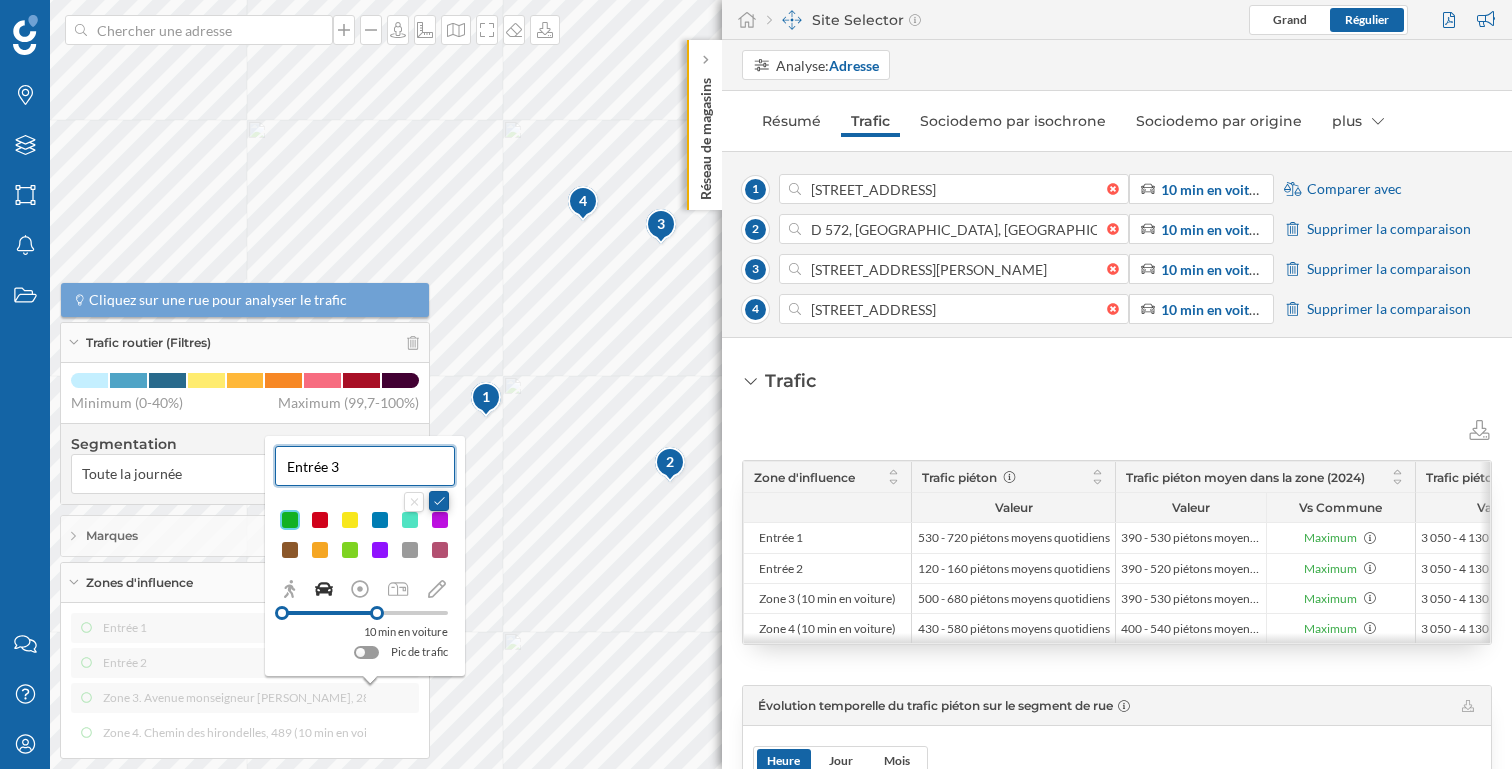 type on "Entrée 3" 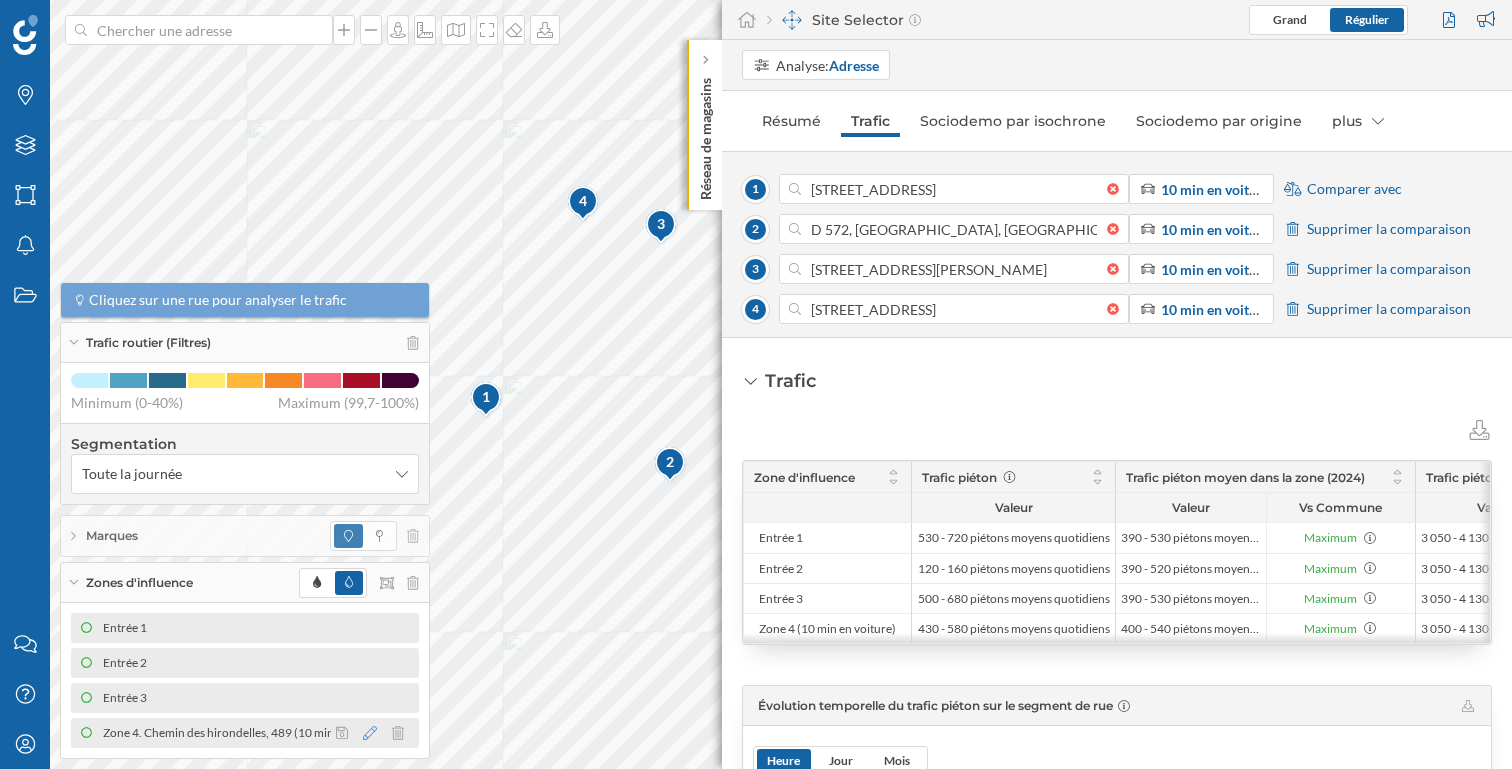 click 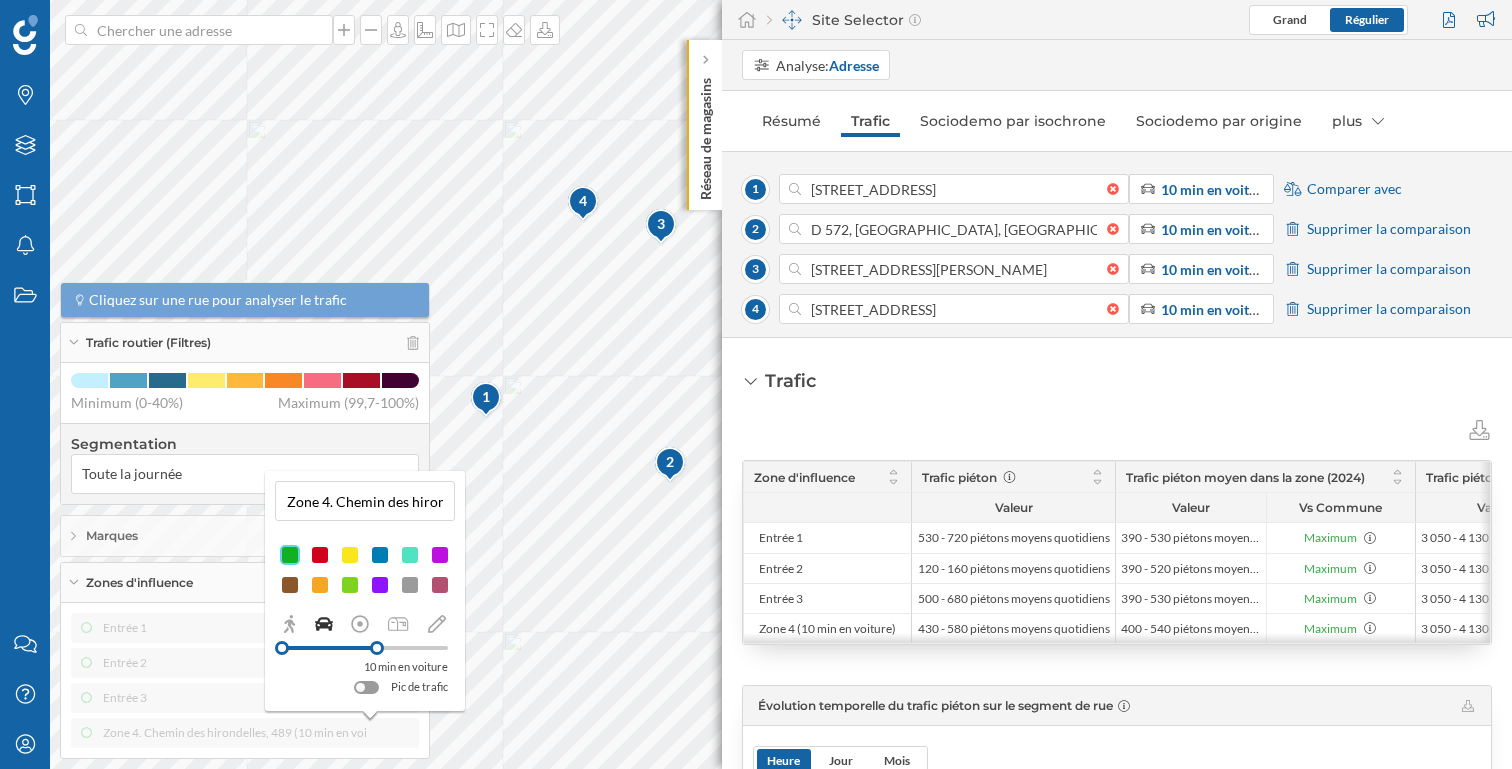 click on "Zone 4. Chemin des hirondelles, 489 (10 min en voiture)" at bounding box center (365, 501) 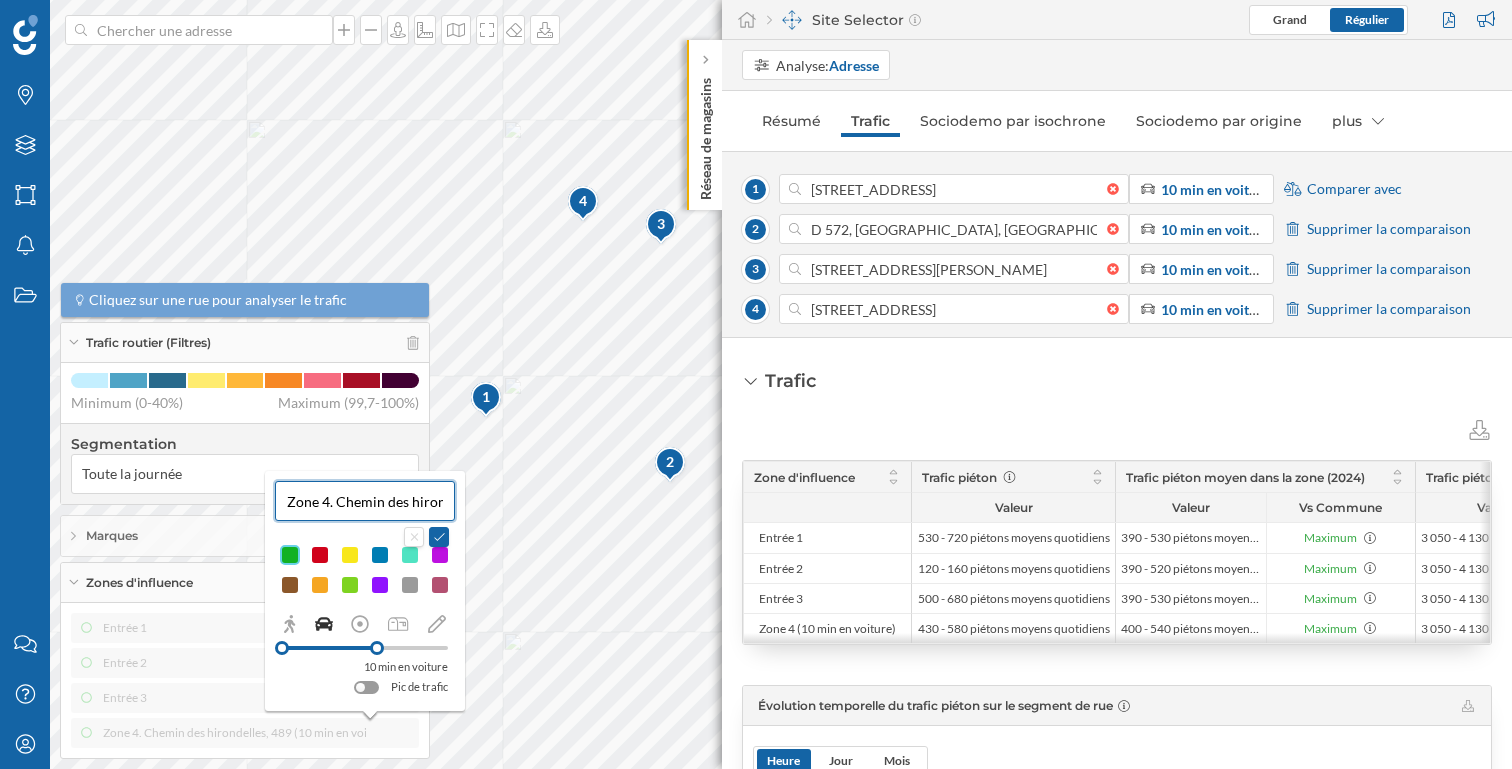 click on "Zone 4. Chemin des hirondelles, 489 (10 min en voiture)" at bounding box center [365, 501] 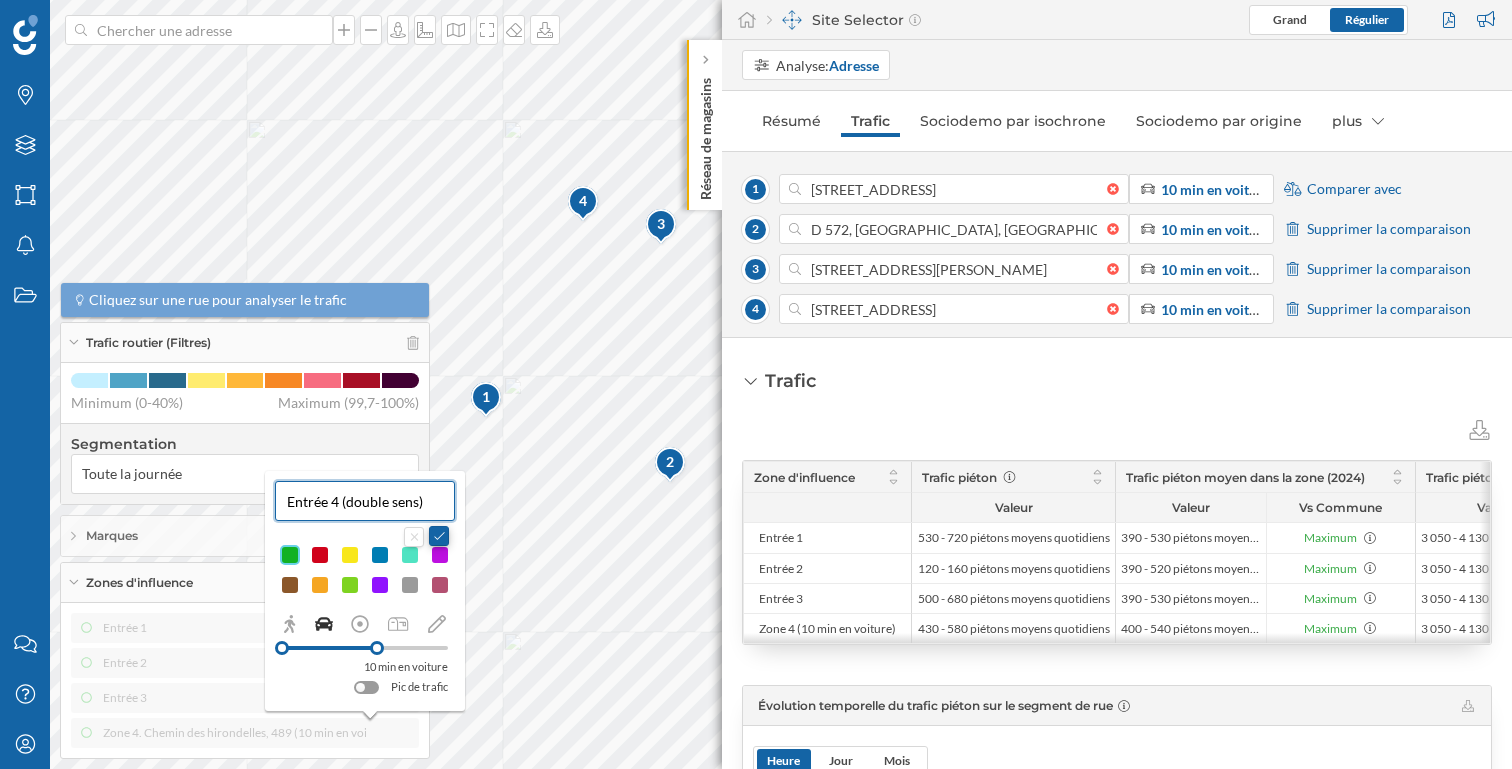type on "Entrée 4 (double sens)" 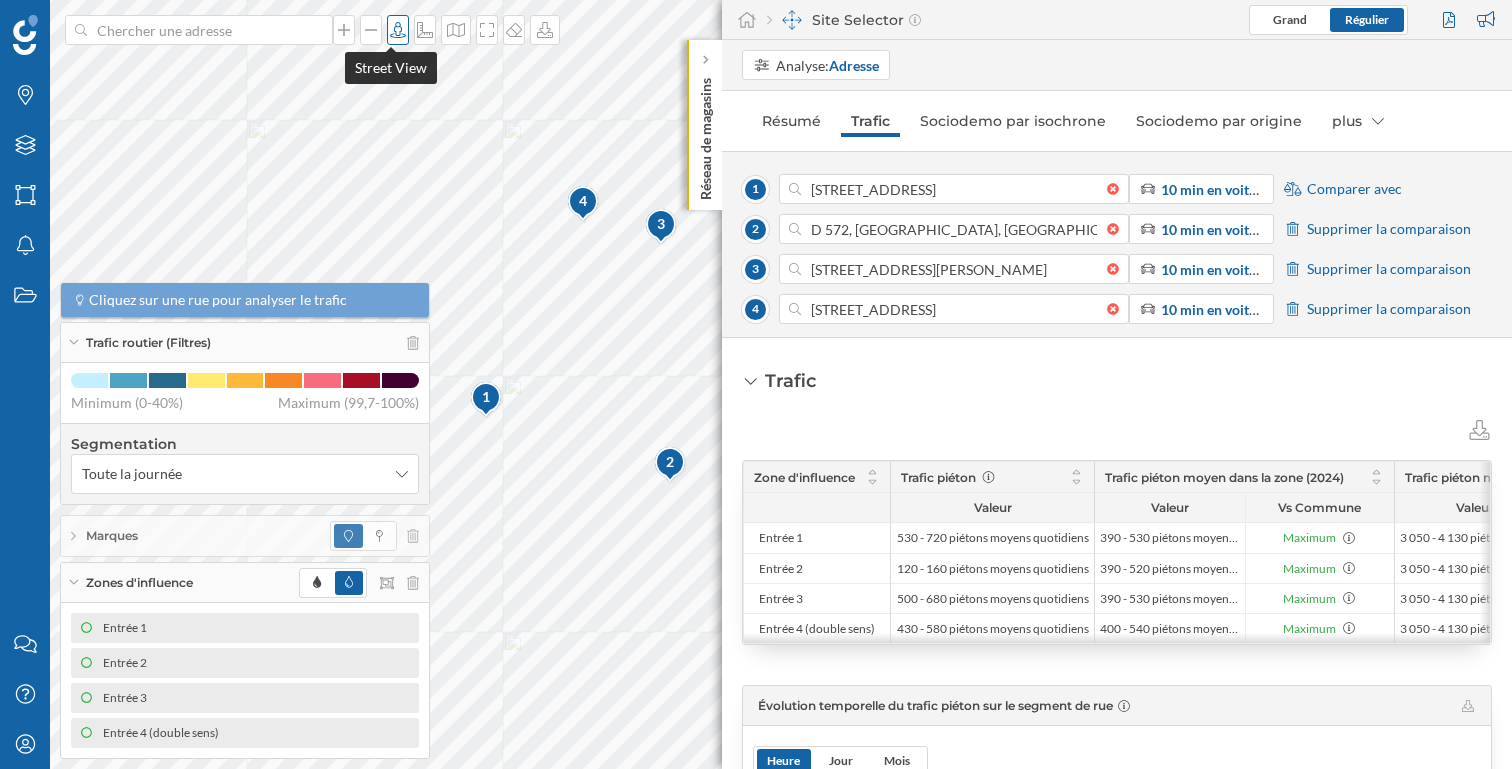 click 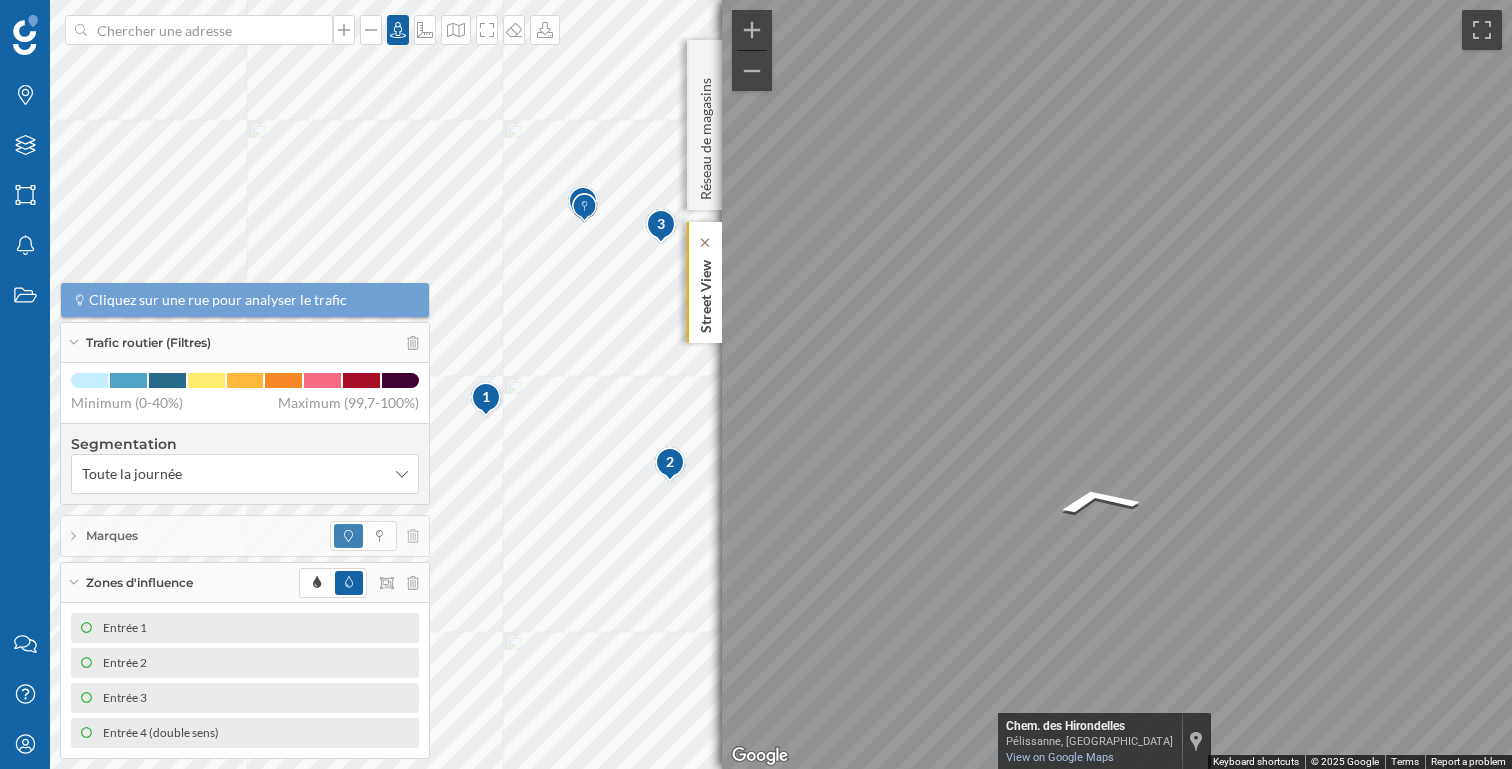 click on "Street View
← Move left → Move right ↑ Move up ↓ Move down + Zoom in - Zoom out This image is no longer available             Chem. des Hirondelles   Pélissanne, Provence-Alpes-Côte d'Azur       Chem. des Hirondelles            View on Google Maps        Custom Imagery                 Keyboard shortcuts Map Data © 2025 Google © 2025 Google Terms Report a problem" 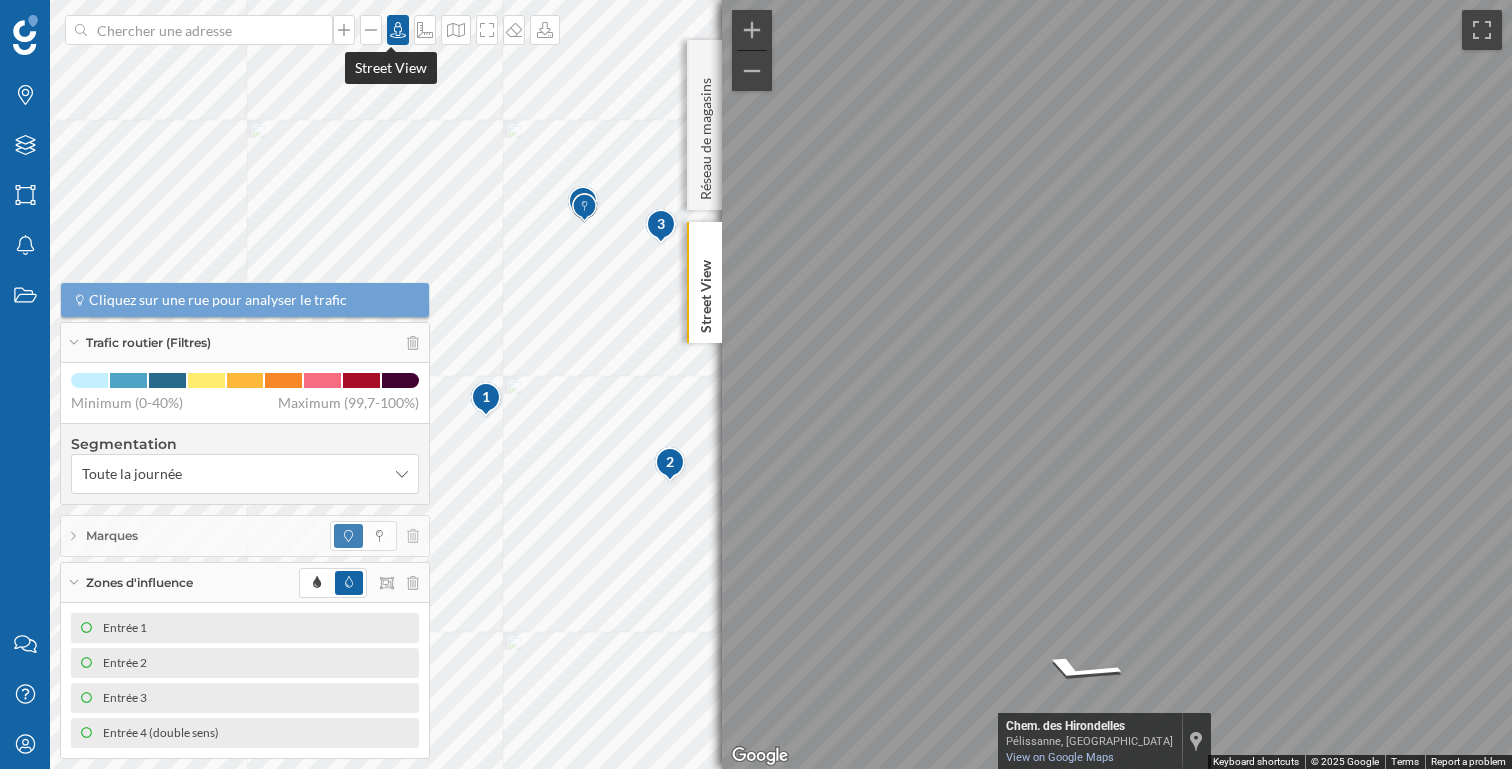 click 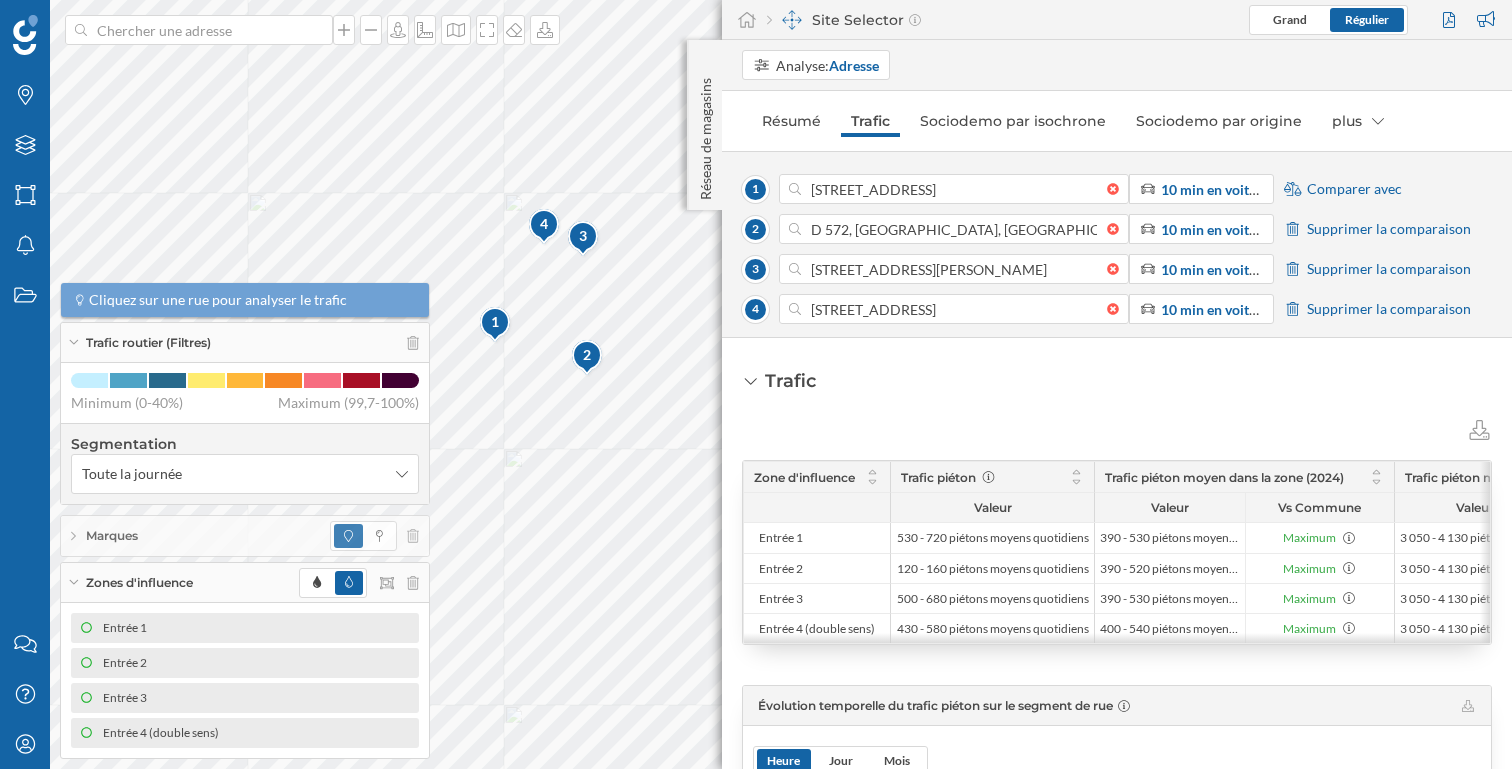 click on "Analyse:  Adresse" at bounding box center (1127, 65) 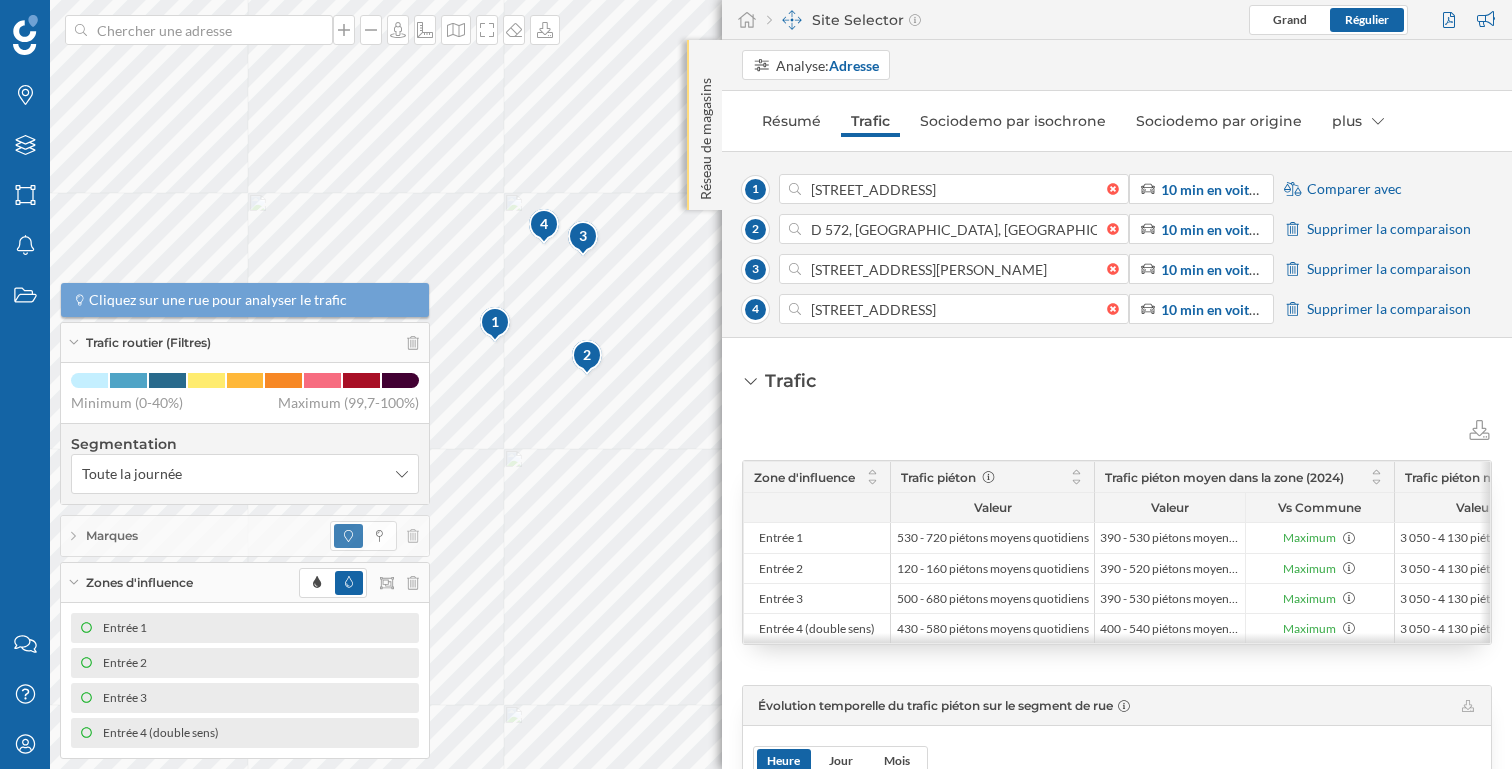 click on "Réseau de magasins" 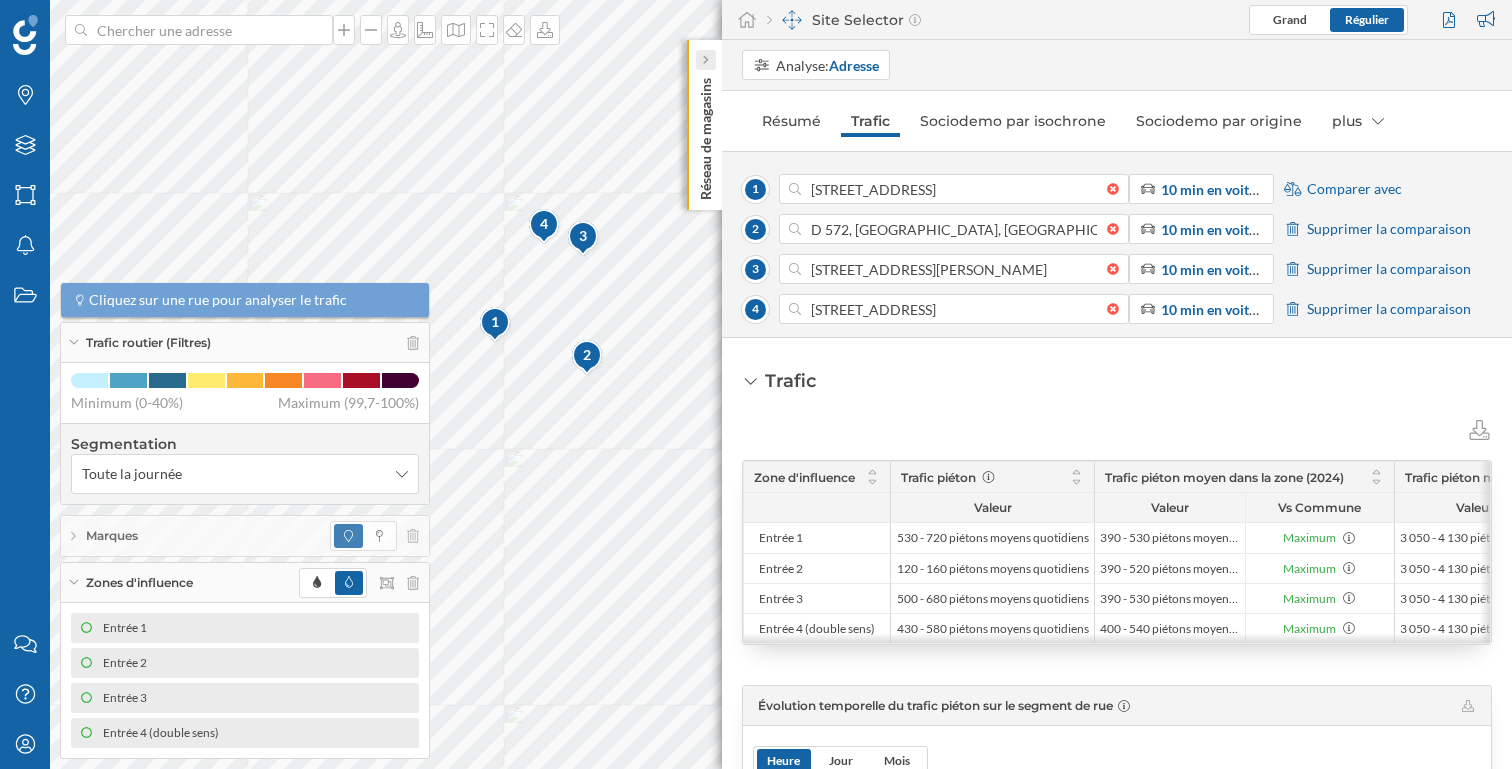 click 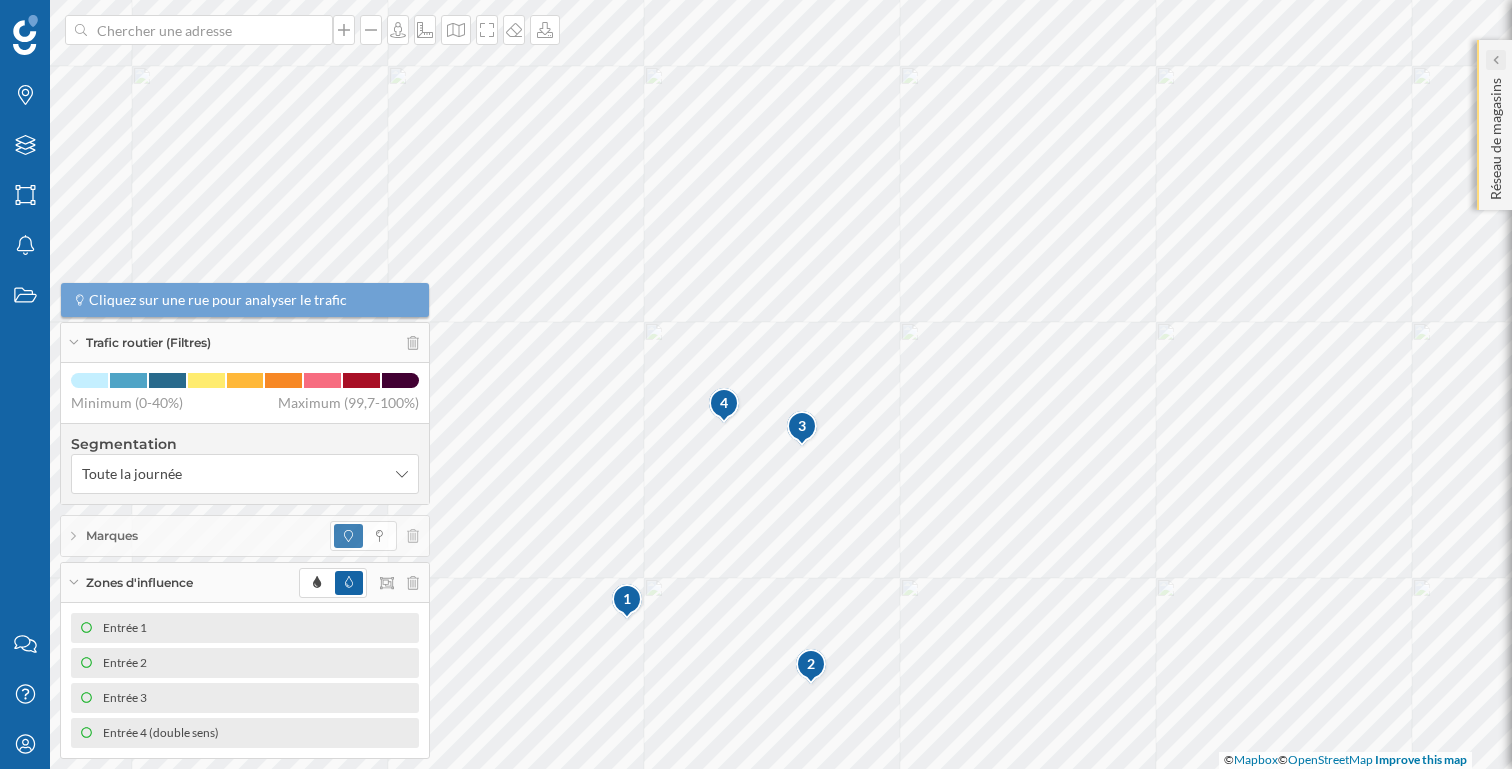 click 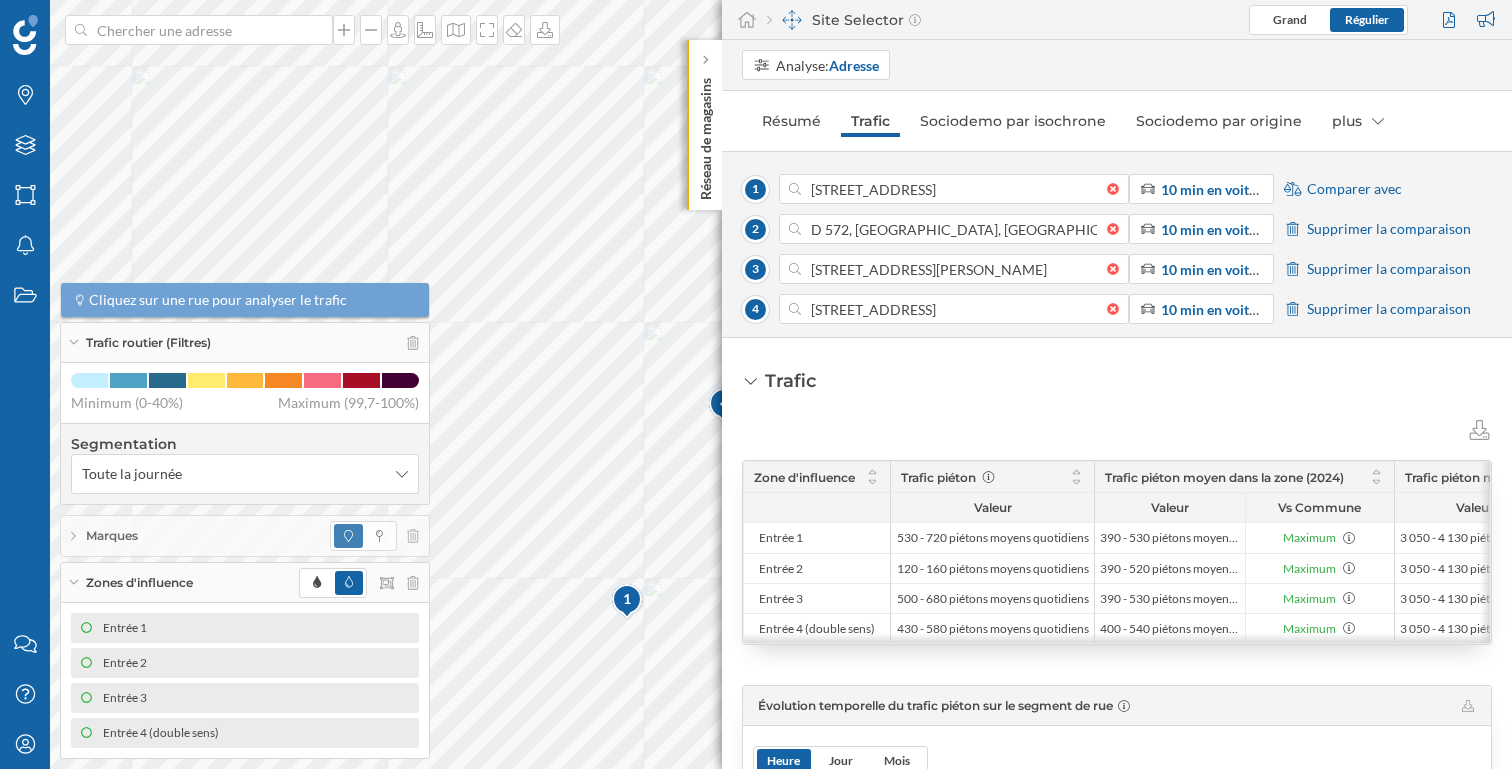 click on "Trafic
Zone d'influence
Trafic piéton
Trafic piéton moyen dans la zone (2024)
Trafic piéton maximum dans la zone (2024)
Trafic routier du point (2022)
Trafic routier moyen dans la zone (2022)
Trafic routier maximum dans la zone (2022)
Valeur
Valeur
Vs Commune
Valeur
Vs Commune
Valeur
Valeur" at bounding box center (1117, 553) 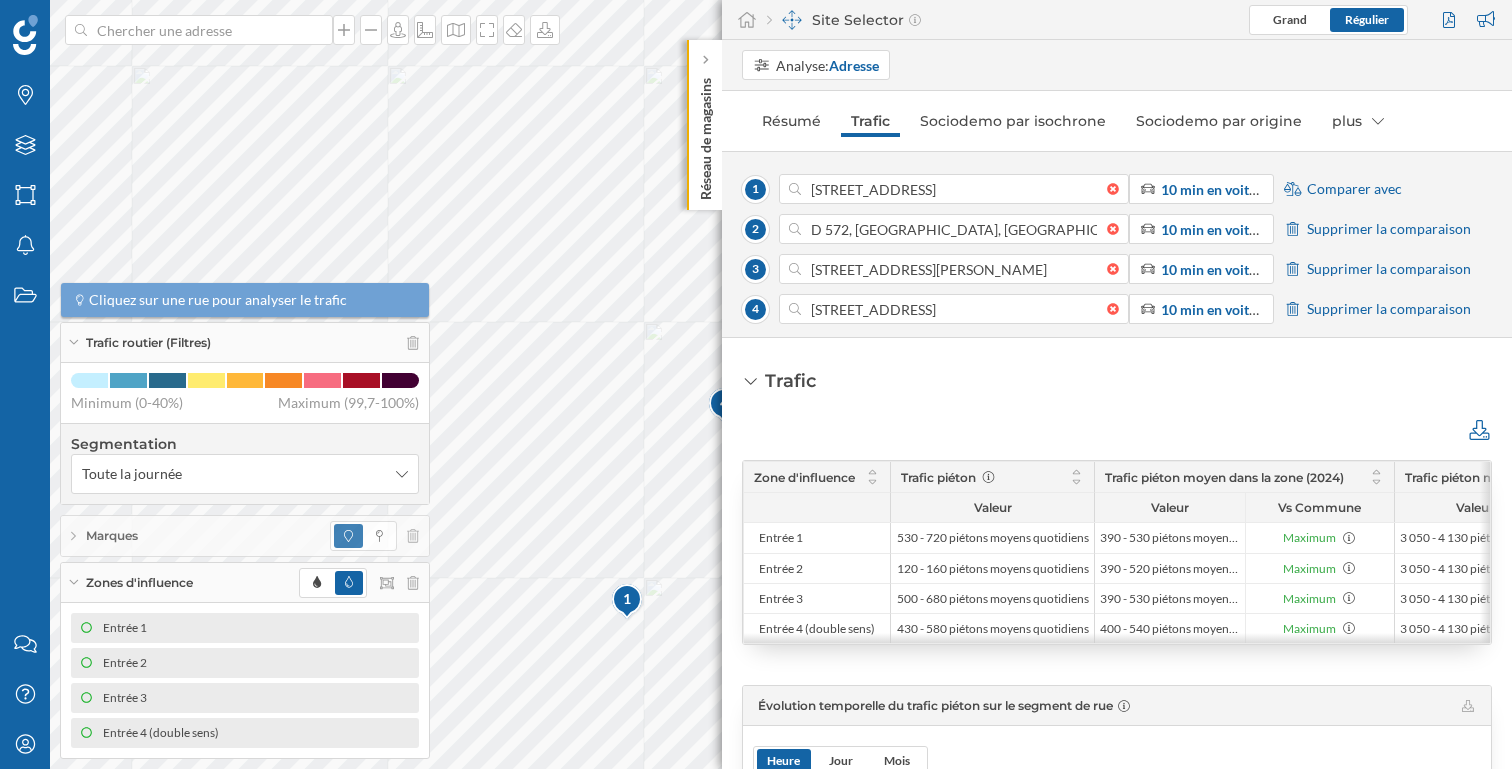 click 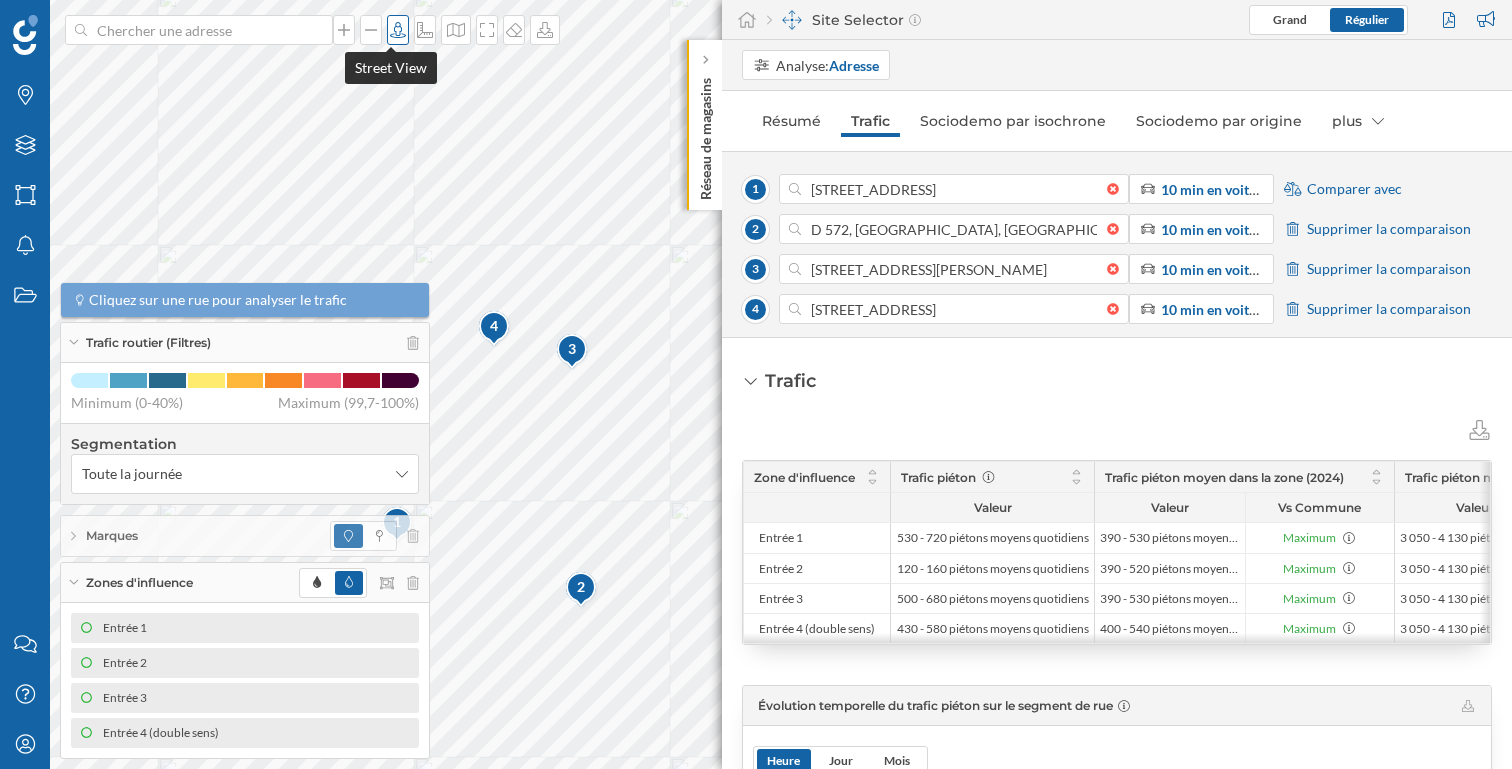 click 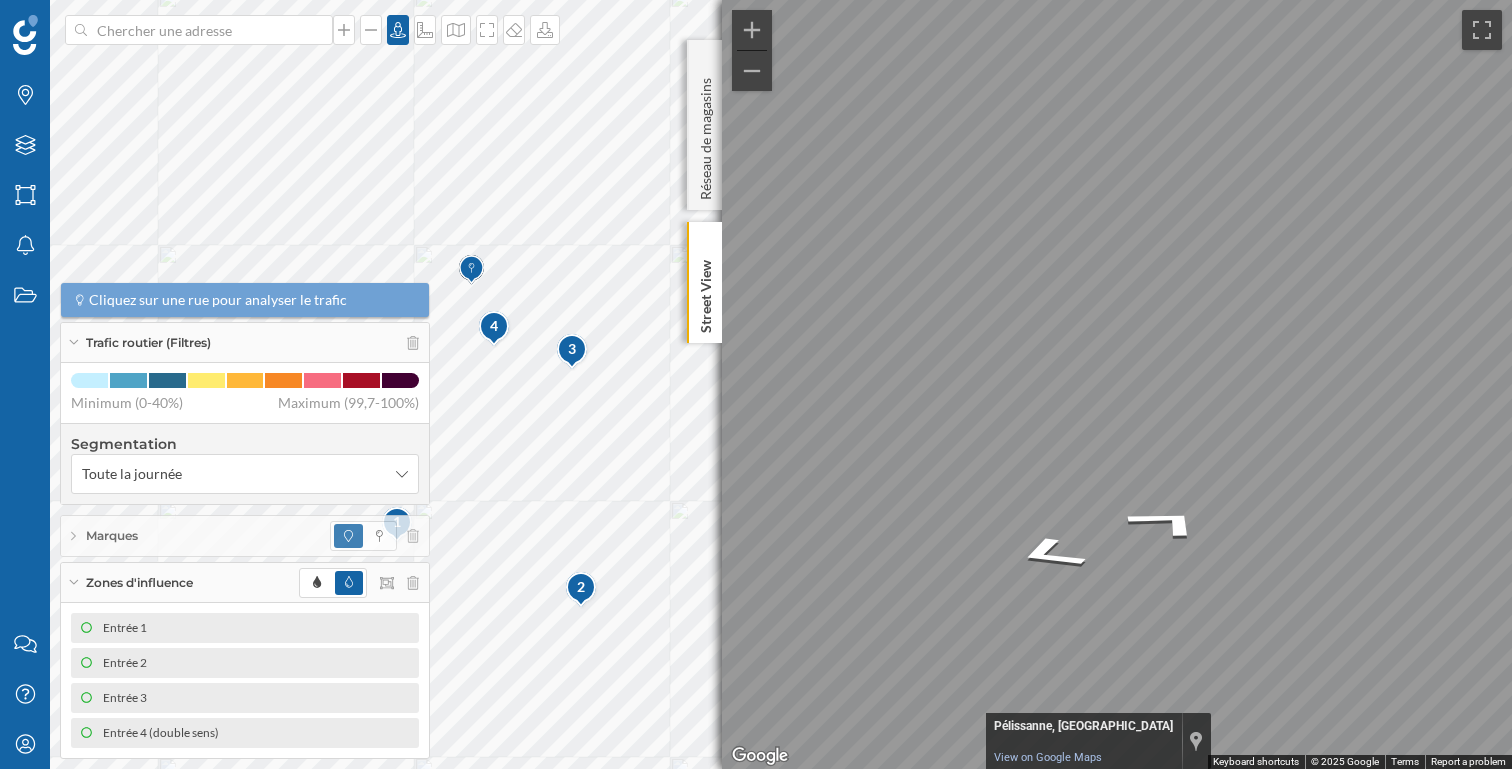 click on "Marques         Filtres         Zones         Notifications         Travail           Nous contacter       Centre d'aide       Mon profil
Trafic routier (Filtres)
Cliquez sur une rue pour analyser le trafic
Minimum (0-40%)
Maximum (99,7-100%)
Segmentation
Toute la journée
Marques
Zones d'influence
Entrée 1       Entrée 2       Entrée 3       Entrée 4 (double sens)
Street View
← Move left → Move right ↑ Move up ↓ Move down + Zoom in - Zoom out This image is no longer available             Pélissanne, Provence-Alpes-Côte d'Azur         Pélissanne, Provence-Alpes-Côte d'Azur            View on Google Maps" at bounding box center [756, 384] 